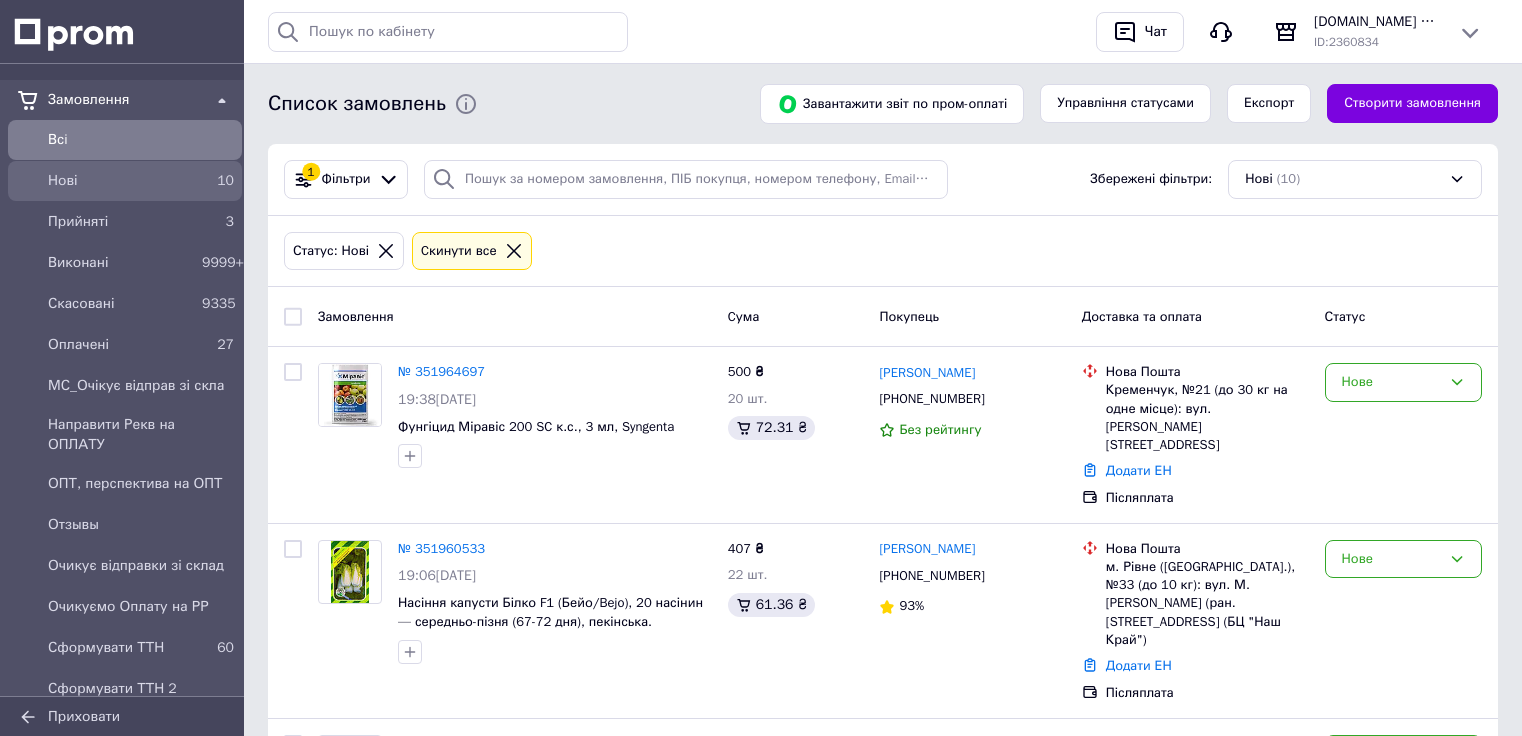 scroll, scrollTop: 0, scrollLeft: 0, axis: both 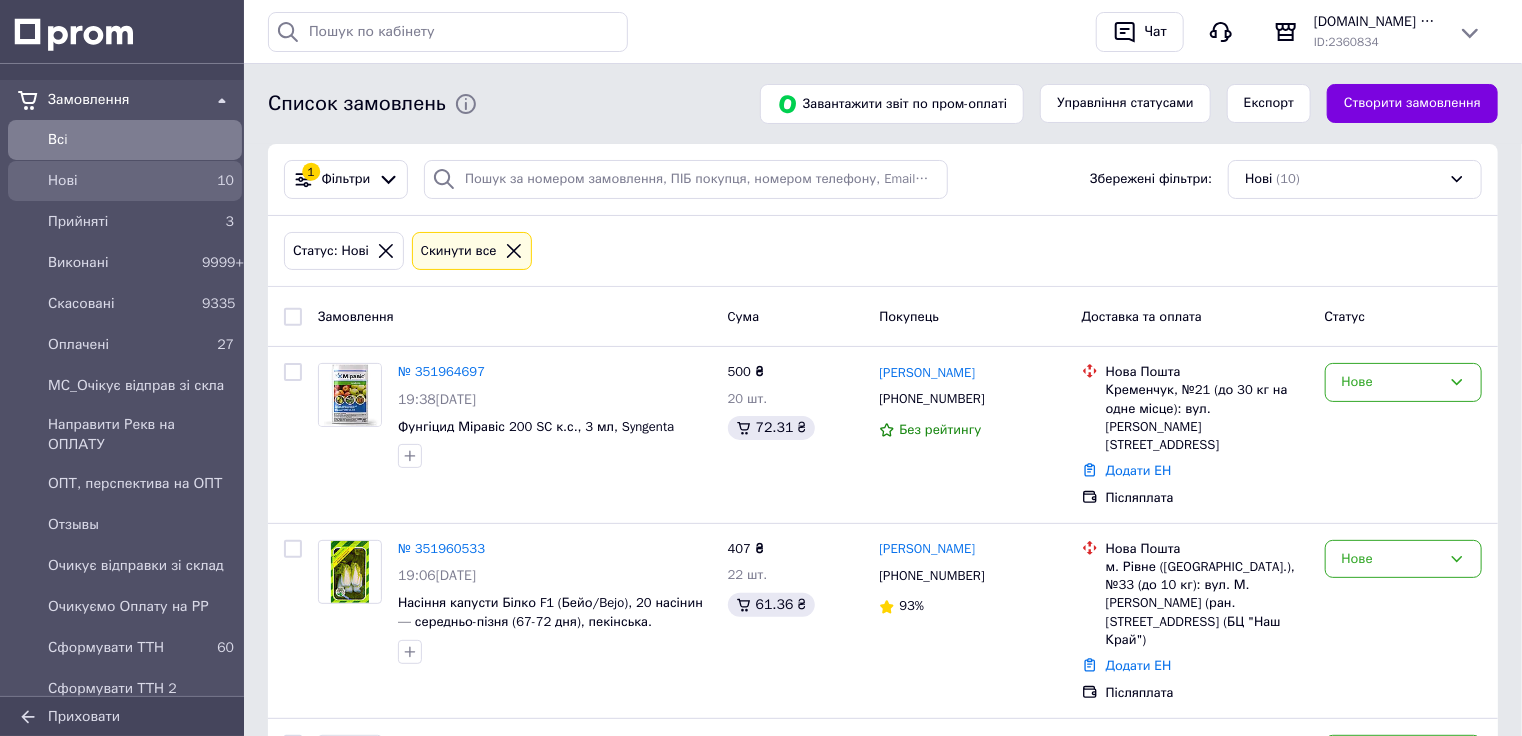 click on "Нові" at bounding box center [121, 181] 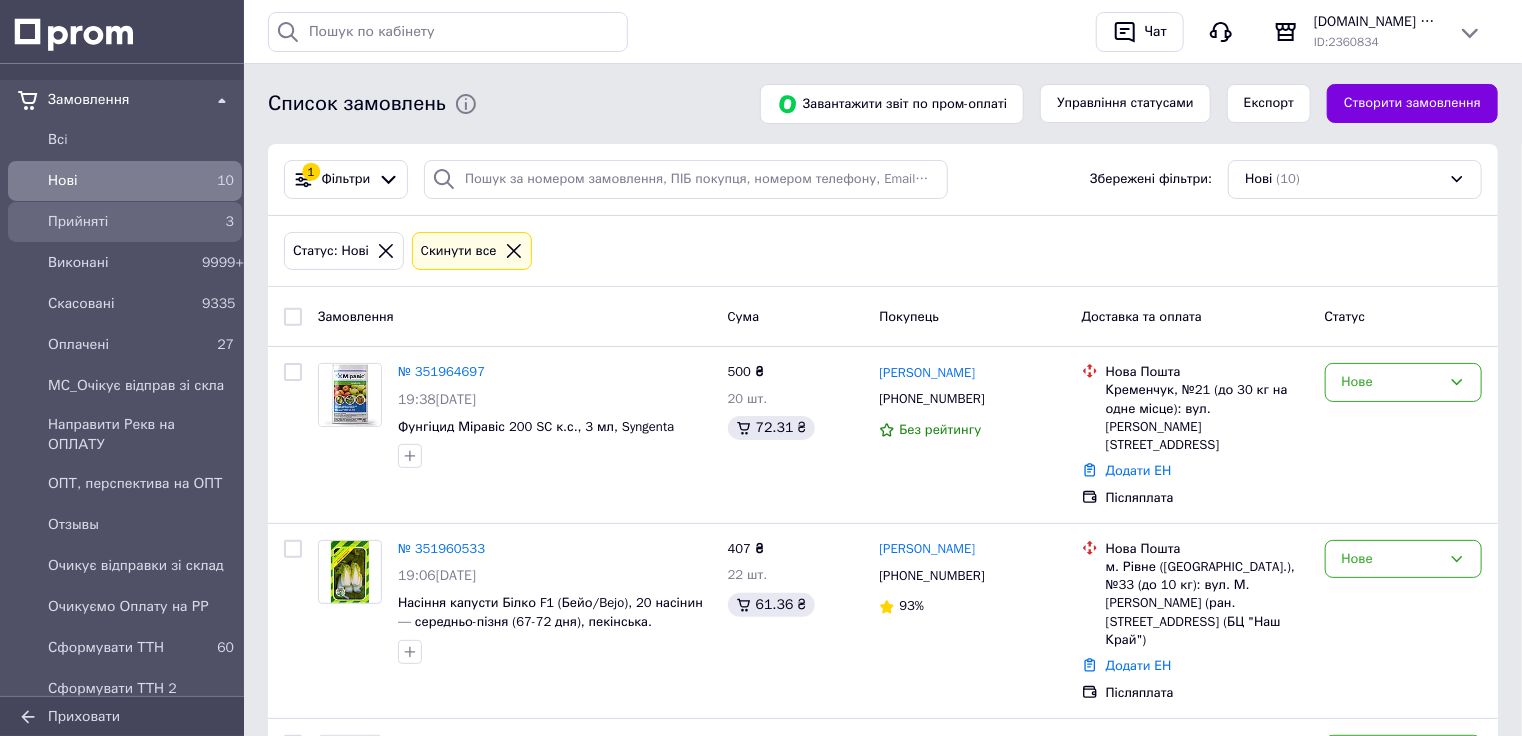 click on "Прийняті" at bounding box center (121, 222) 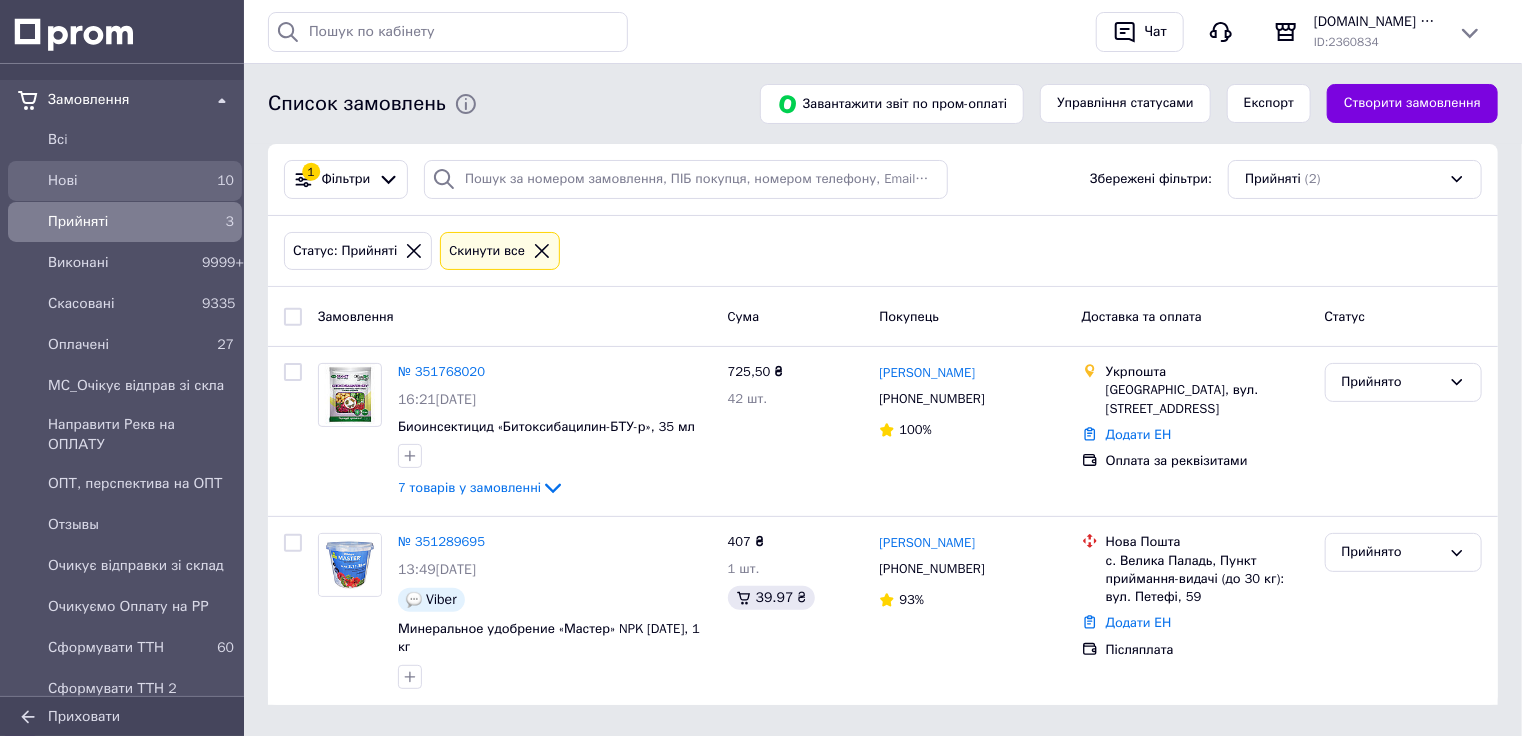 click on "Нові" at bounding box center [121, 181] 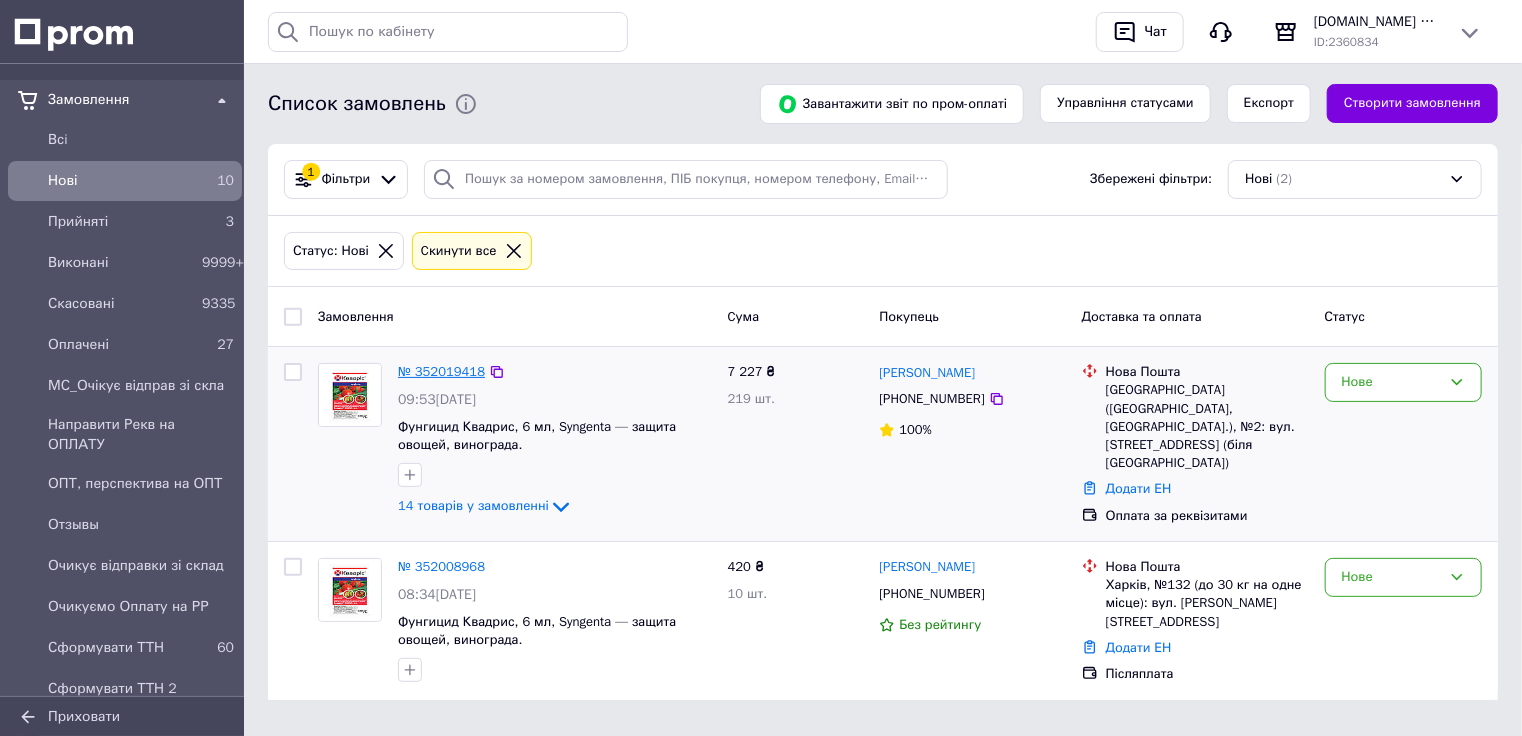 click on "№ 352019418" at bounding box center [441, 371] 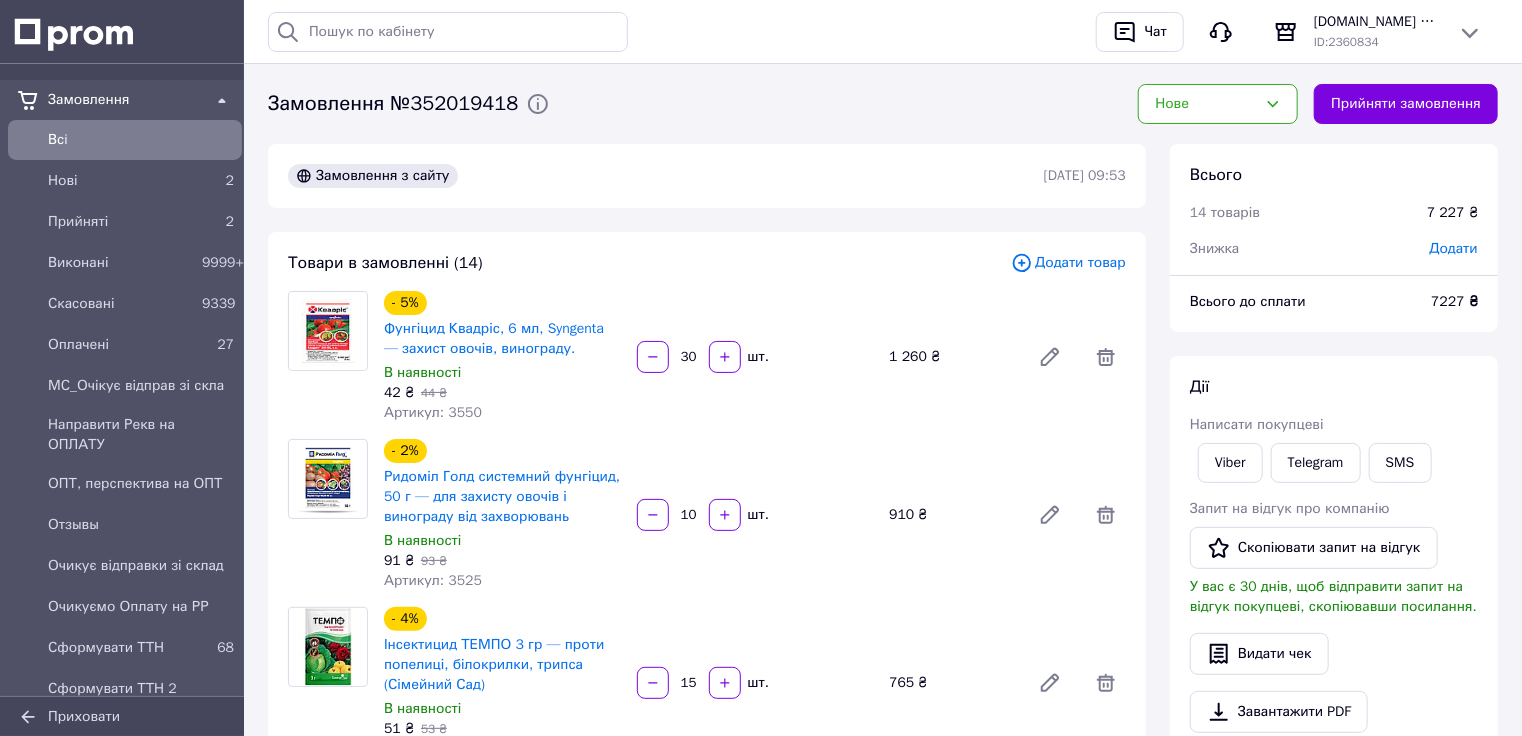 click on "Артикул: 3550" at bounding box center (433, 412) 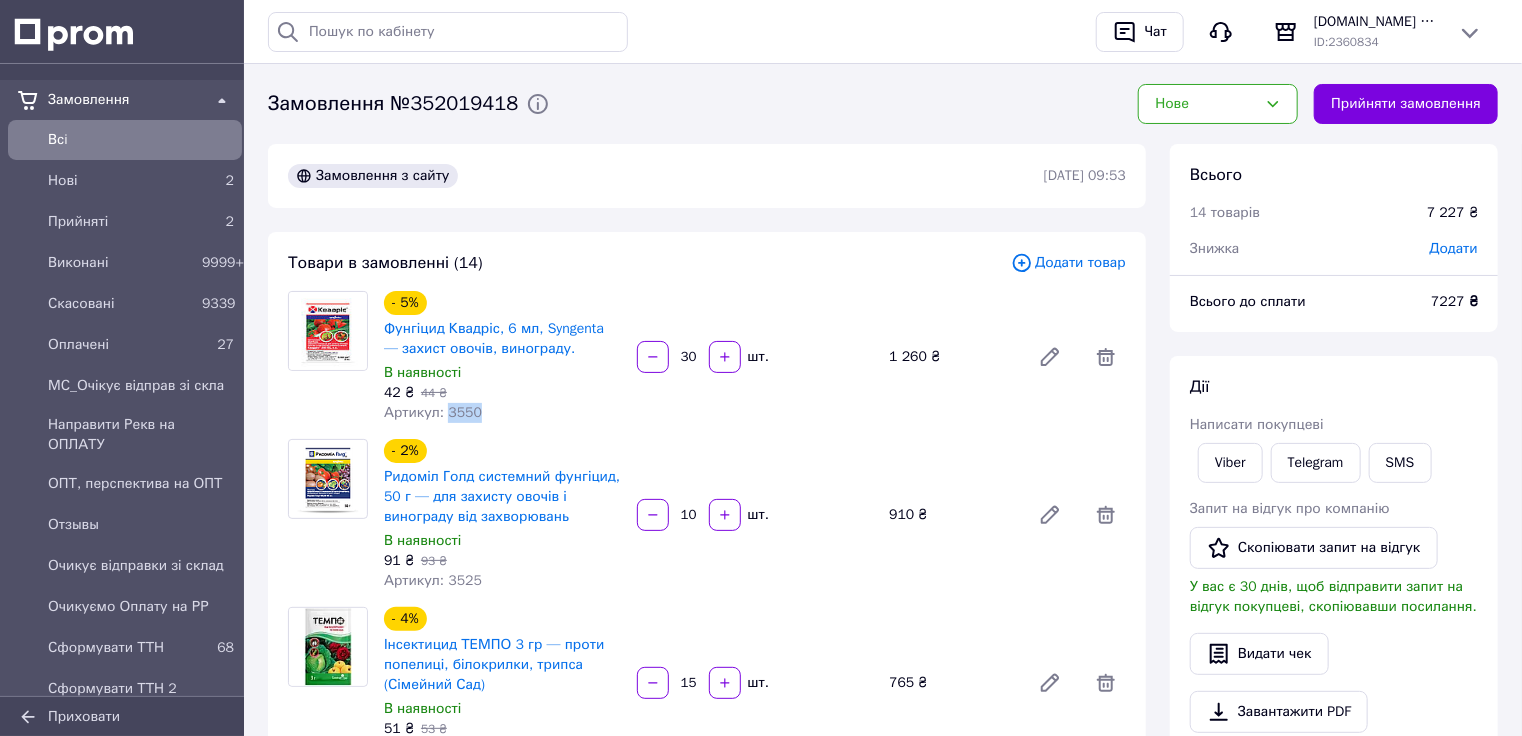 click on "Артикул: 3550" at bounding box center [433, 412] 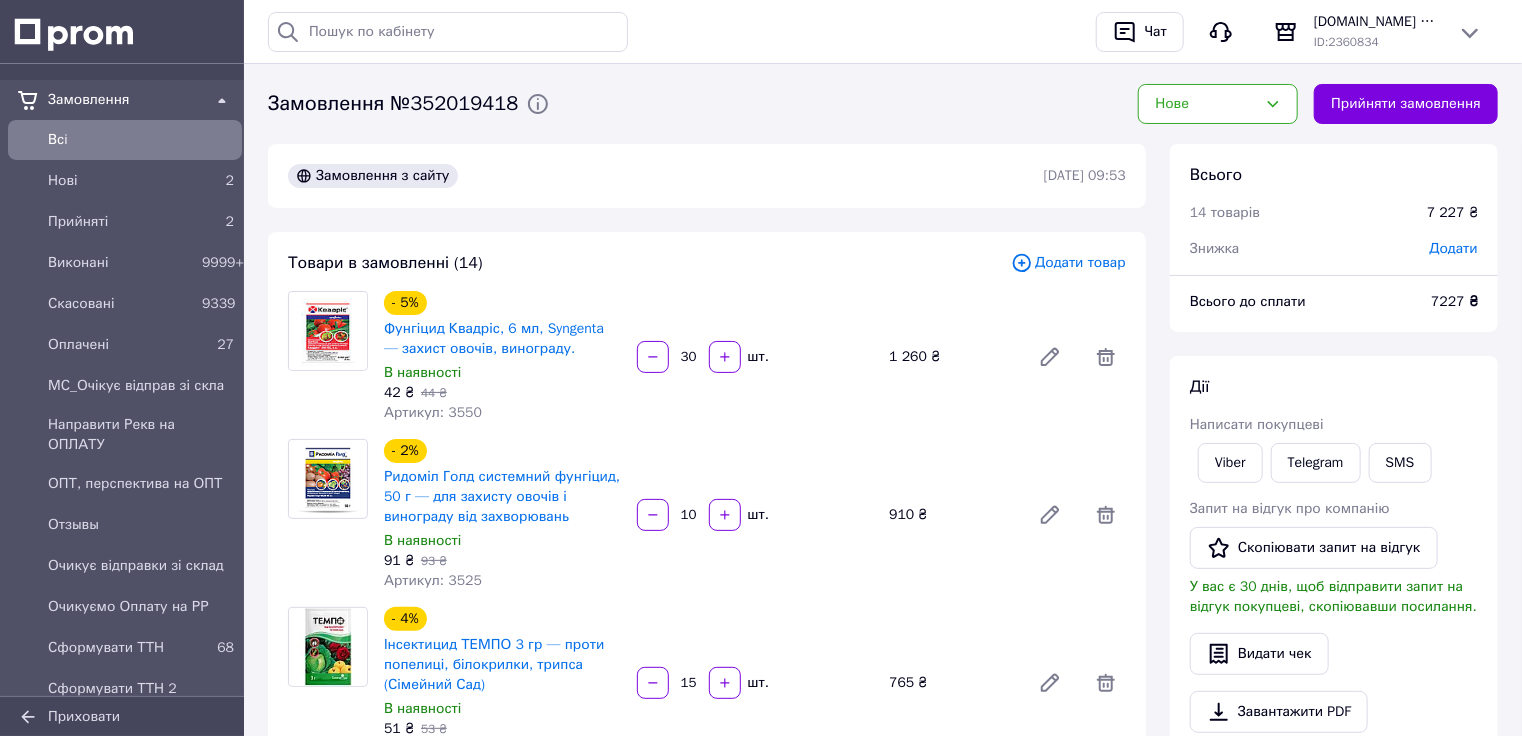 click on "Артикул: 3525" at bounding box center (433, 580) 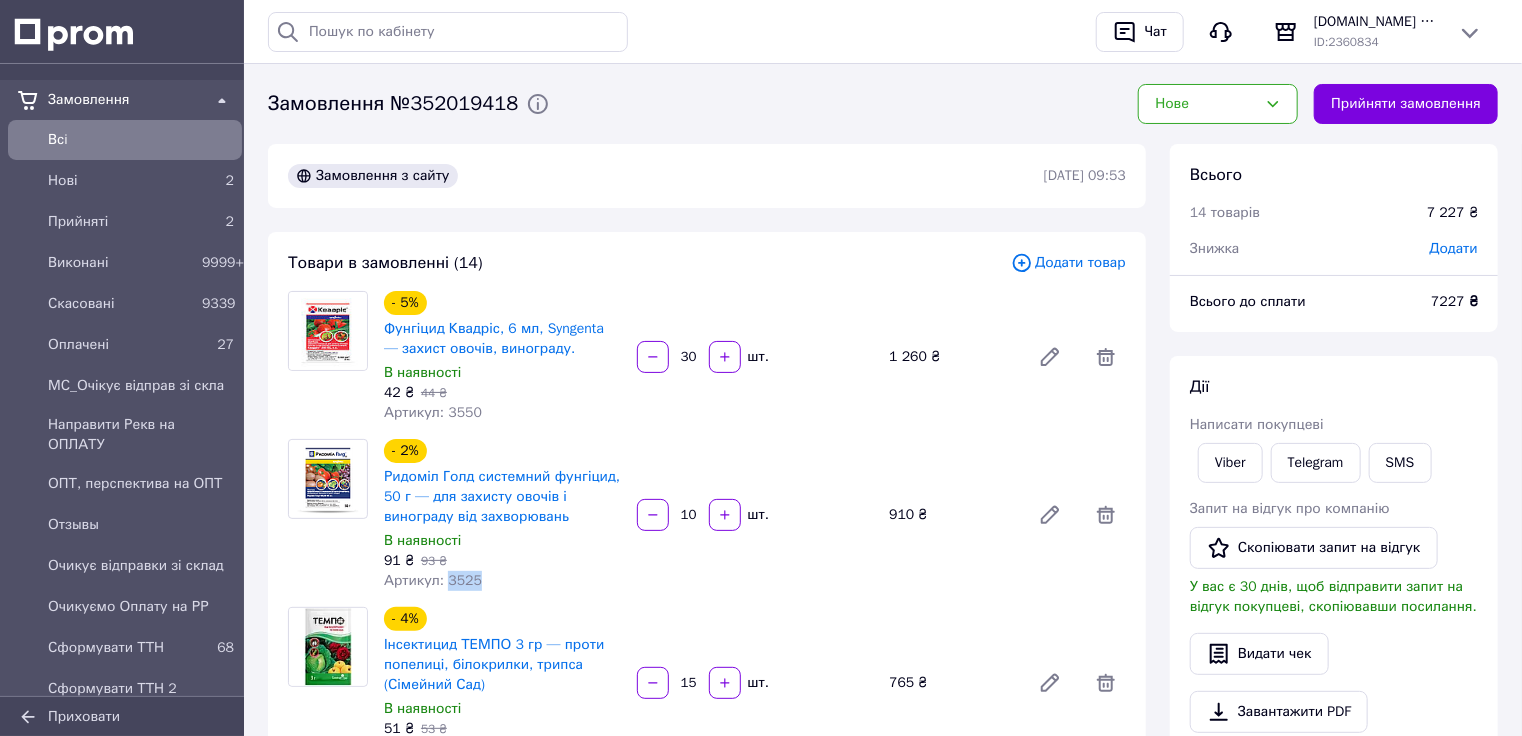 click on "Артикул: 3525" at bounding box center (433, 580) 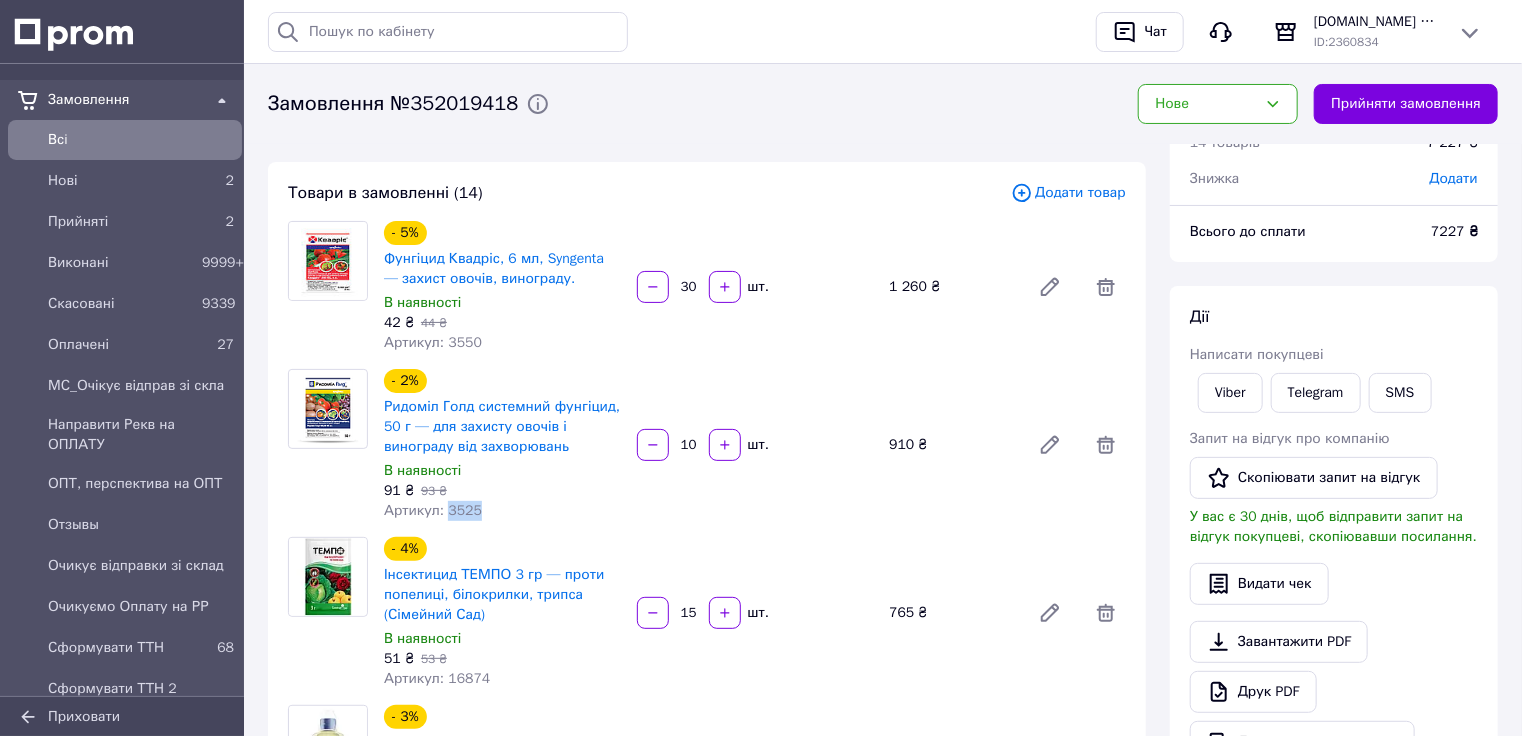 scroll, scrollTop: 160, scrollLeft: 0, axis: vertical 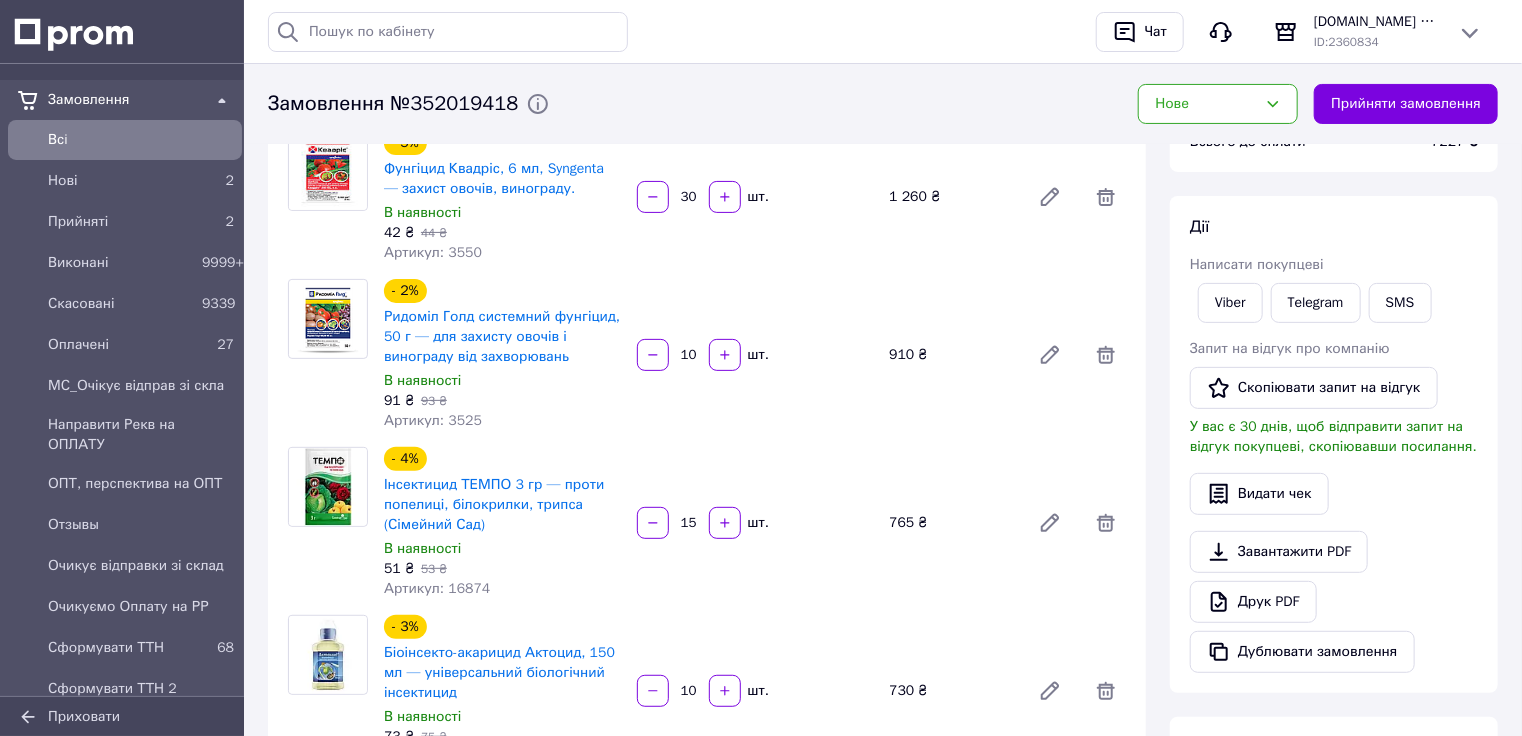 click on "Артикул: 16874" at bounding box center (437, 588) 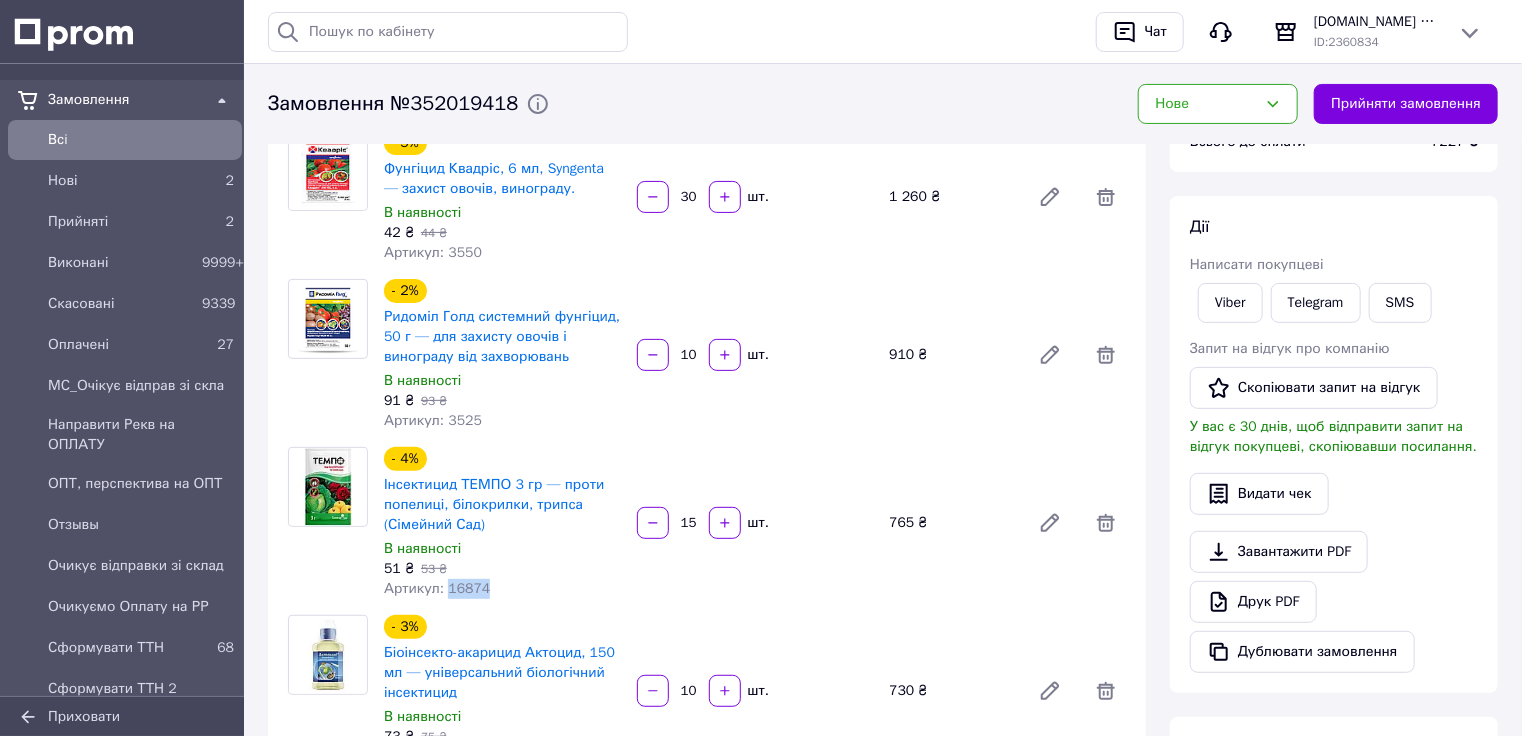 click on "Артикул: 16874" at bounding box center (437, 588) 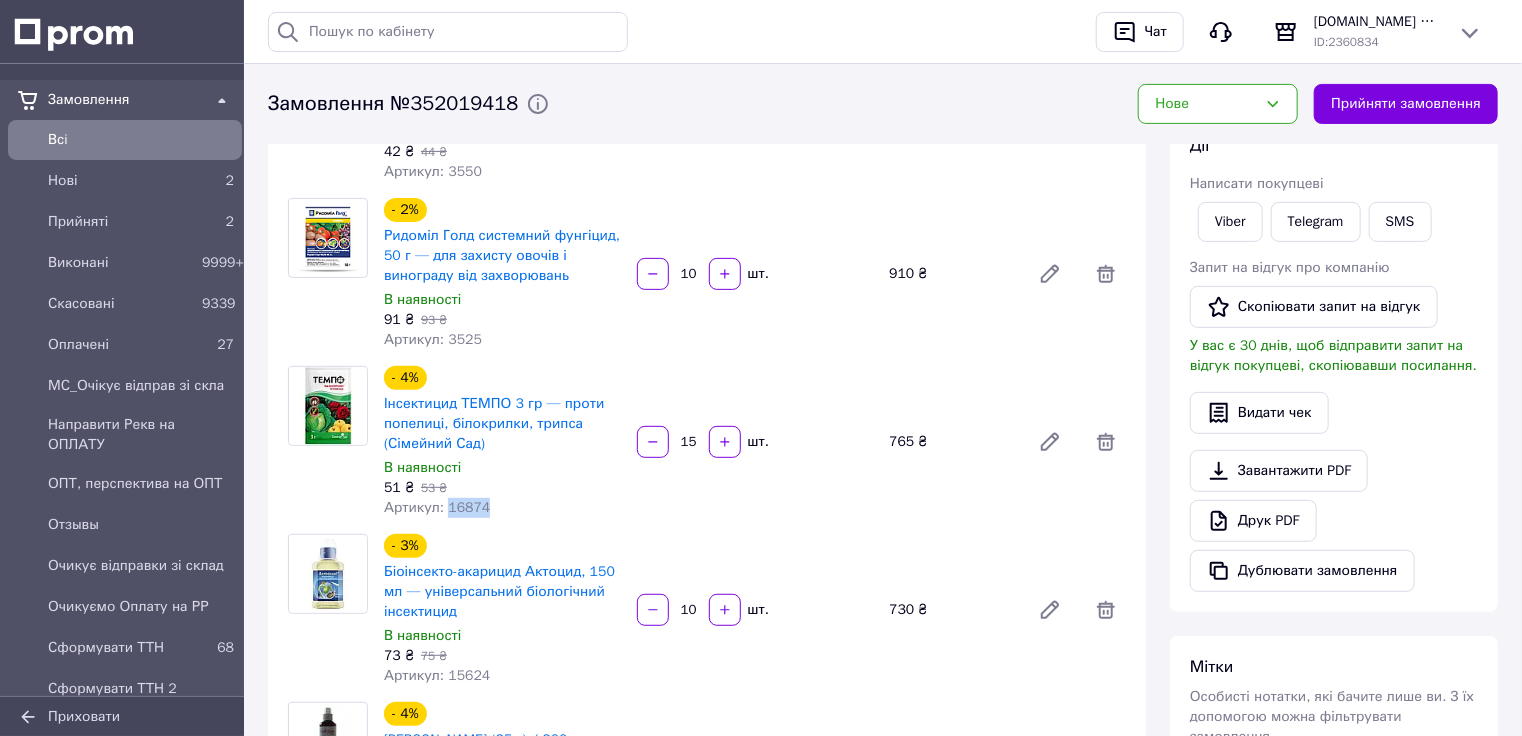 scroll, scrollTop: 320, scrollLeft: 0, axis: vertical 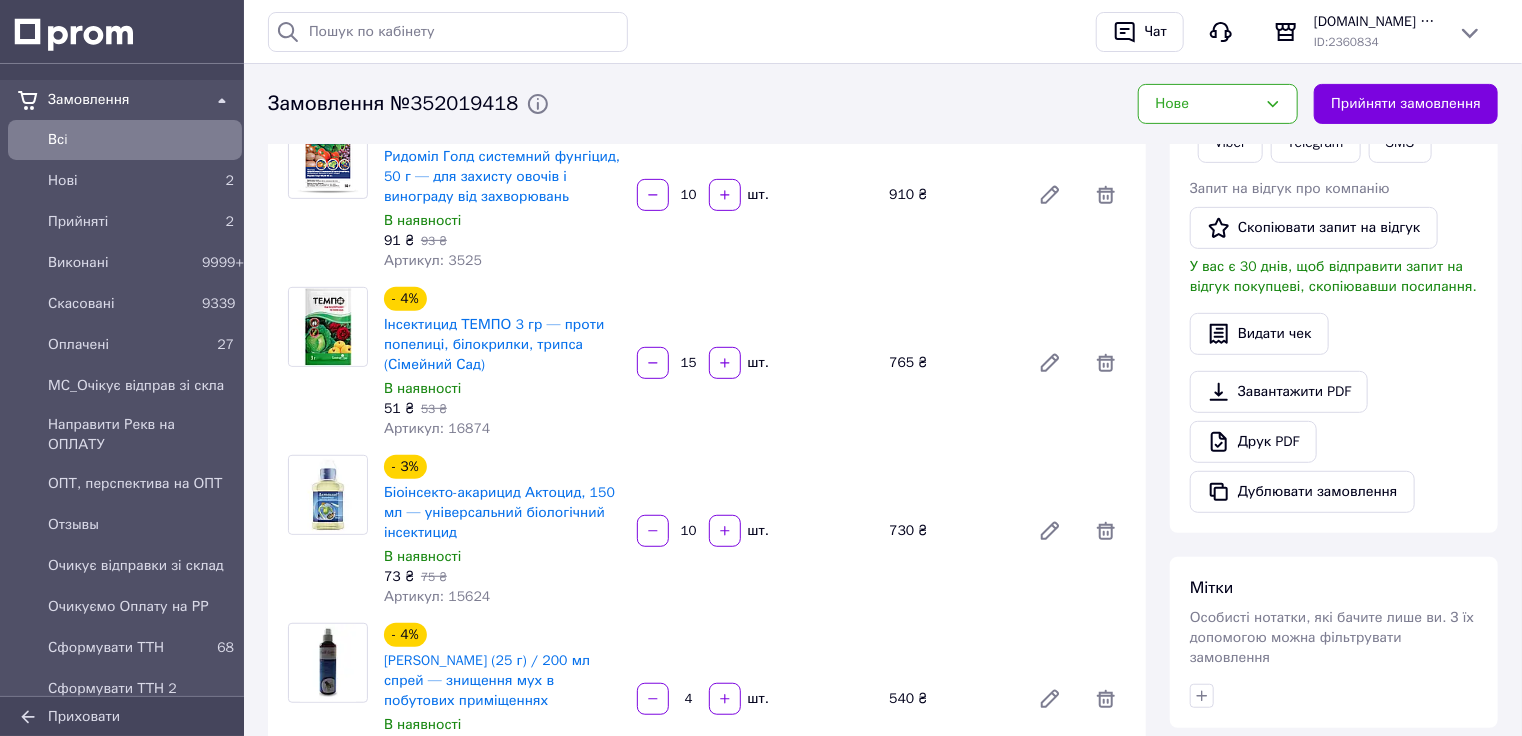 click on "Артикул: 15624" at bounding box center (437, 596) 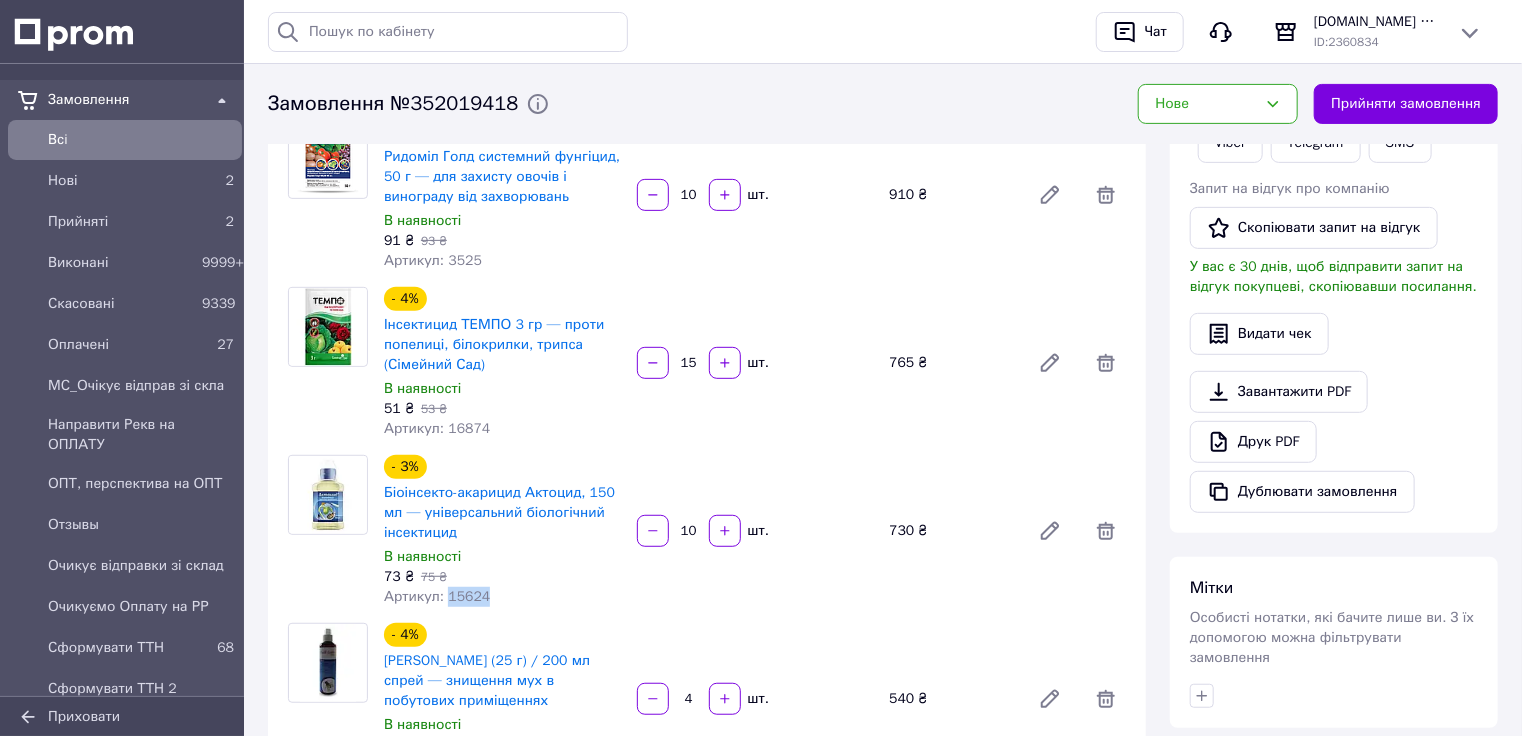 click on "Артикул: 15624" at bounding box center [437, 596] 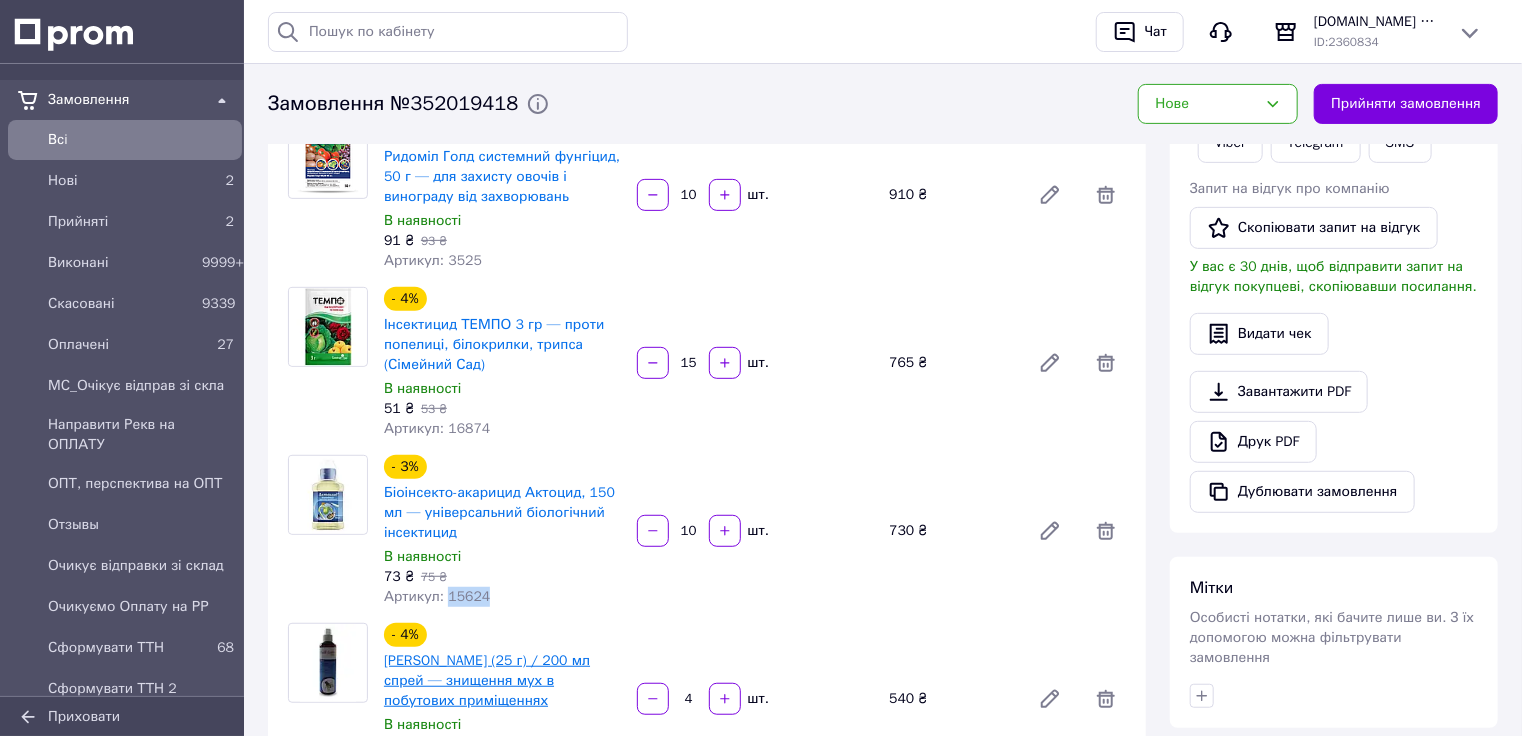 copy on "15624" 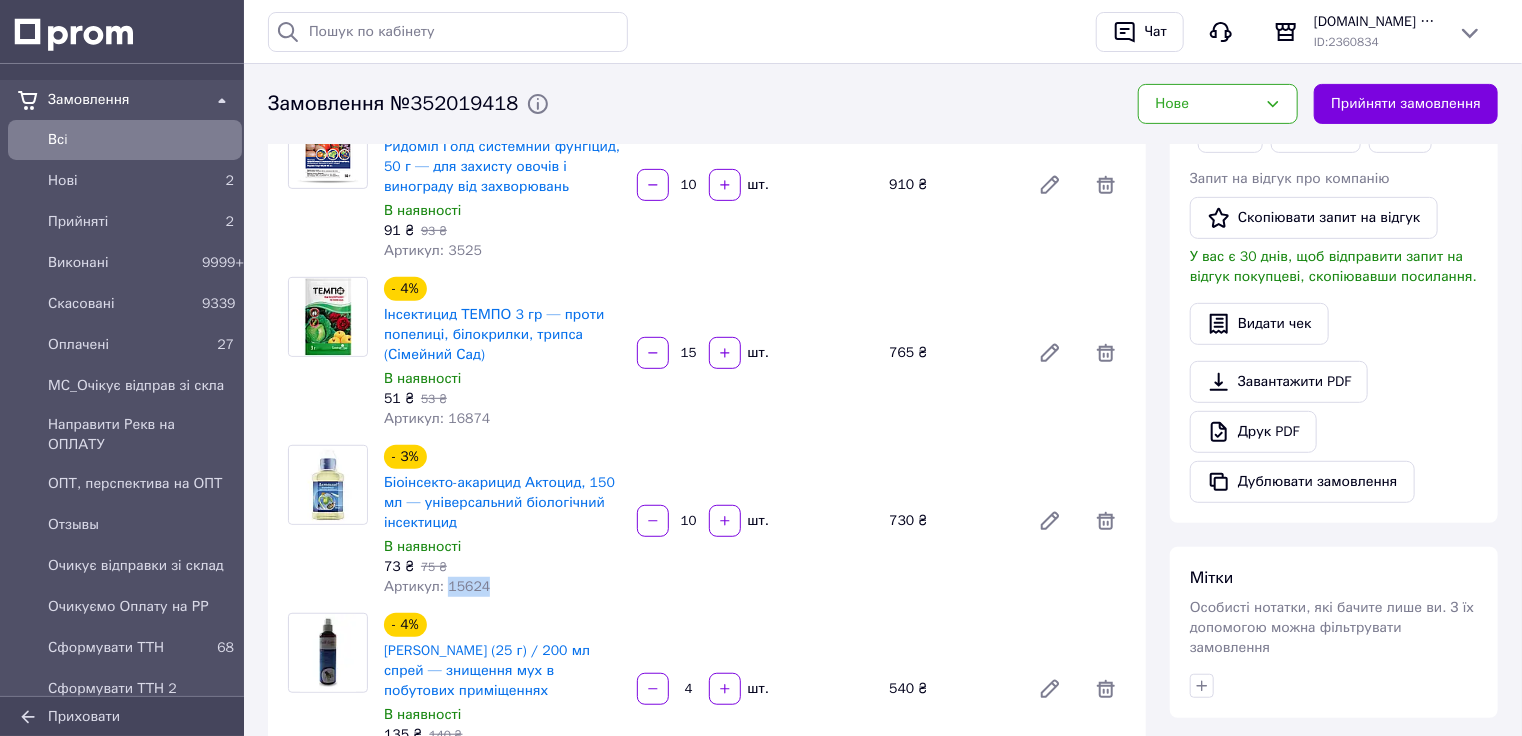 scroll, scrollTop: 400, scrollLeft: 0, axis: vertical 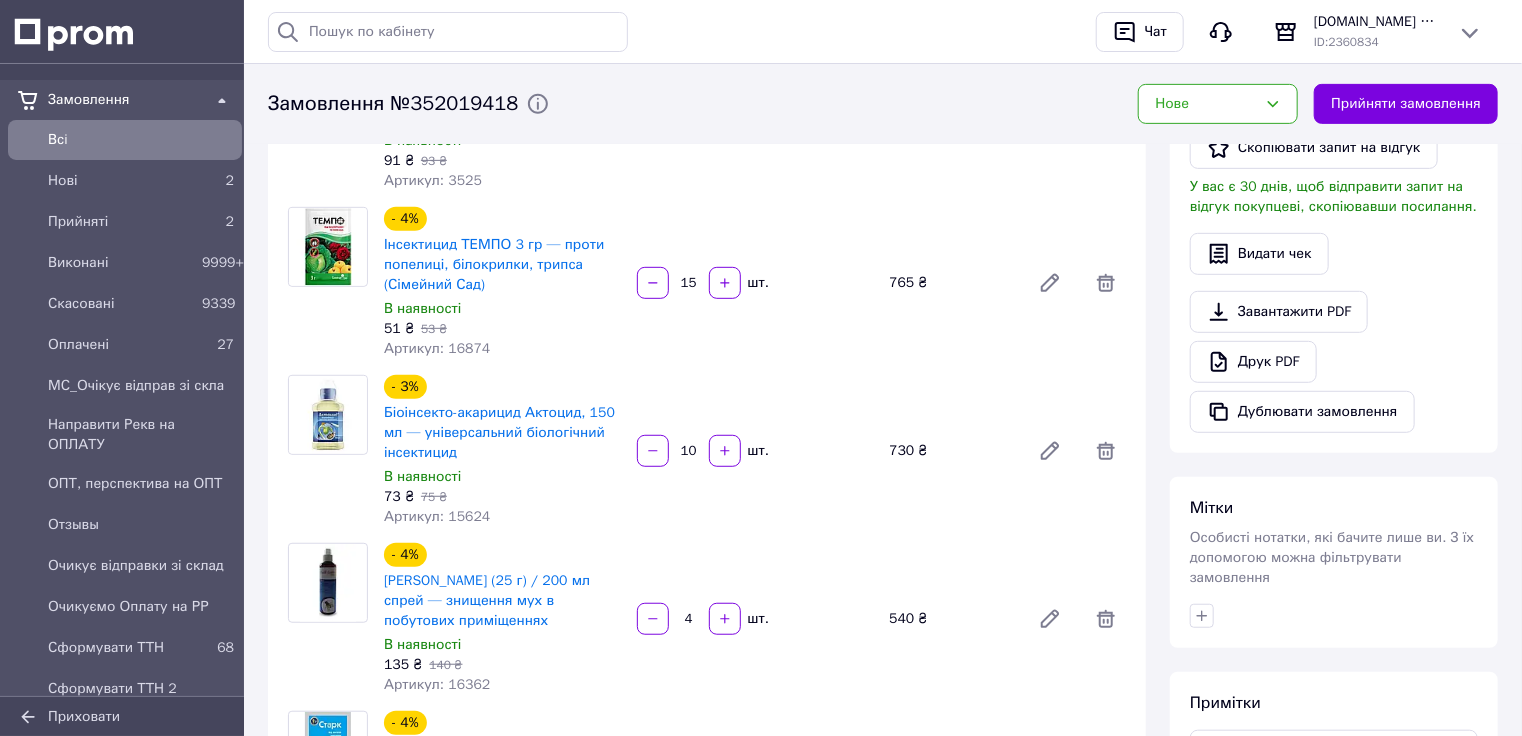 click on "Артикул: 16362" at bounding box center [437, 684] 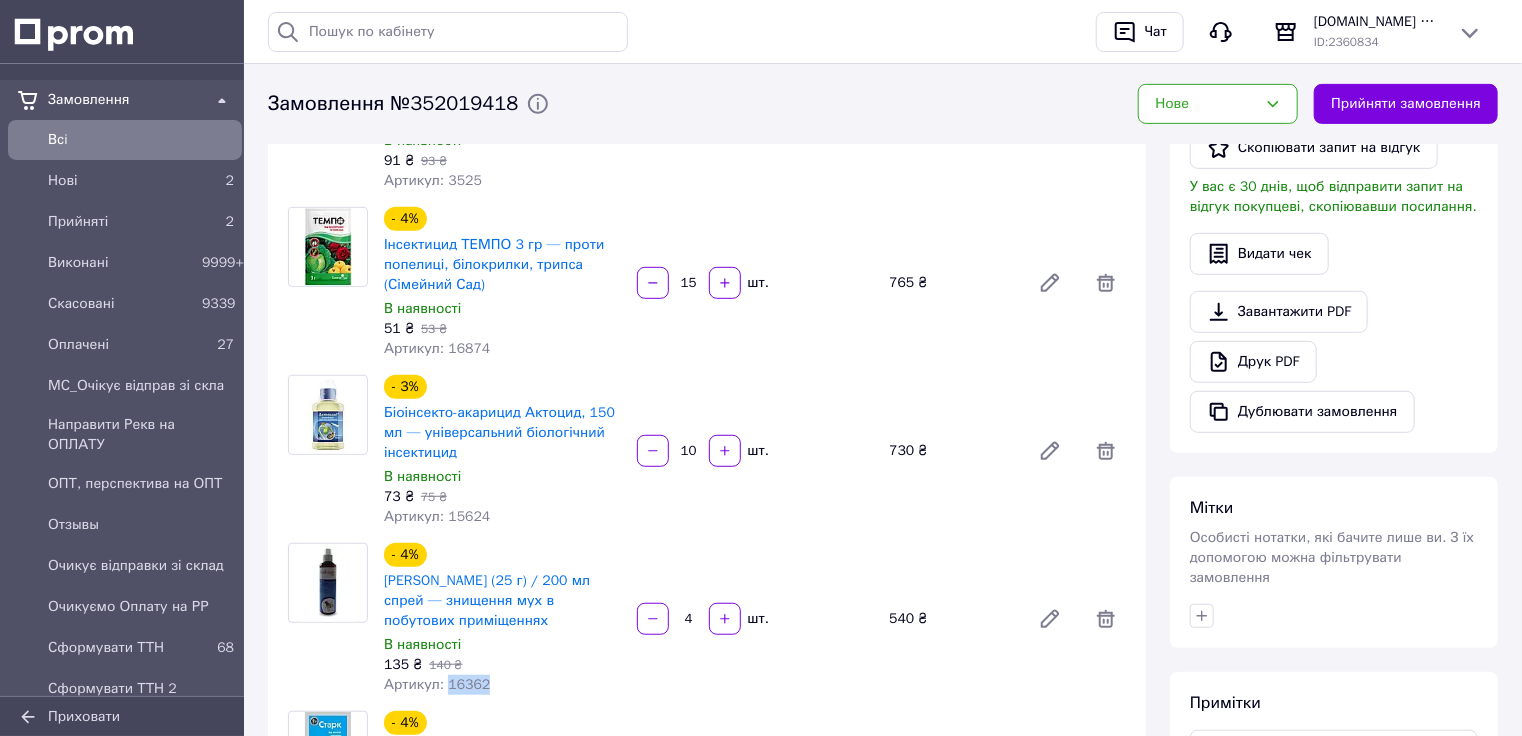 click on "Артикул: 16362" at bounding box center [437, 684] 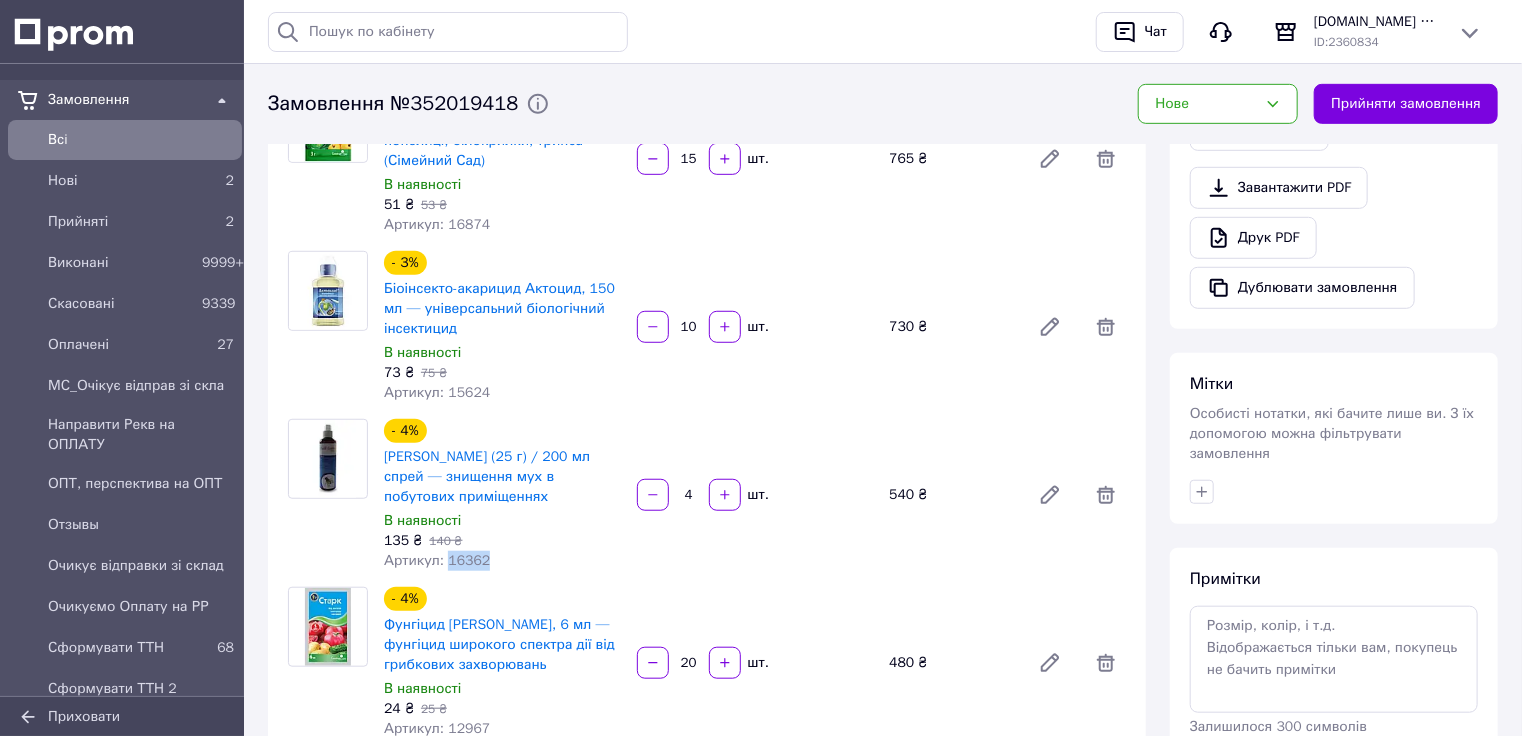 scroll, scrollTop: 640, scrollLeft: 0, axis: vertical 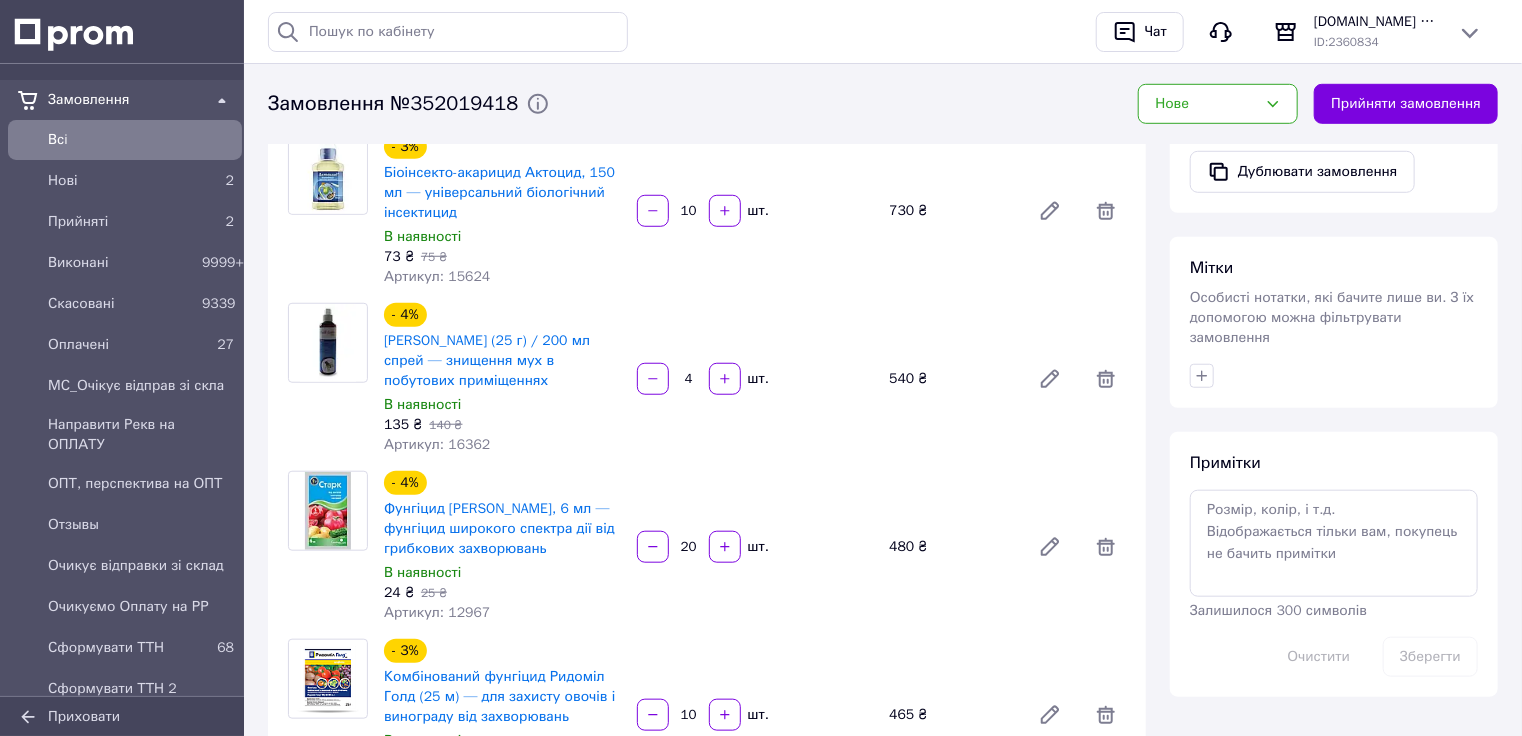 click on "Артикул: 12967" at bounding box center [437, 612] 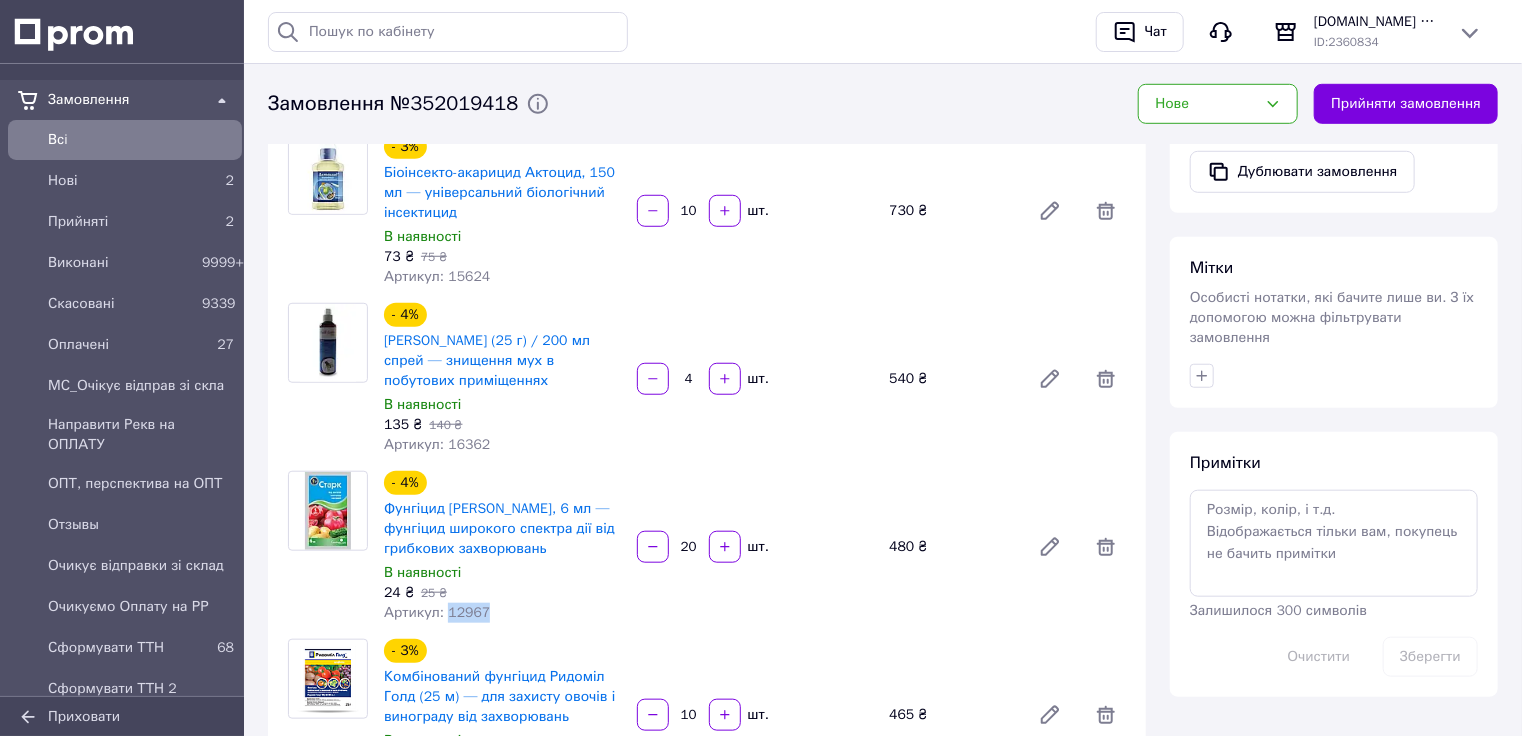 click on "Артикул: 12967" at bounding box center [437, 612] 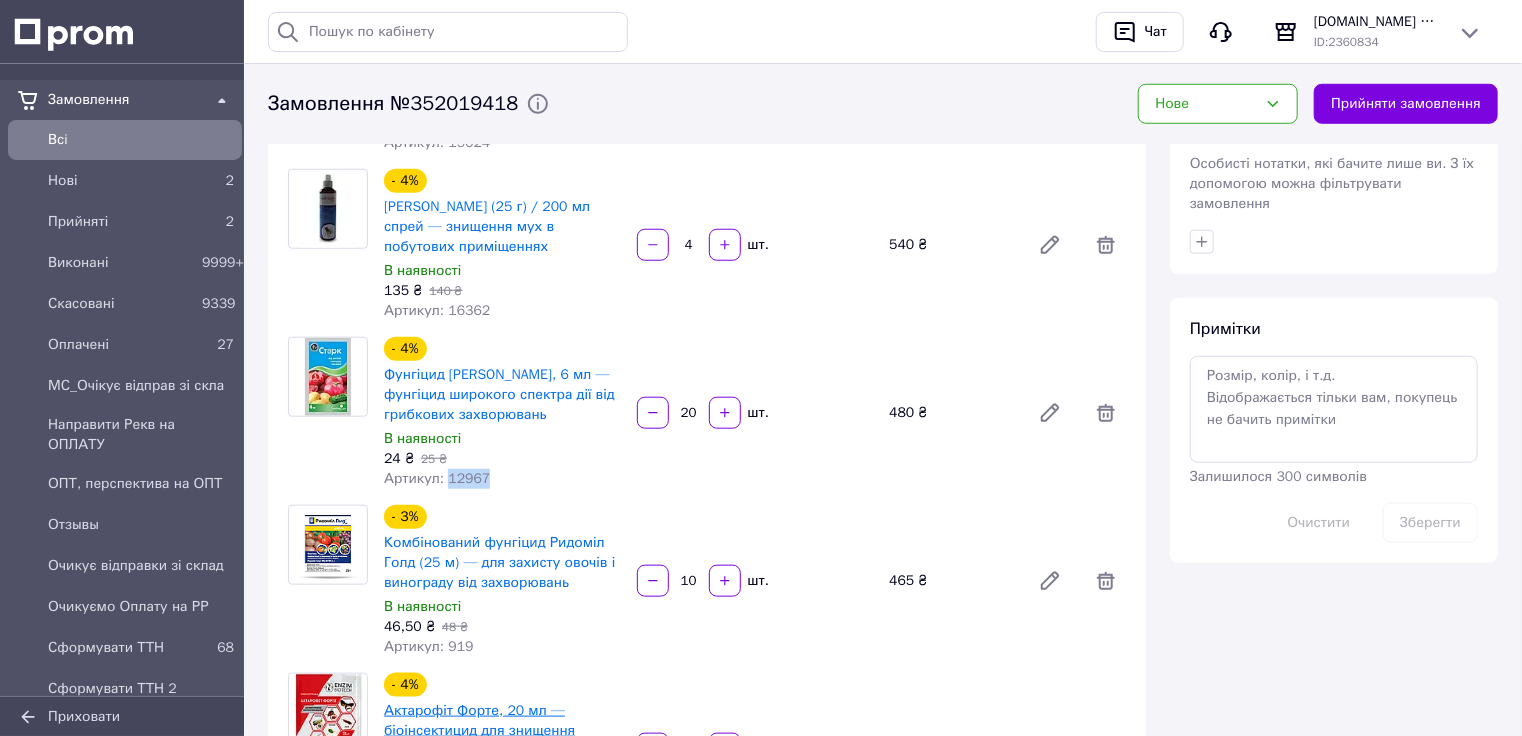 scroll, scrollTop: 880, scrollLeft: 0, axis: vertical 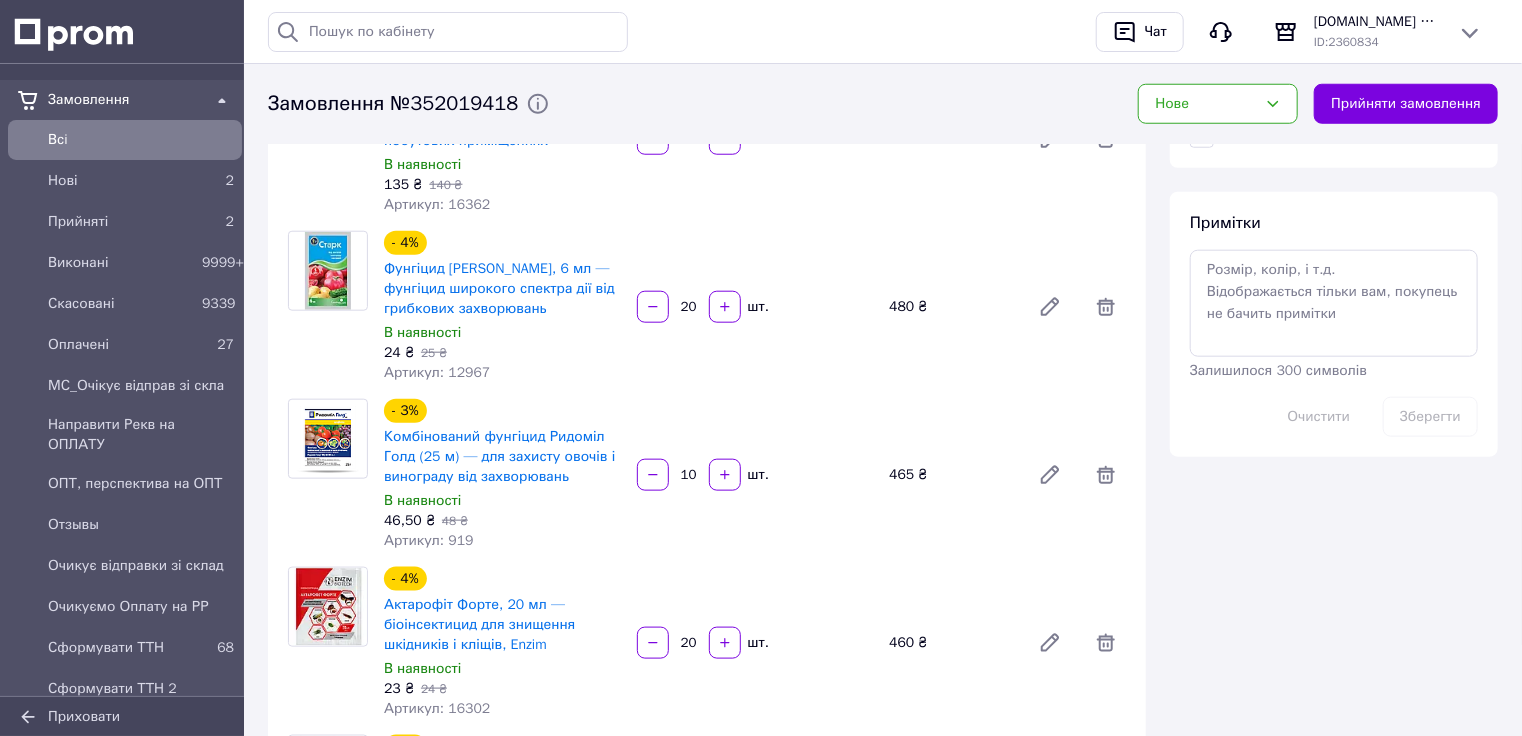 click on "48 ₴" at bounding box center (455, 521) 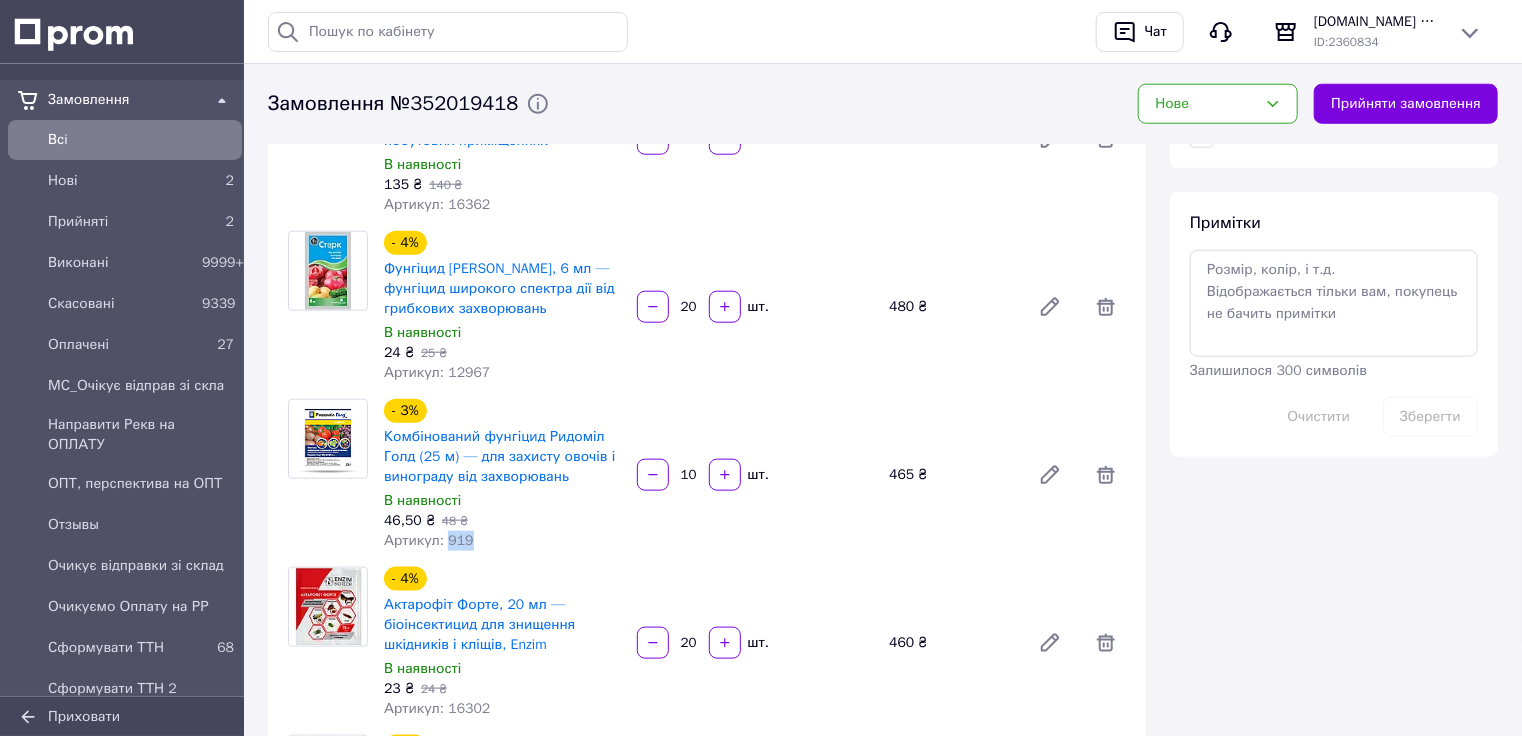 click on "Артикул: 919" at bounding box center (429, 540) 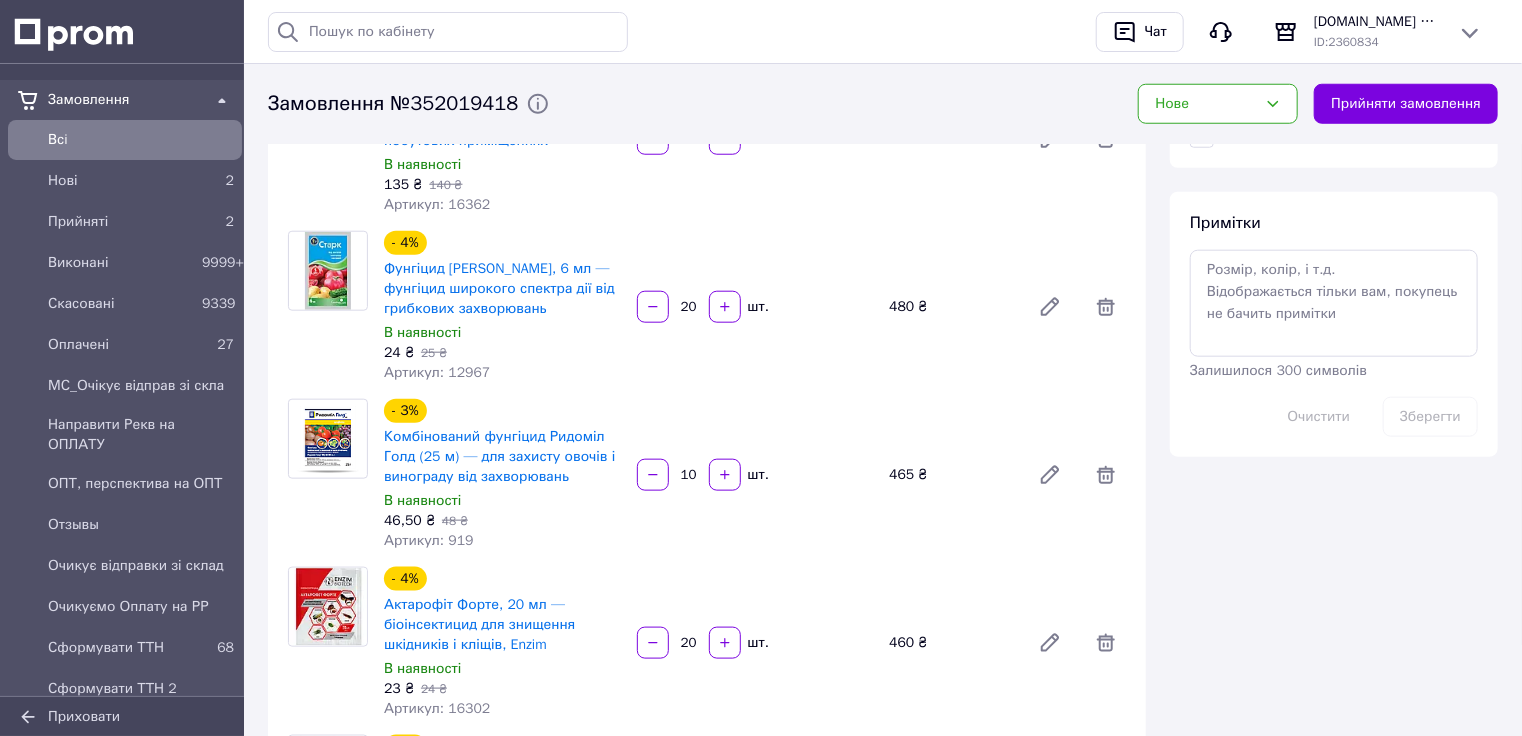 click on "Артикул: 16302" at bounding box center [437, 708] 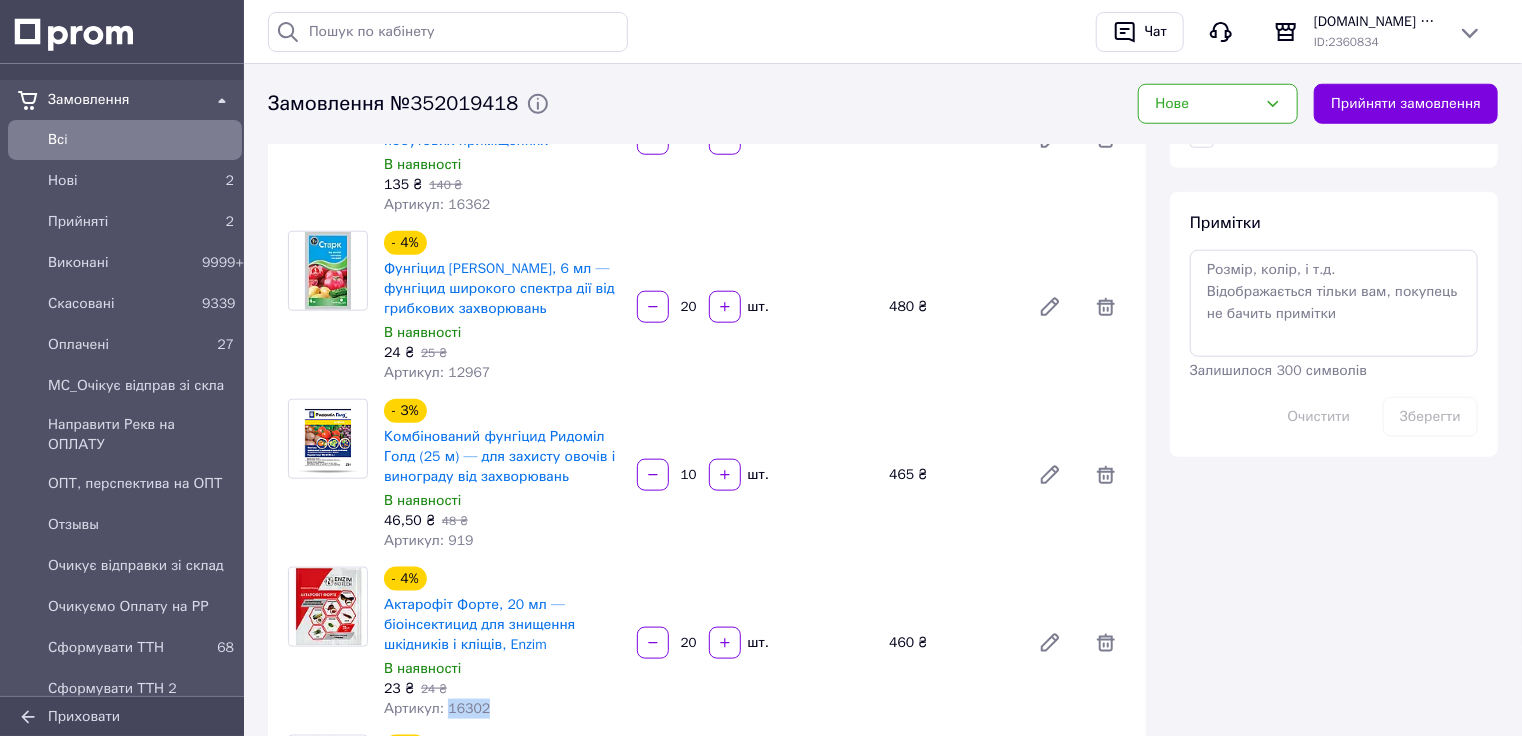 click on "Артикул: 16302" at bounding box center [437, 708] 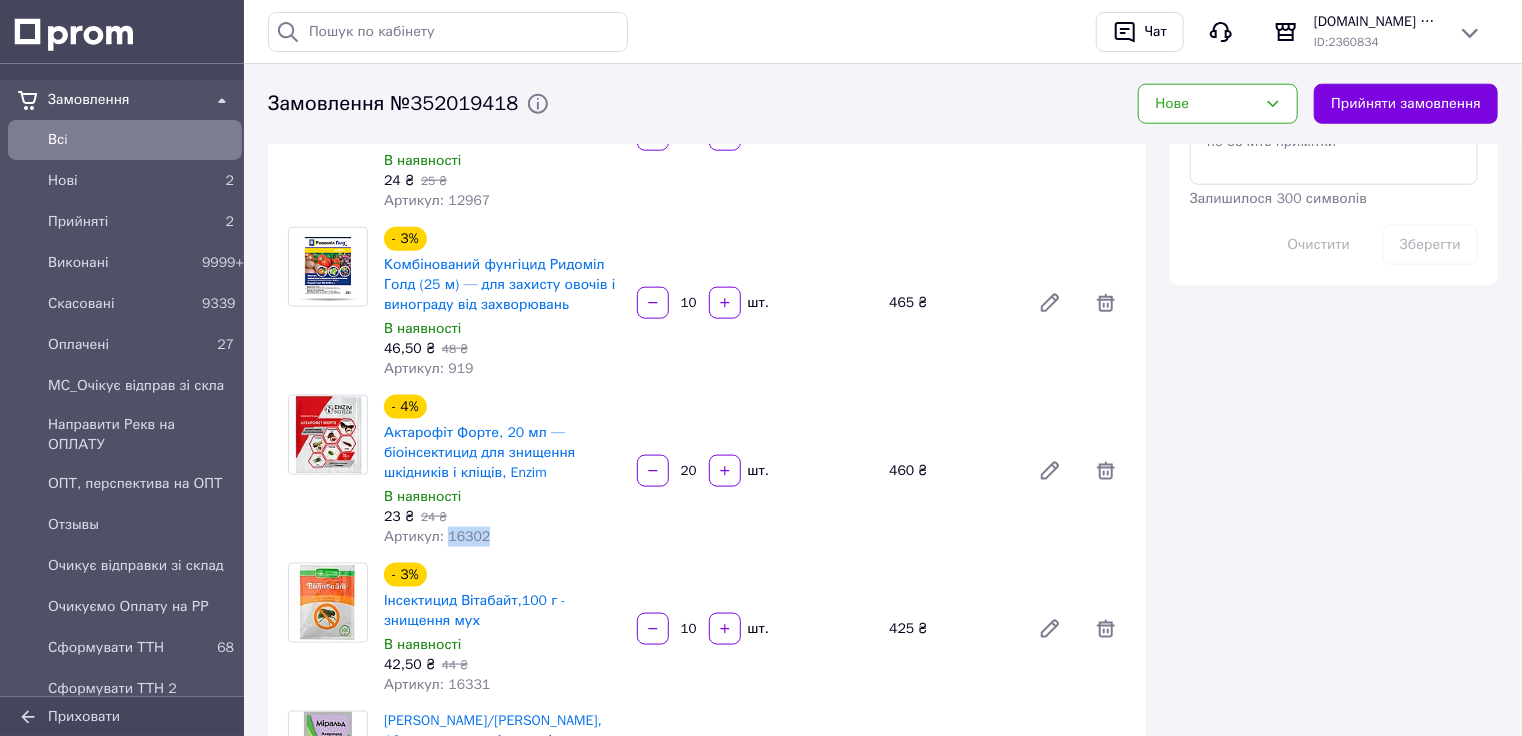 scroll, scrollTop: 1200, scrollLeft: 0, axis: vertical 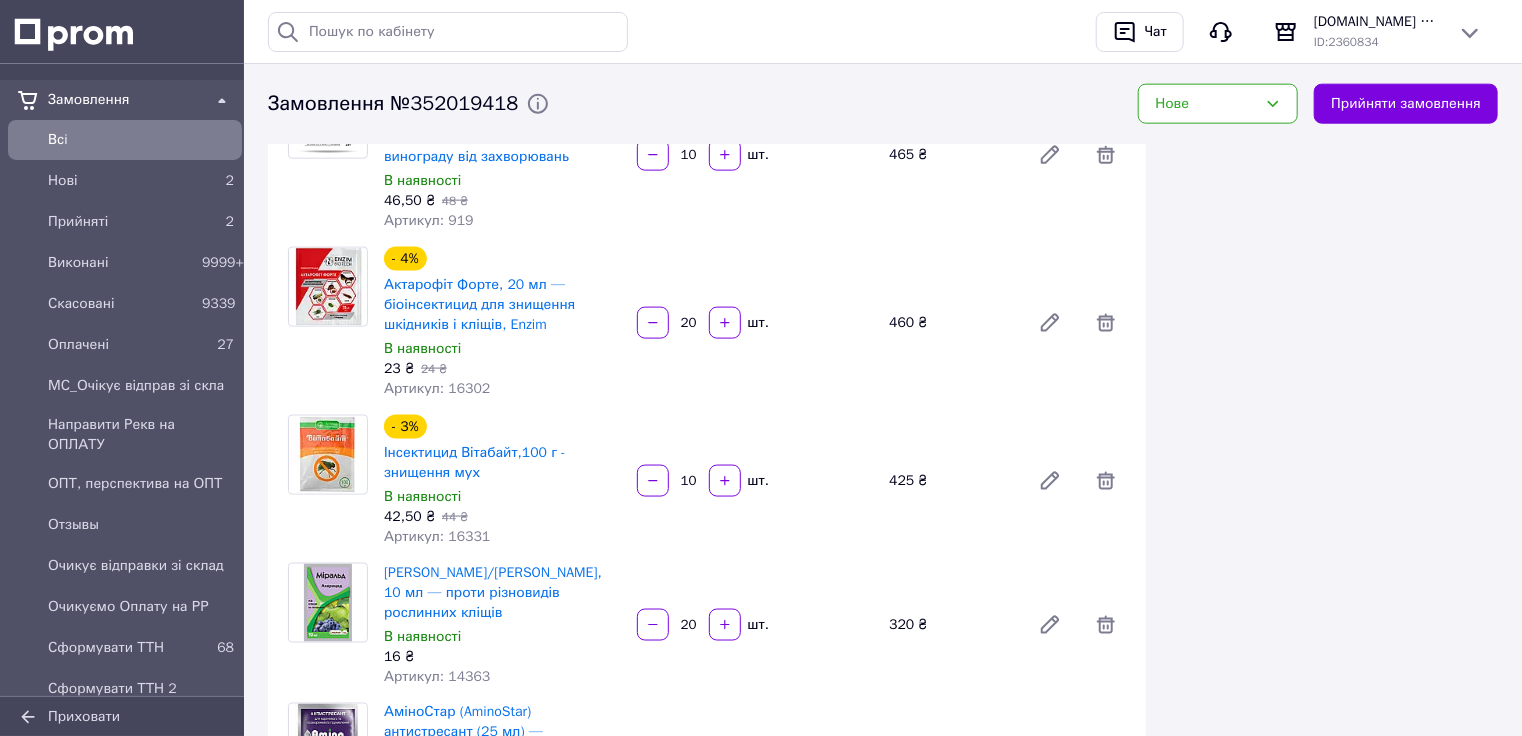 click on "Артикул: 16331" at bounding box center (437, 536) 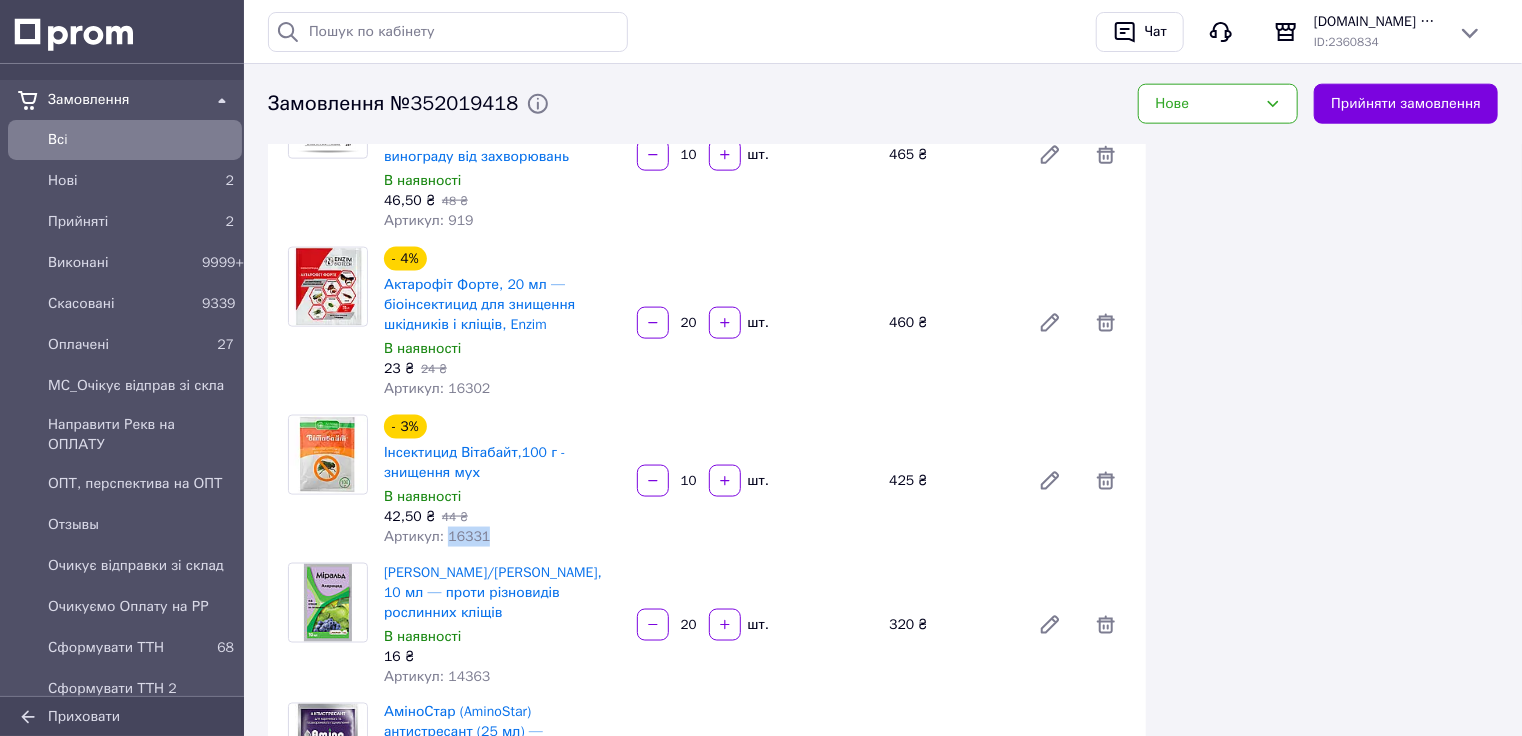 click on "Артикул: 16331" at bounding box center (437, 536) 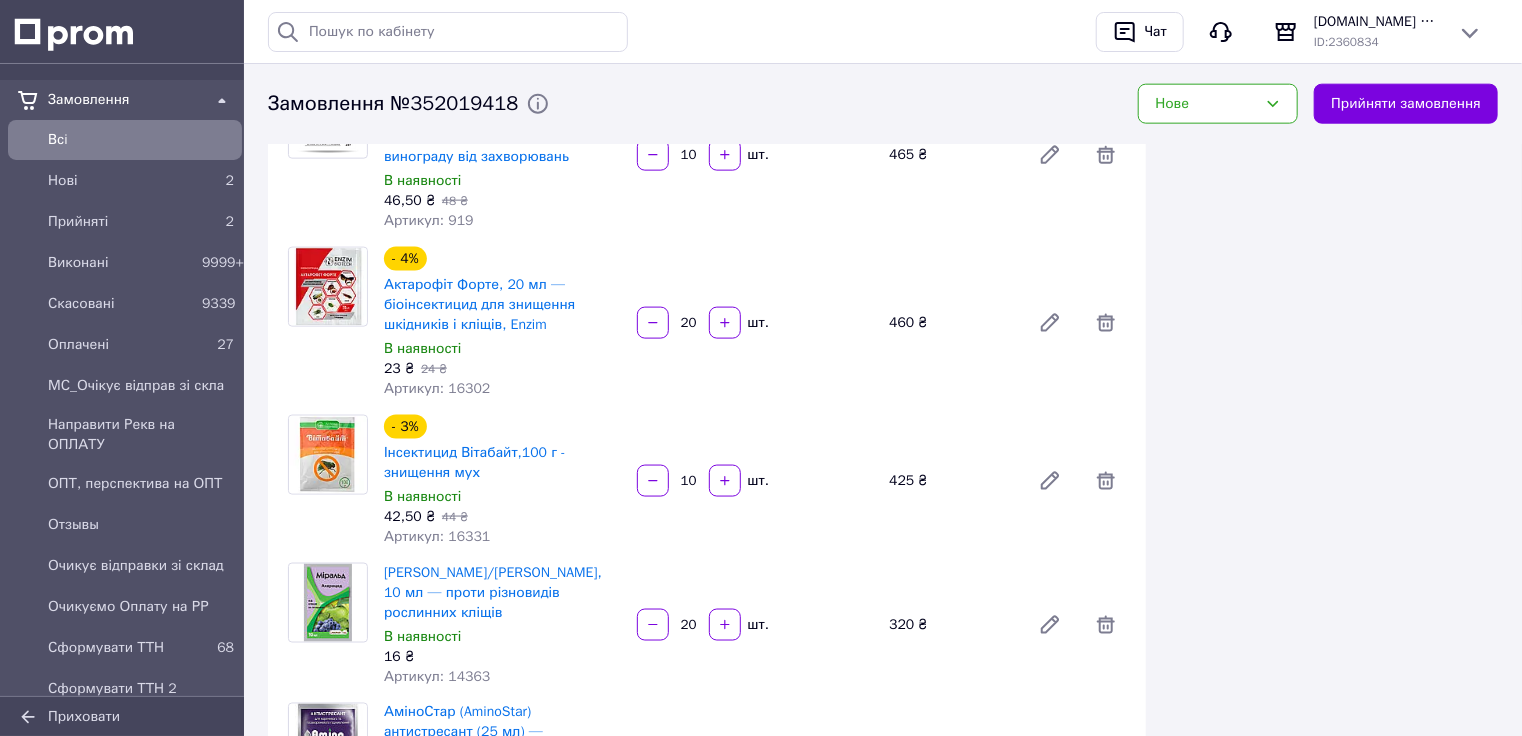 click on "Артикул: 14363" at bounding box center [437, 676] 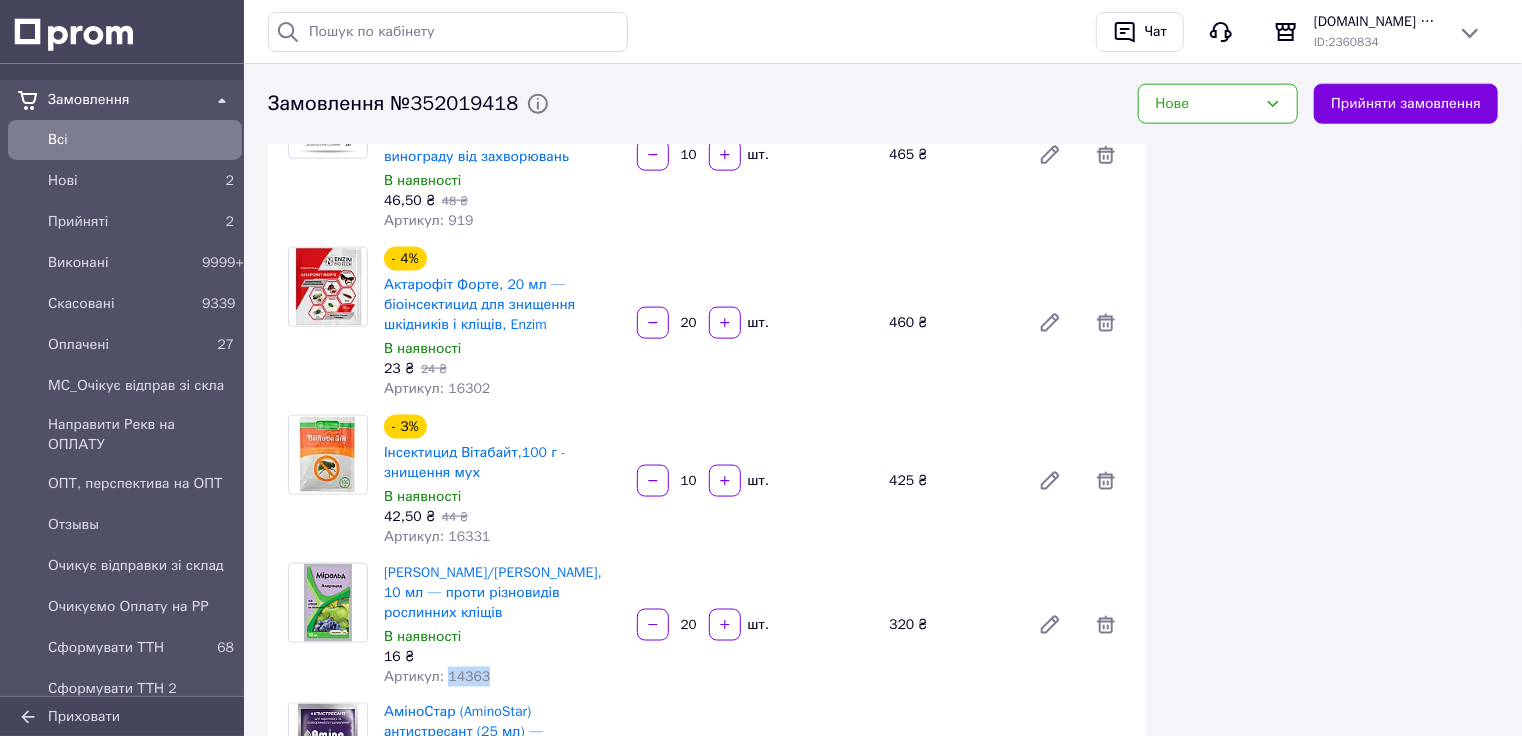 click on "Артикул: 14363" at bounding box center [437, 676] 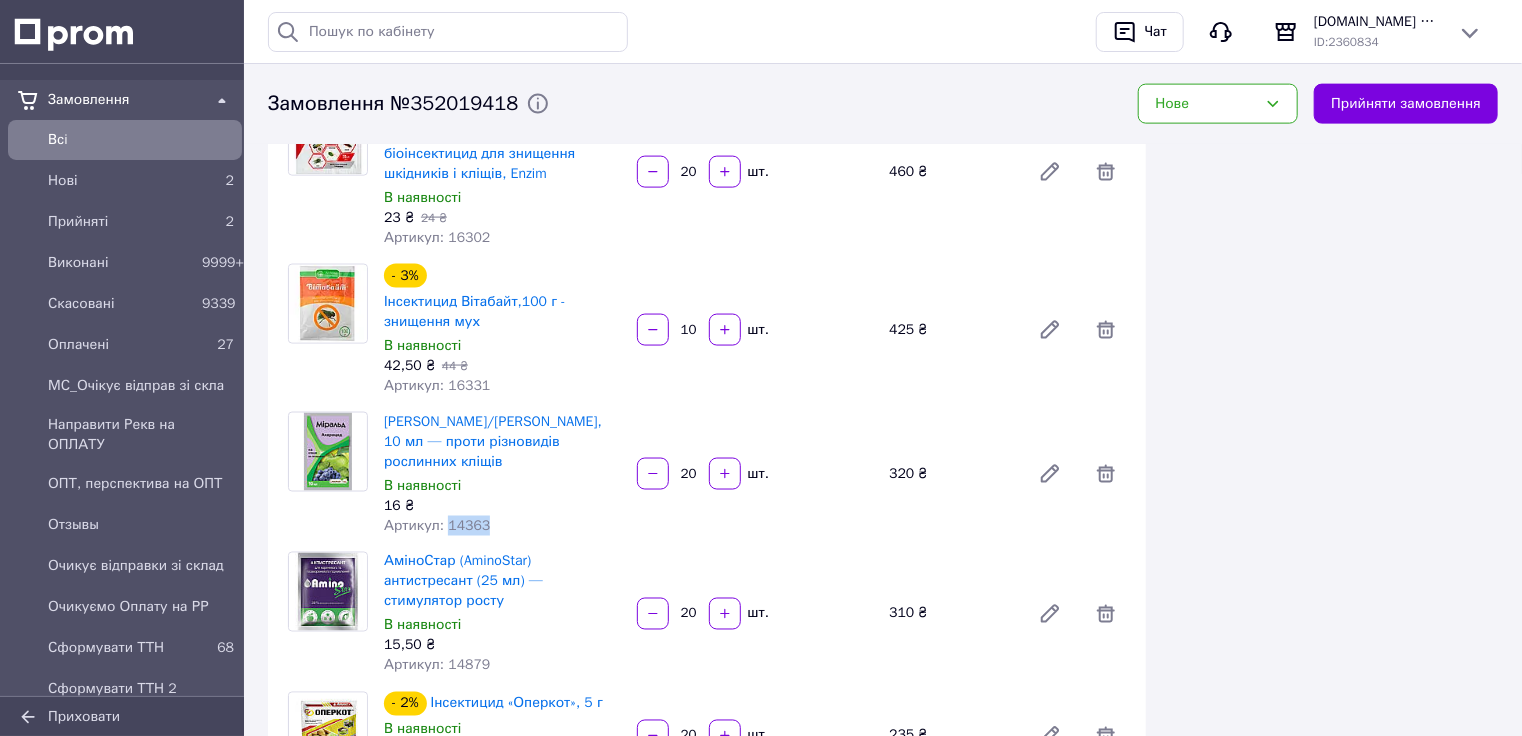 scroll, scrollTop: 1360, scrollLeft: 0, axis: vertical 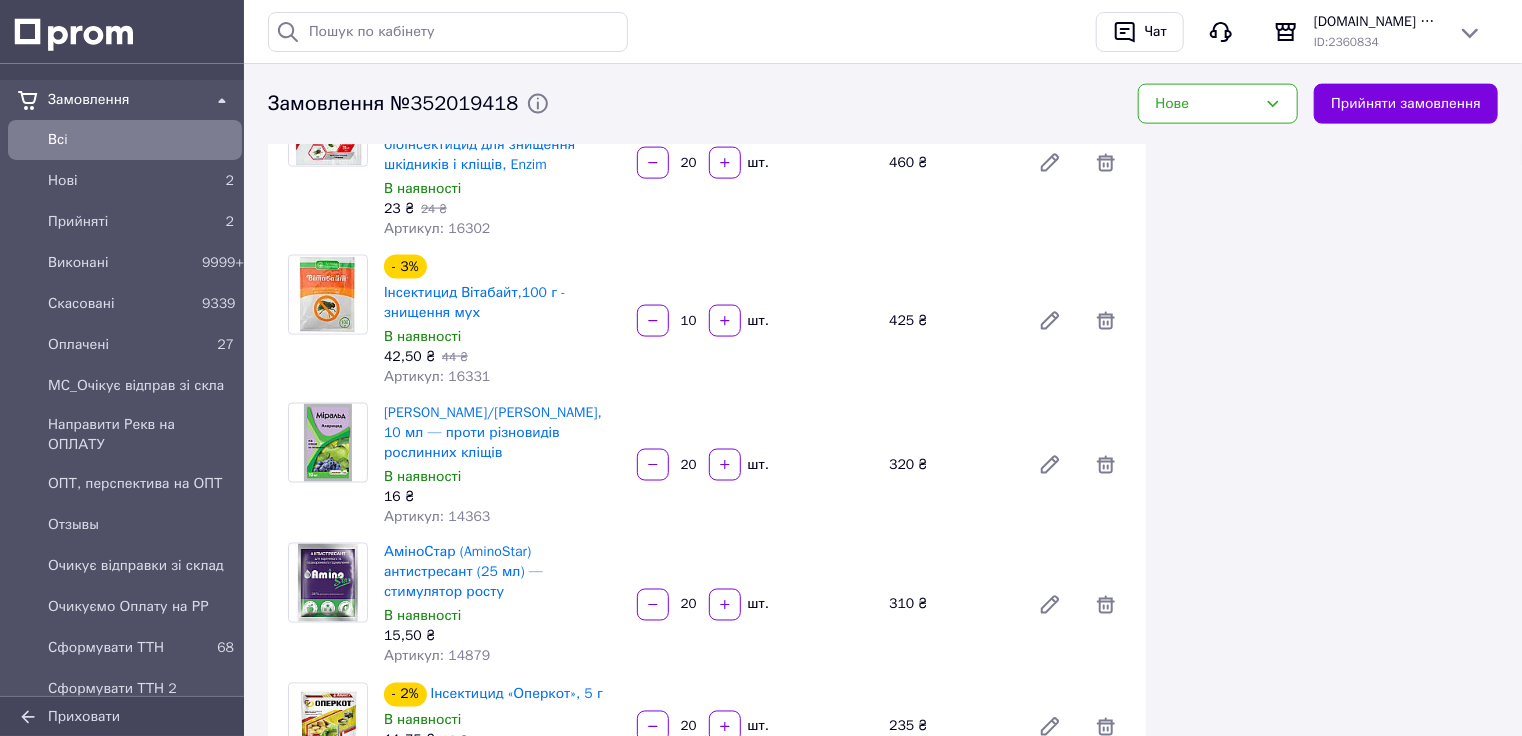 click on "Артикул: 14879" at bounding box center [437, 656] 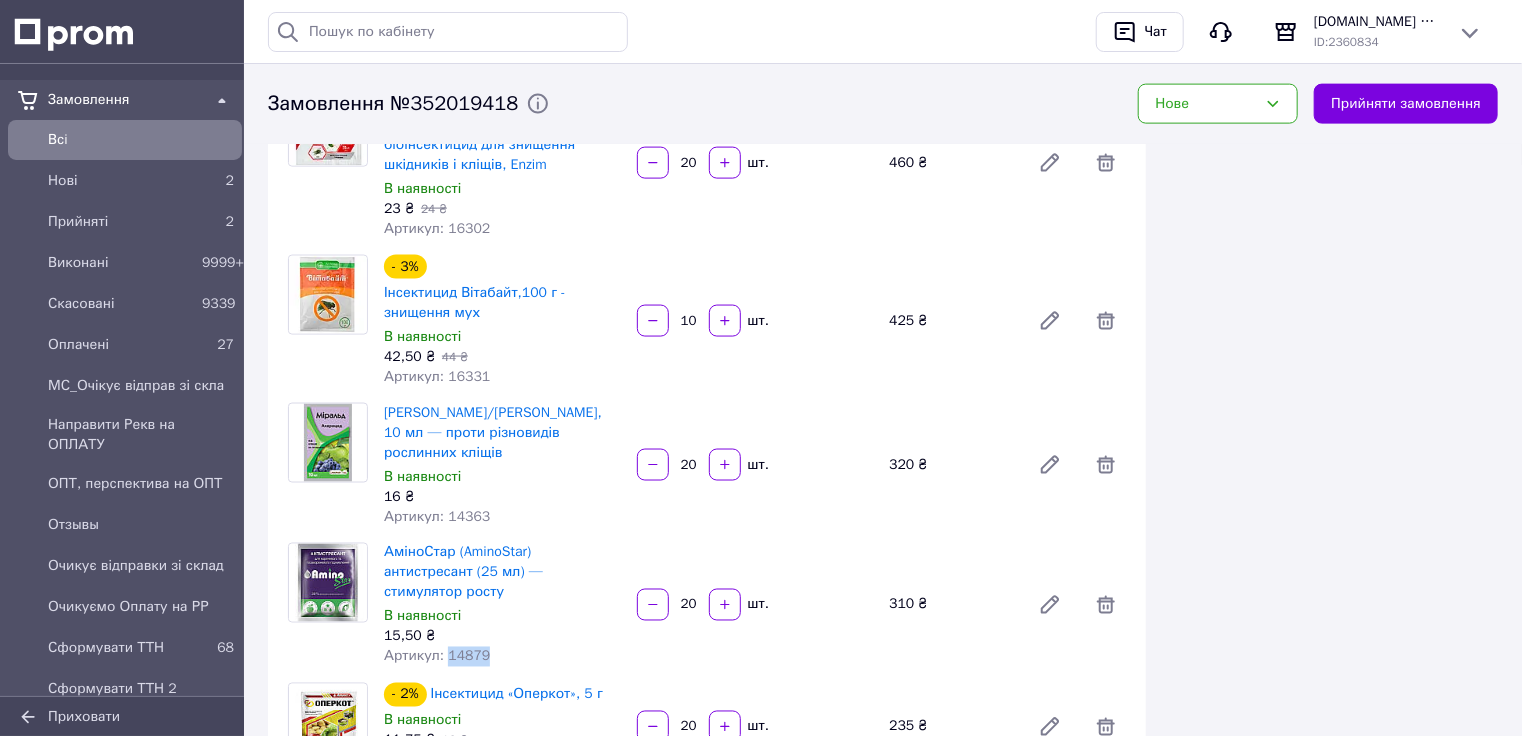 click on "Артикул: 14879" at bounding box center [437, 656] 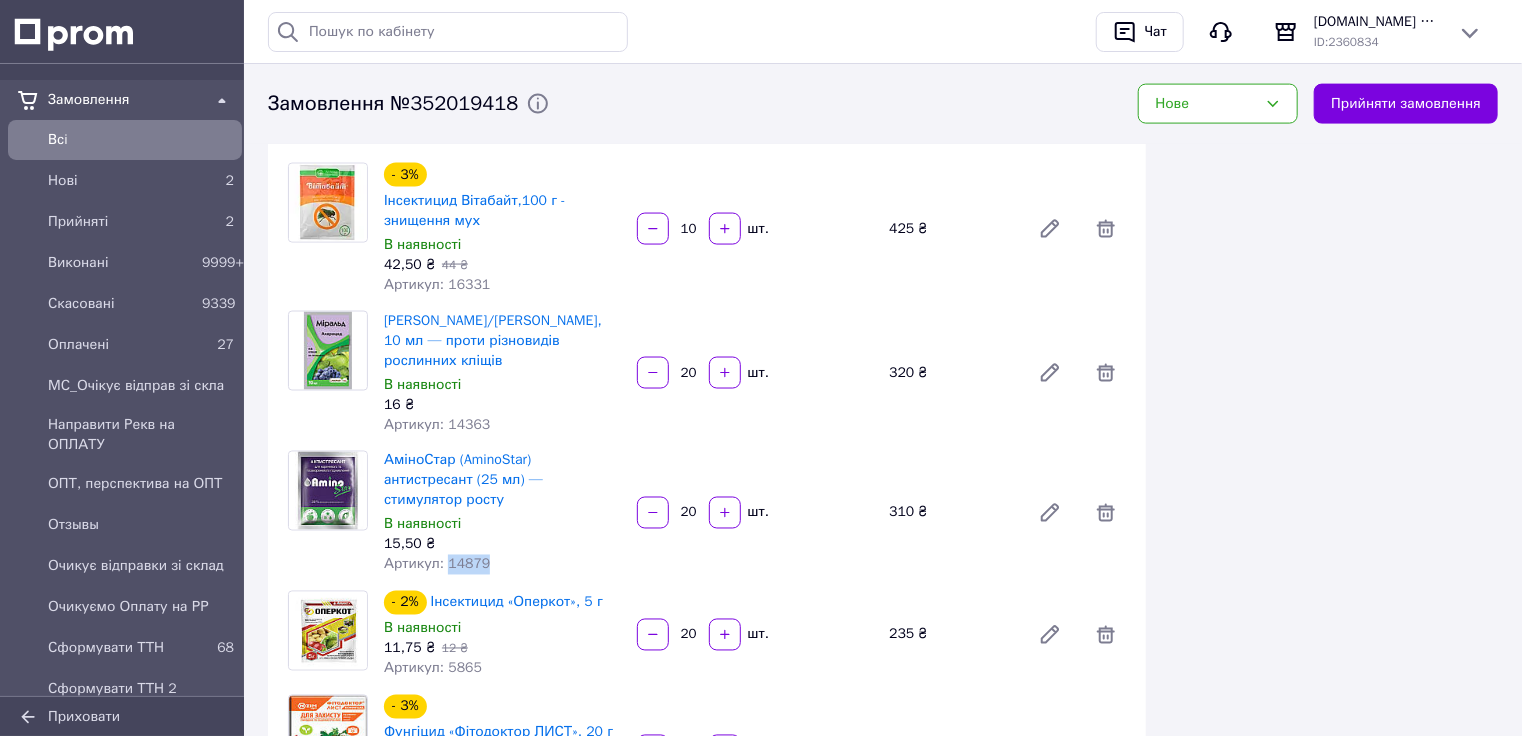 scroll, scrollTop: 1520, scrollLeft: 0, axis: vertical 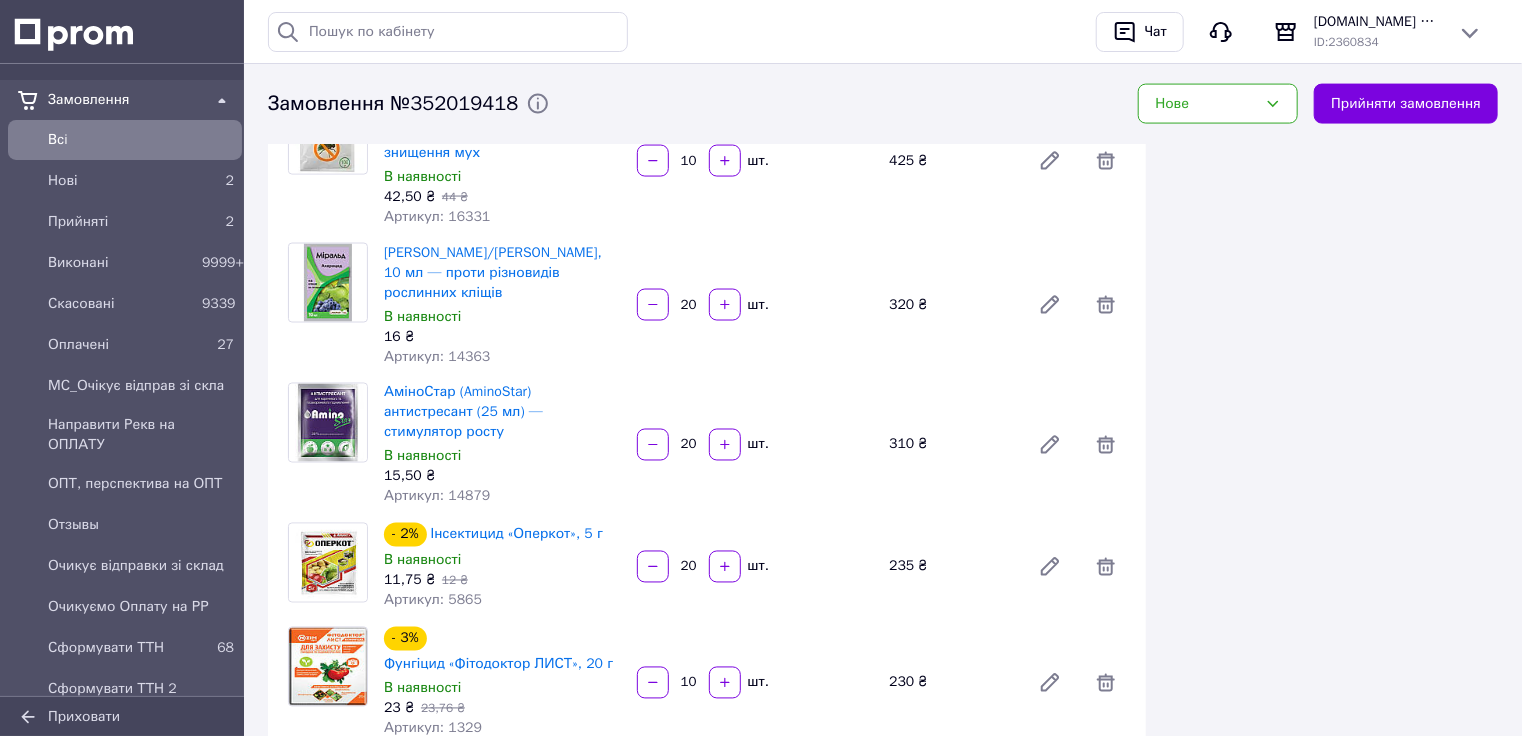 click on "Артикул: 5865" at bounding box center (433, 600) 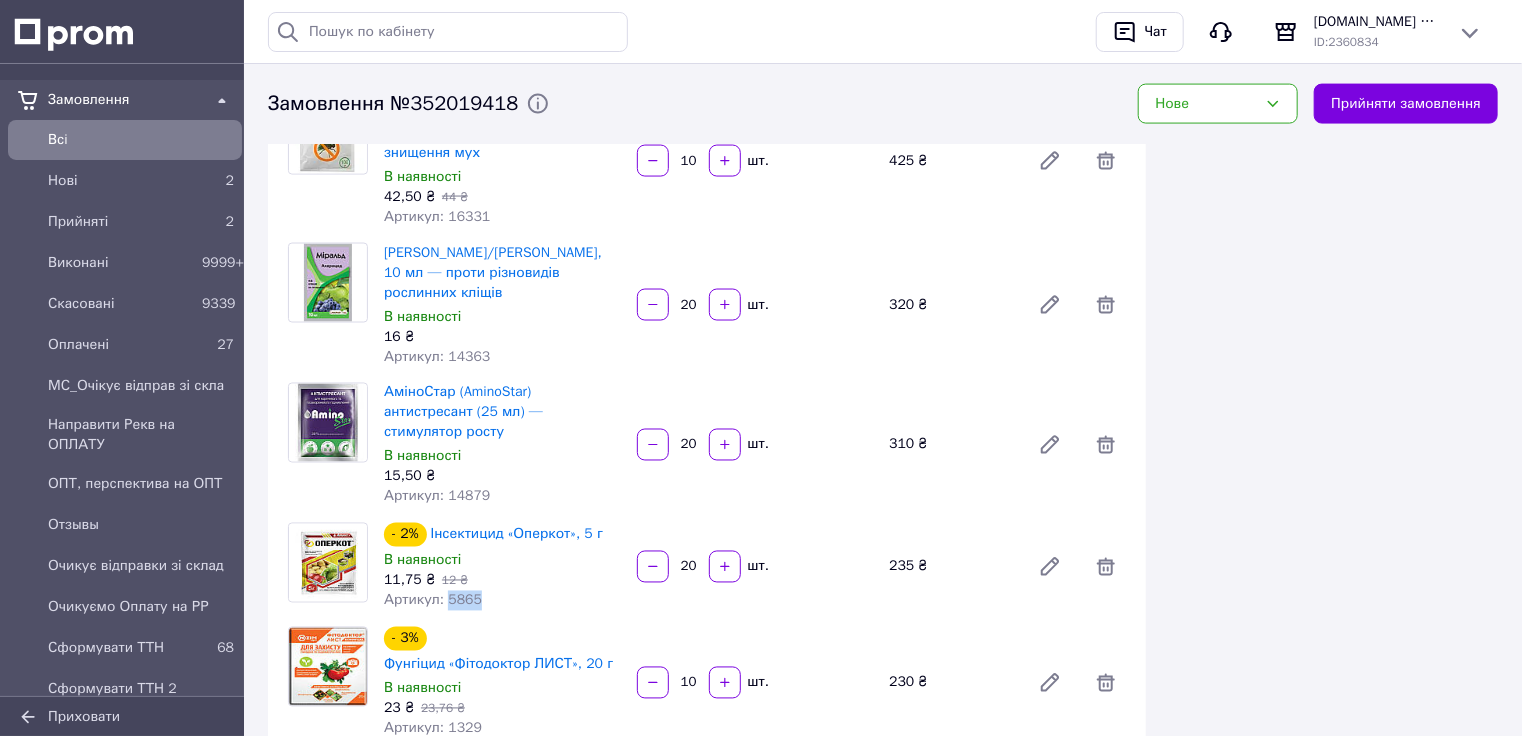 click on "Артикул: 5865" at bounding box center (433, 600) 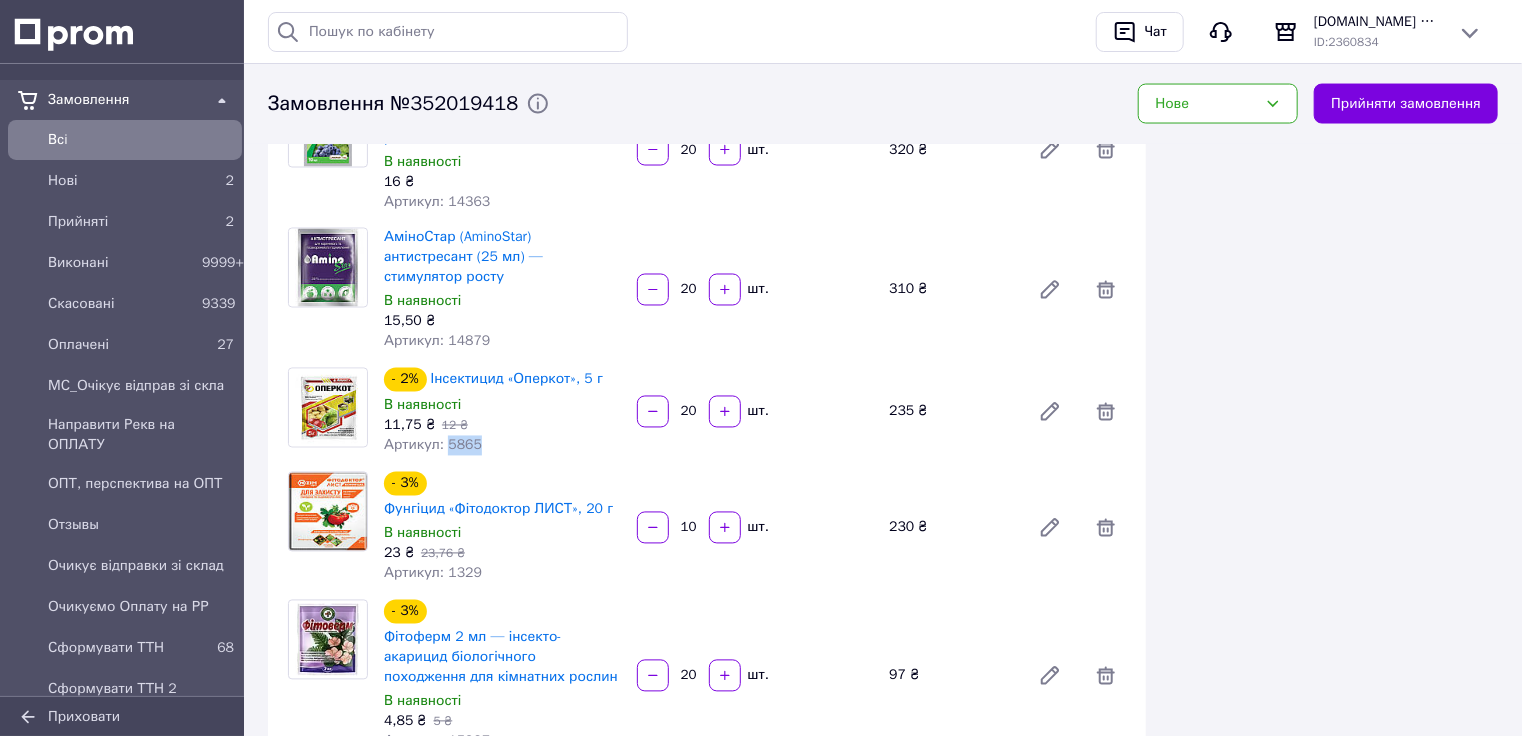 scroll, scrollTop: 1680, scrollLeft: 0, axis: vertical 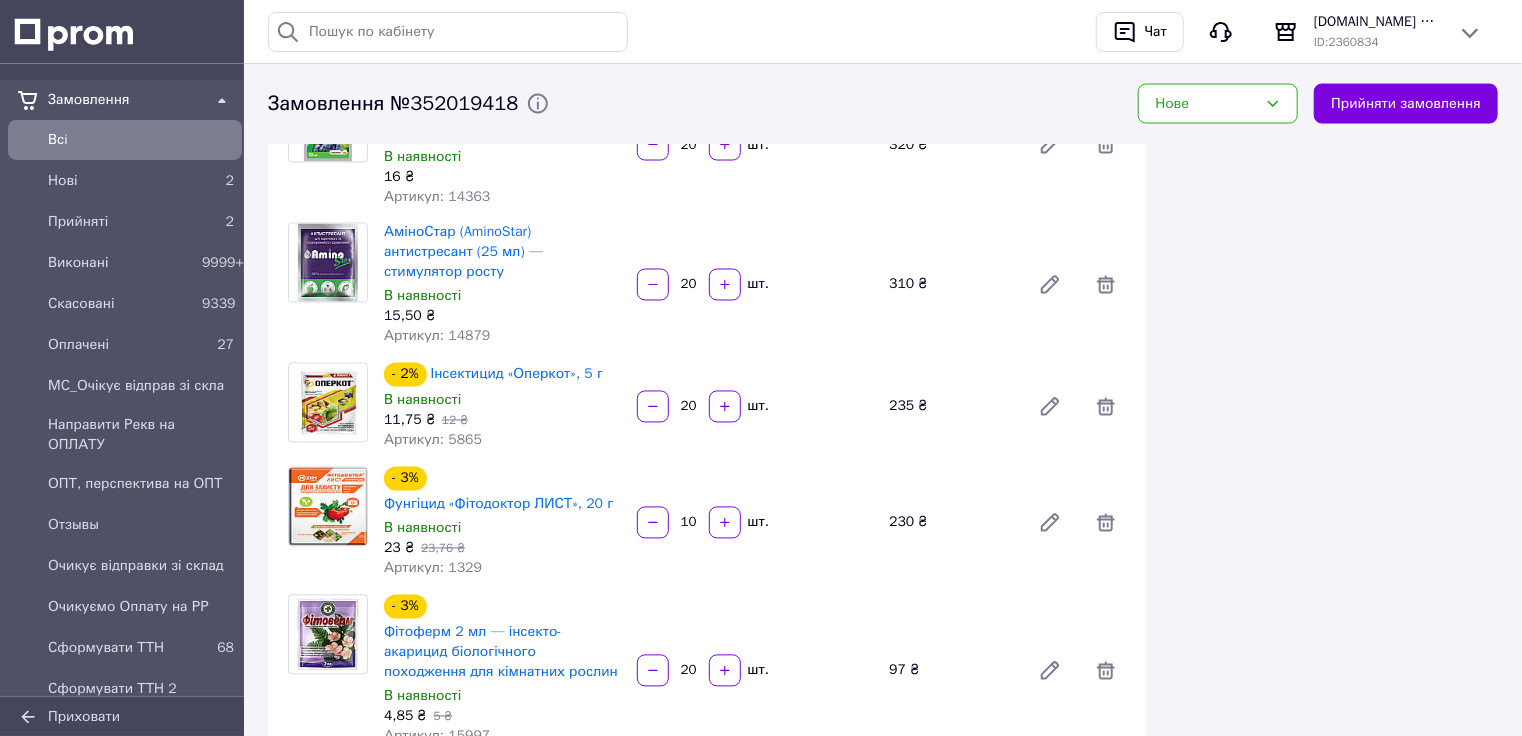 click on "Товари в замовленні (14) Додати товар - 5% [DEMOGRAPHIC_DATA] Квадріс, 6 мл, Syngenta — захист овочів, винограду. В наявності 42 ₴   44 ₴ Артикул: 3550 30   шт. 1 260 ₴ - 2% Ридоміл Голд системний фунгіцид, 50 г — для захисту овочів і винограду від захворювань В наявності 91 ₴   93 ₴ Артикул: 3525 10   шт. 910 ₴ - 4% Інсектицид ТЕМПО 3 гр — проти попелиці, білокрилки, трипса (Сімейний Сад) В наявності 51 ₴   53 ₴ Артикул: 16874 15   шт. 765 ₴ - 3% Біоінсекто-акарицид Актоцид, 150 мл — універсальний біологічний інсектицид В наявності 73 ₴   75 ₴ Артикул: 15624 10   шт. 730 ₴ - 4% В наявності 135 ₴   140 ₴ Артикул: 16362 4" at bounding box center (707, -323) 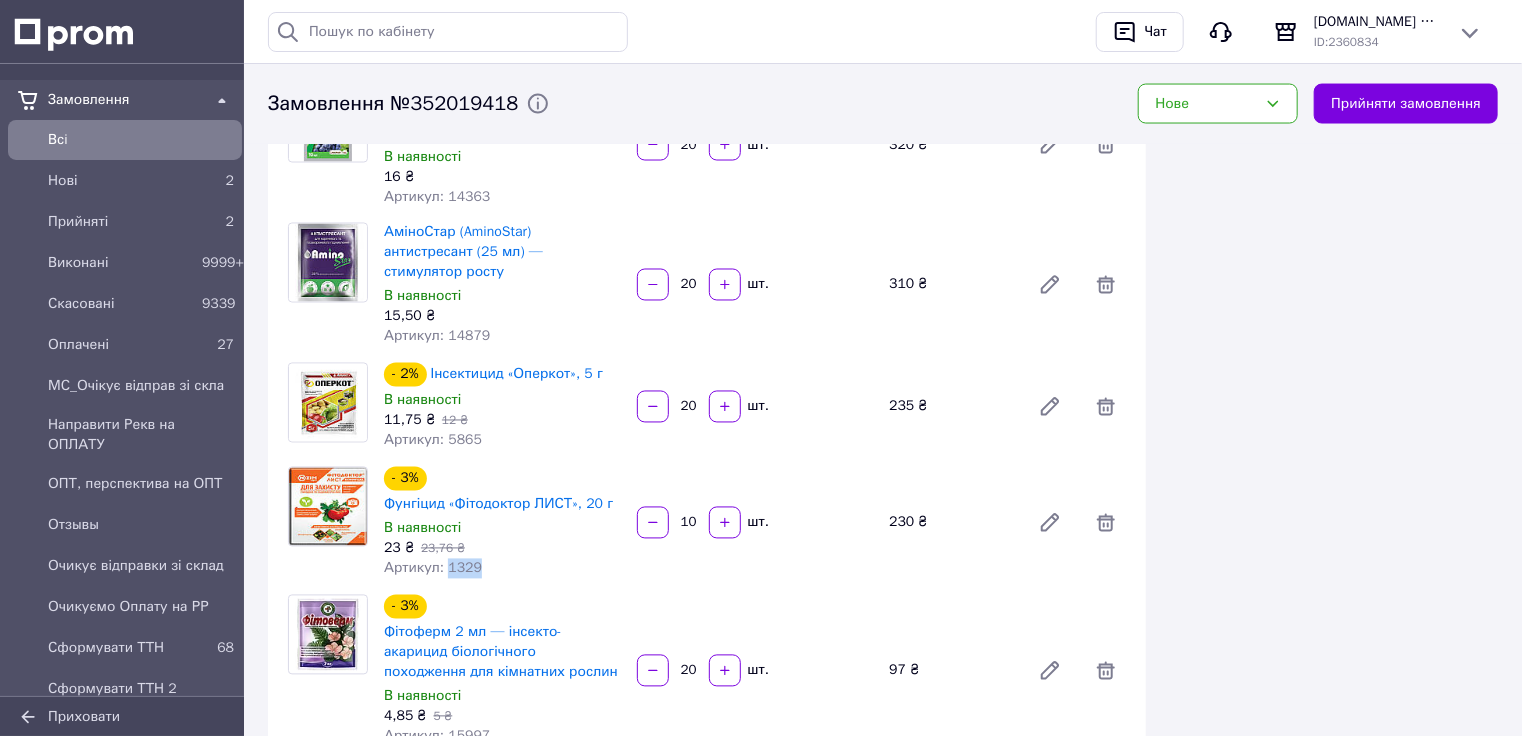 click on "Артикул: 1329" at bounding box center (433, 568) 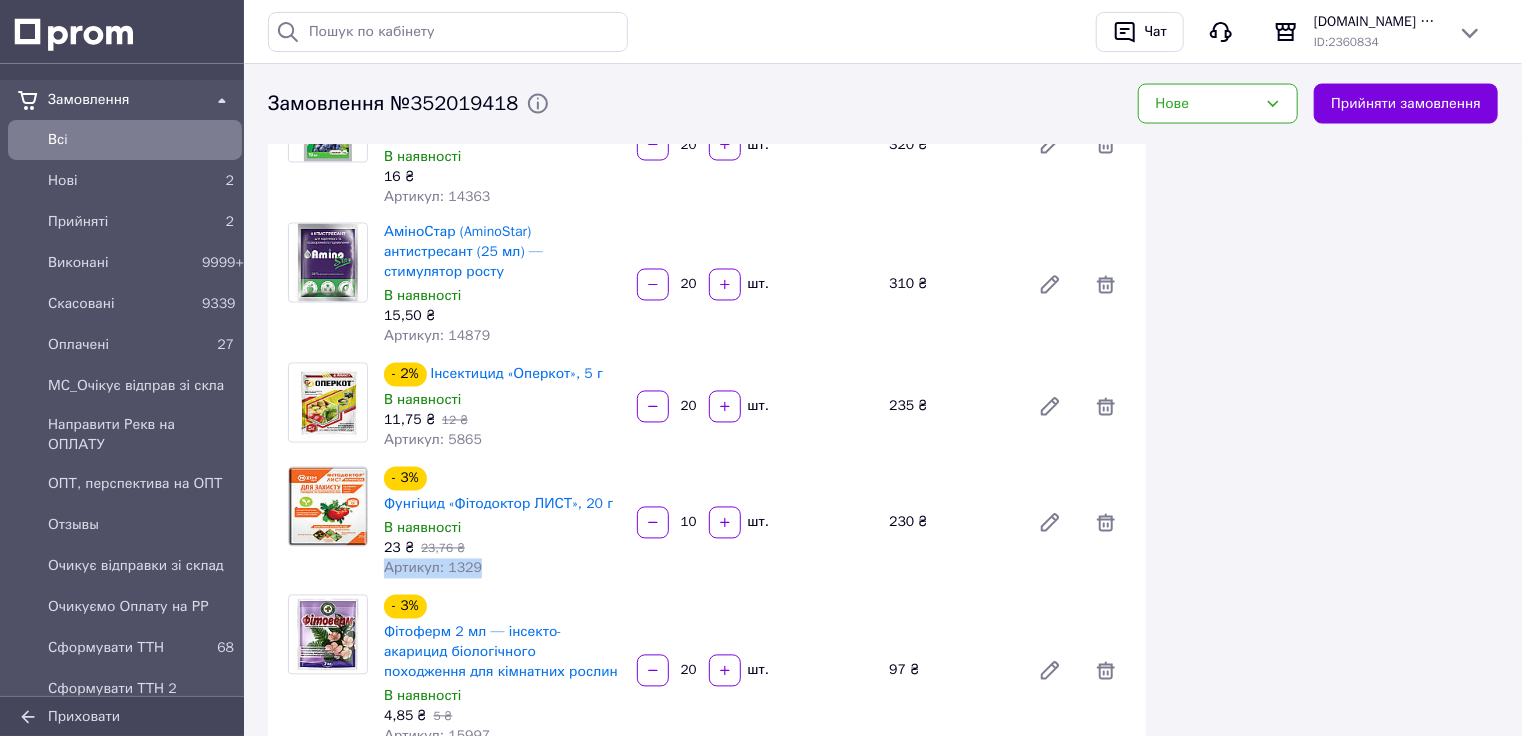 click on "Артикул: 1329" at bounding box center [433, 568] 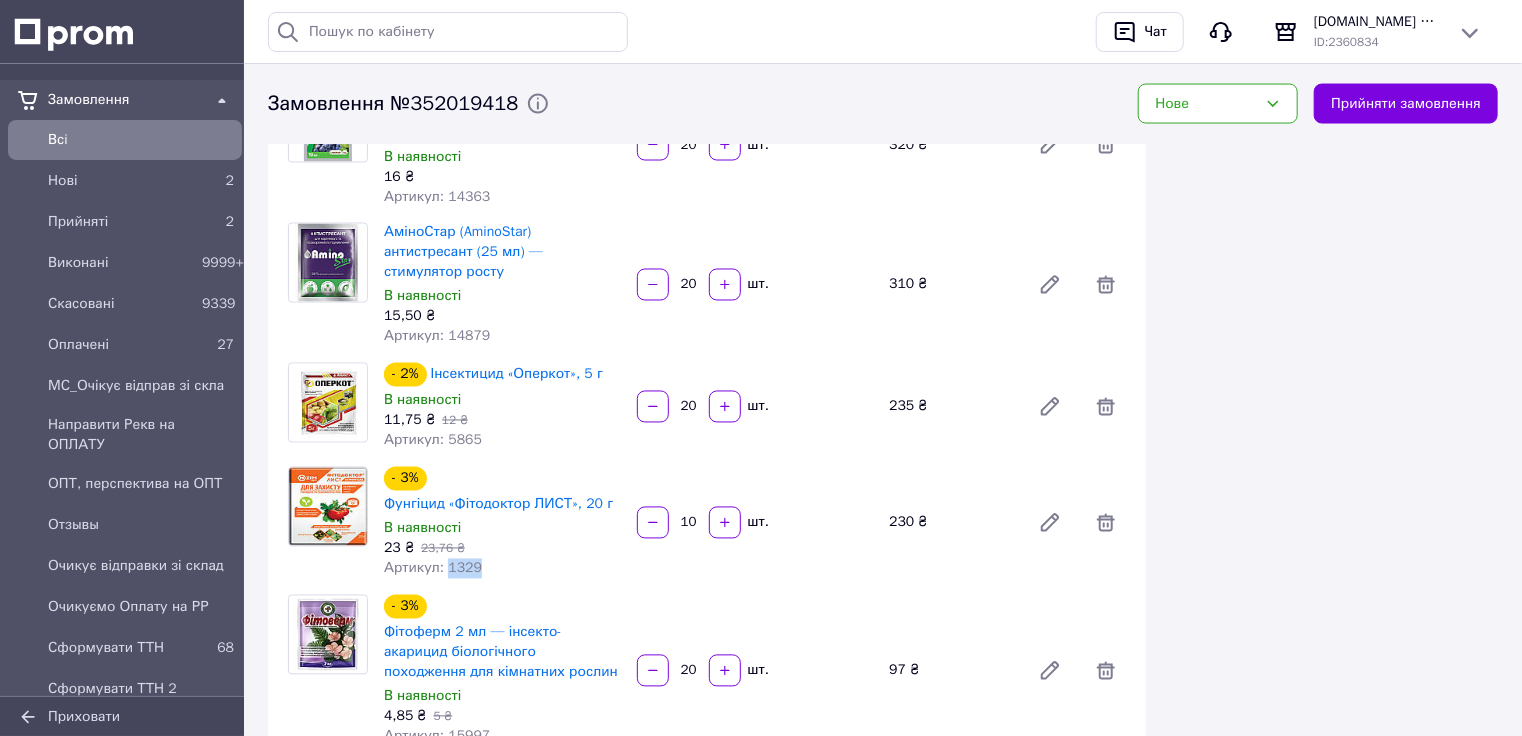click on "Артикул: 1329" at bounding box center [433, 568] 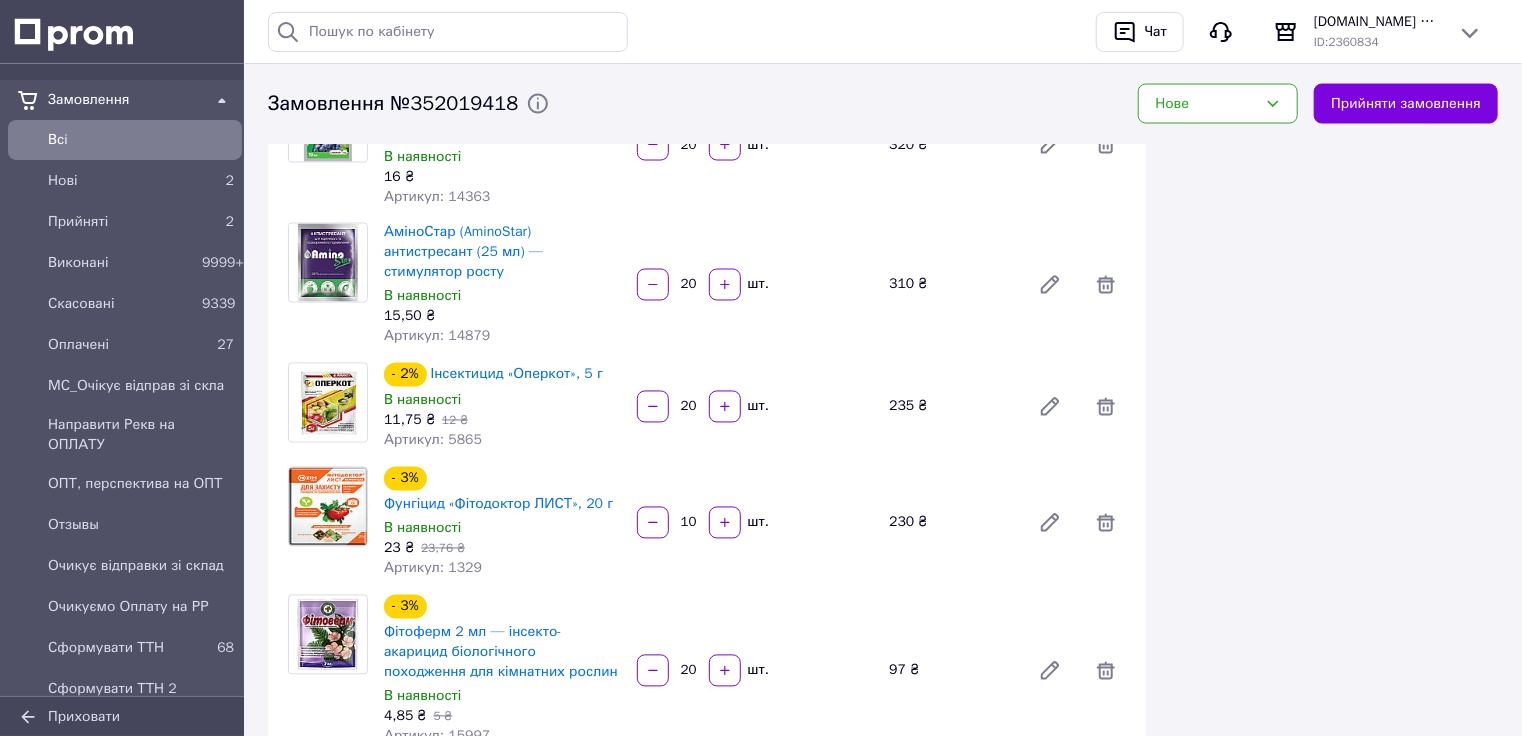click on "Артикул: 15997" at bounding box center (437, 736) 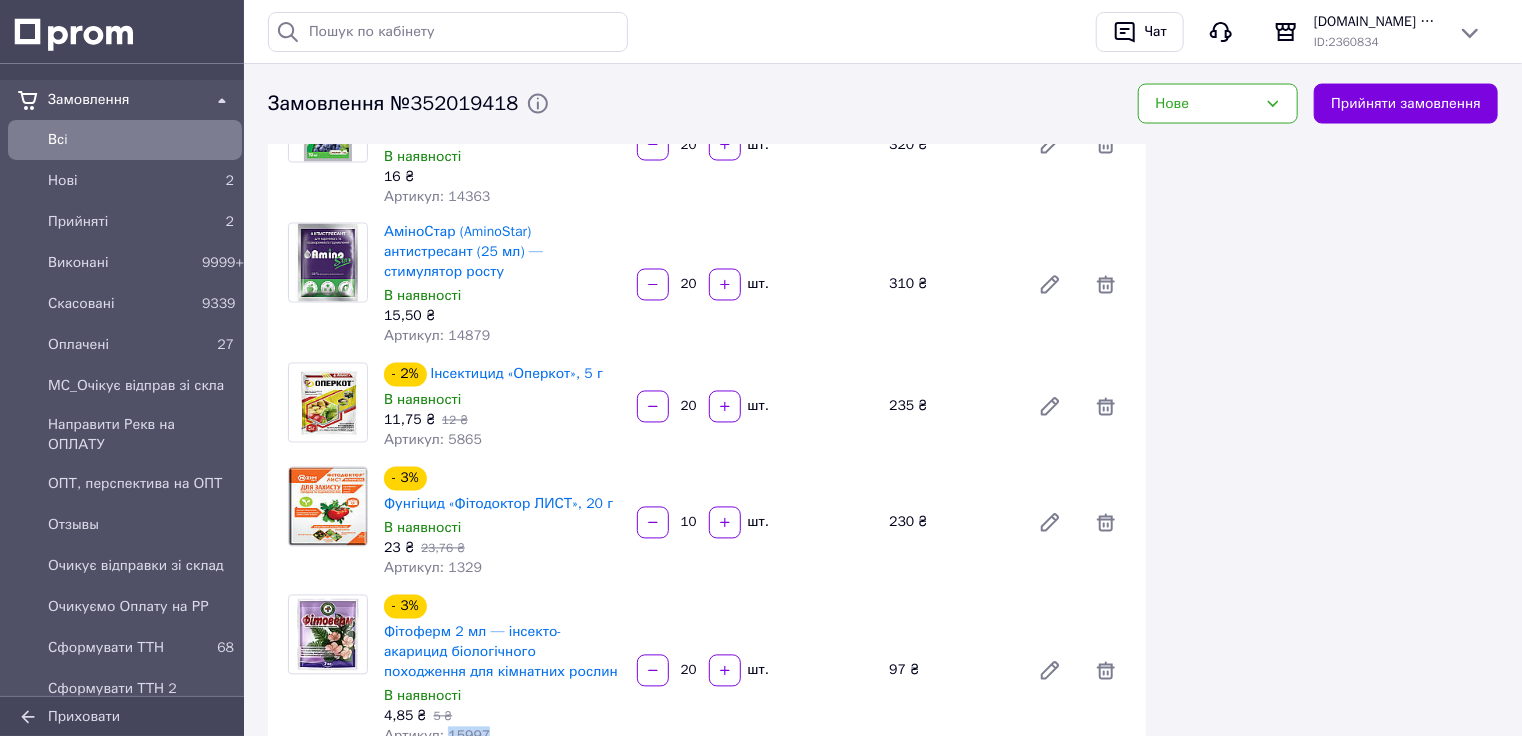 click on "Артикул: 15997" at bounding box center (437, 736) 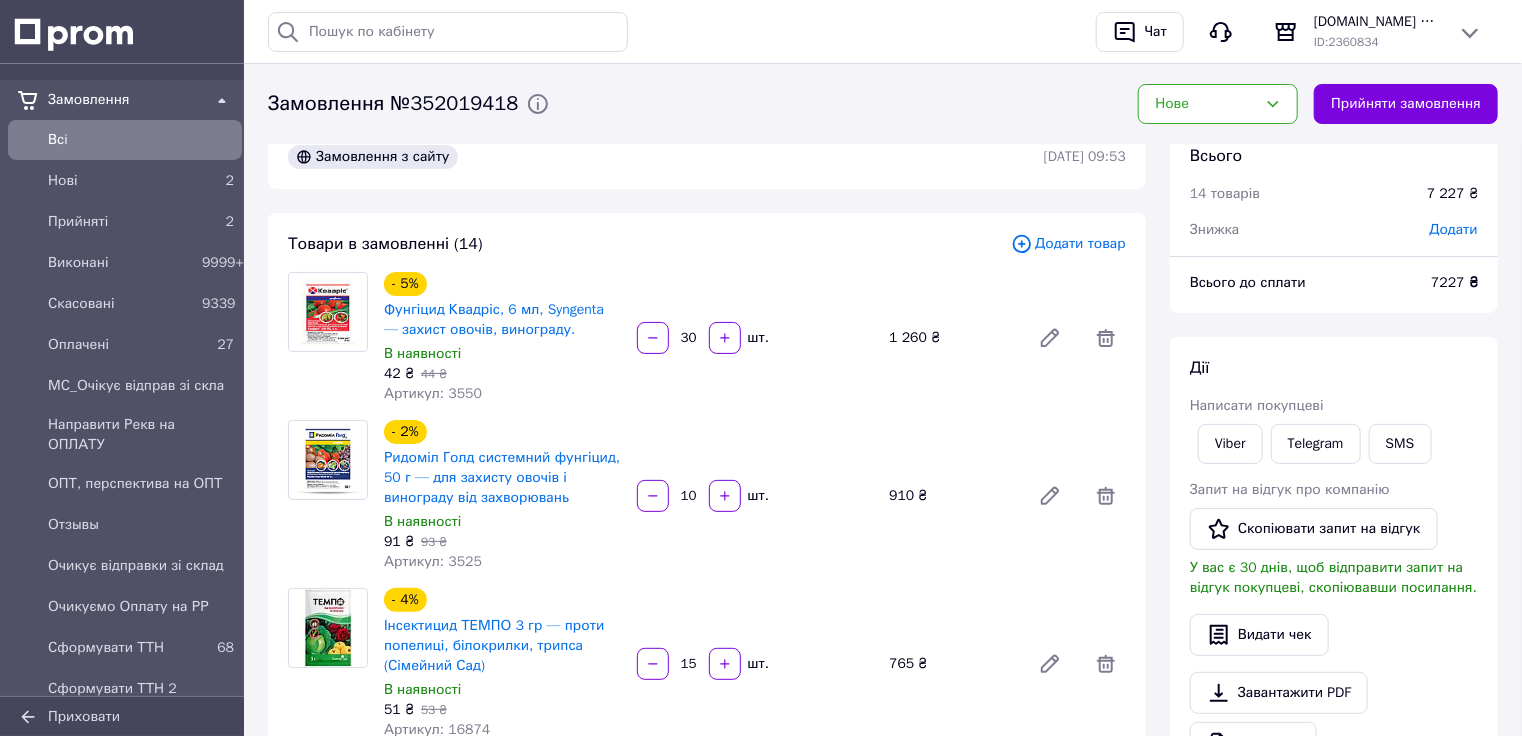 scroll, scrollTop: 80, scrollLeft: 0, axis: vertical 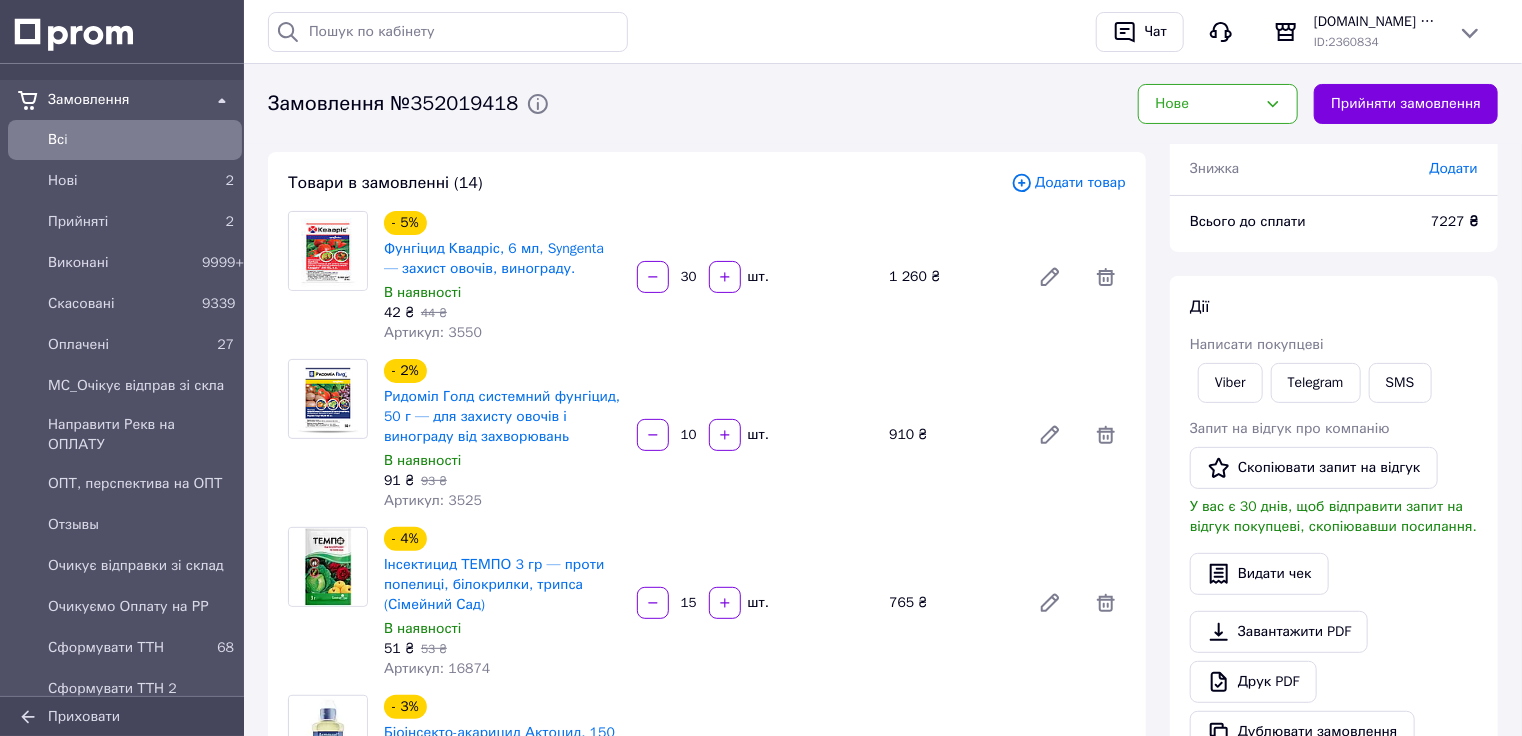click on "Артикул: 3550" at bounding box center (433, 332) 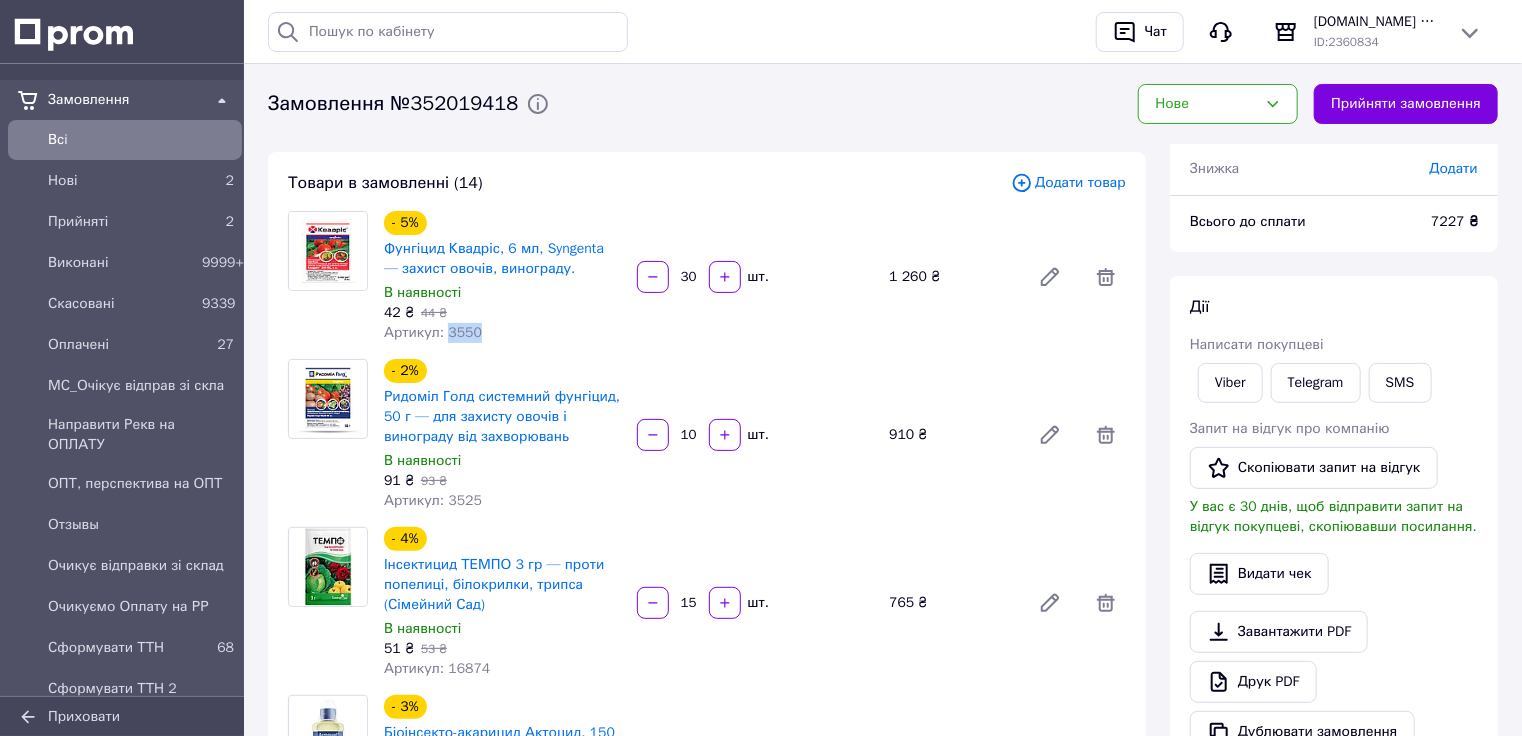 click on "Артикул: 3550" at bounding box center (433, 332) 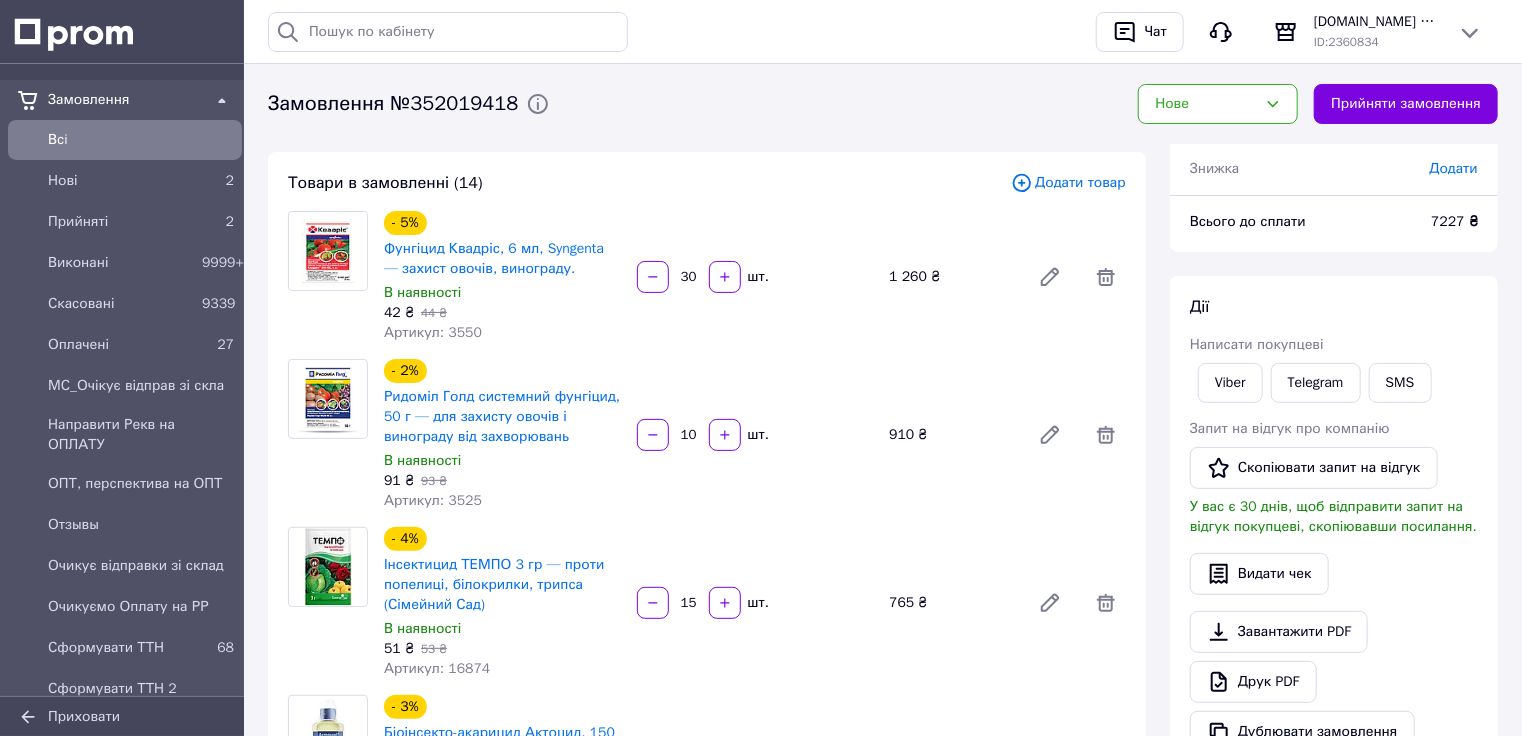 click on "Артикул: 3525" at bounding box center [433, 500] 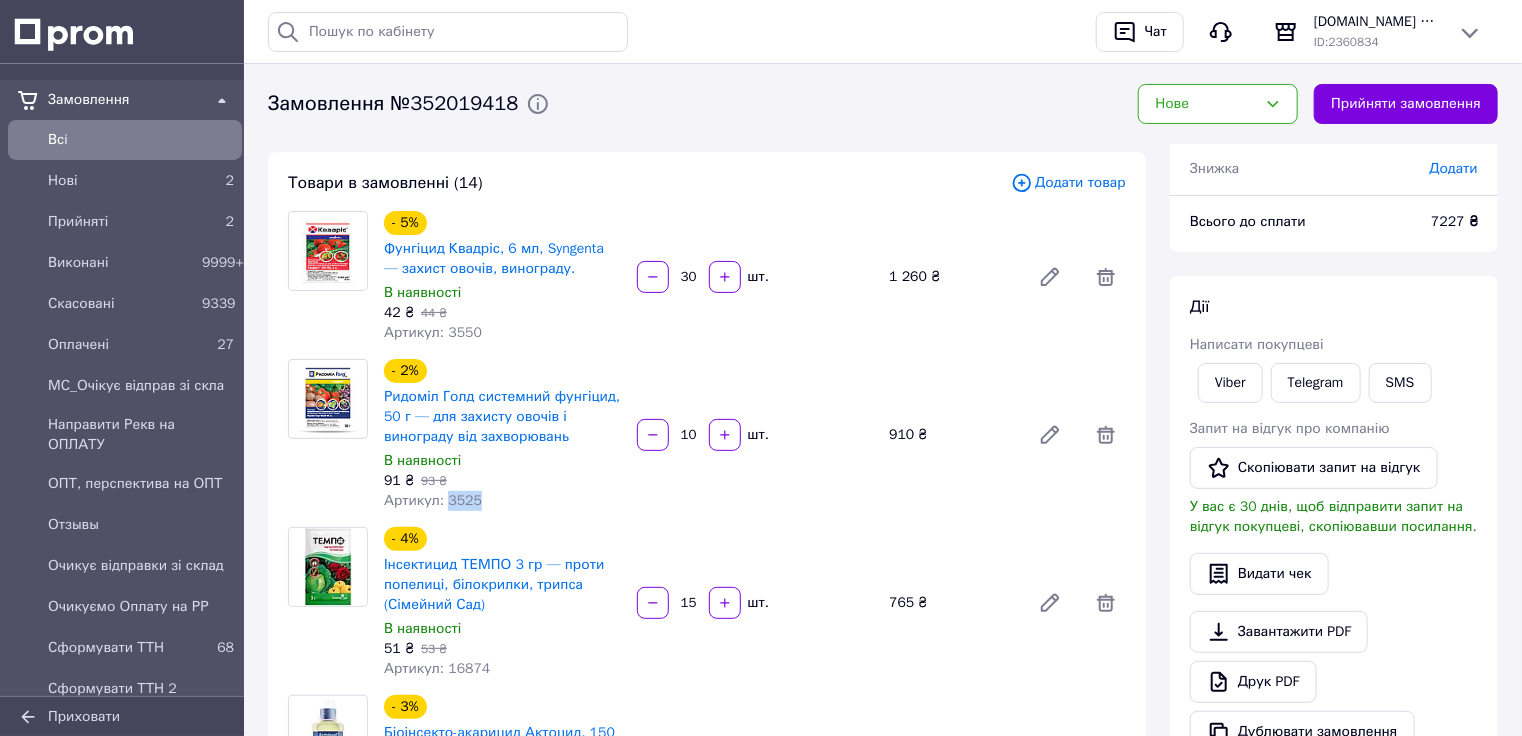 click on "Артикул: 3525" at bounding box center [433, 500] 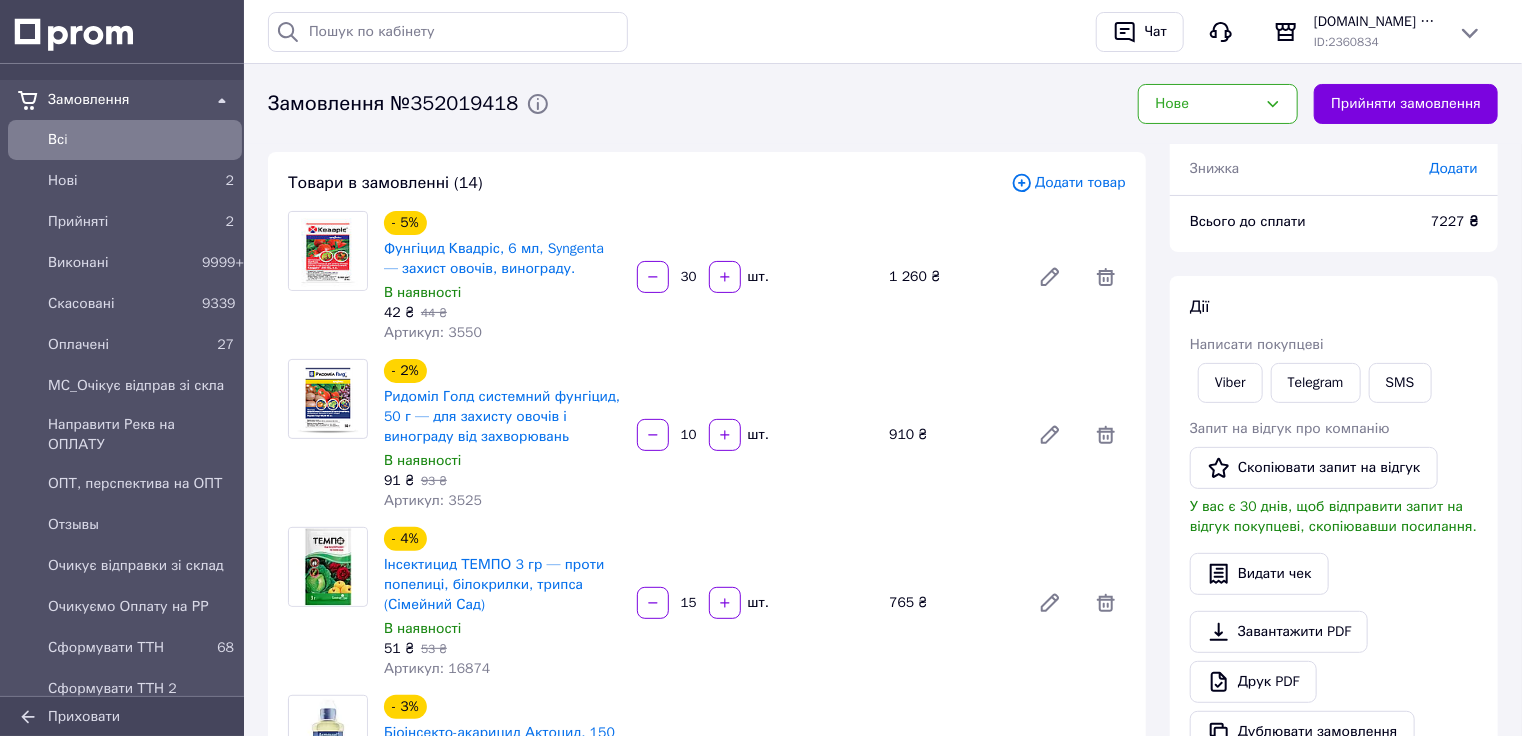 click on "Артикул: 16874" at bounding box center [437, 668] 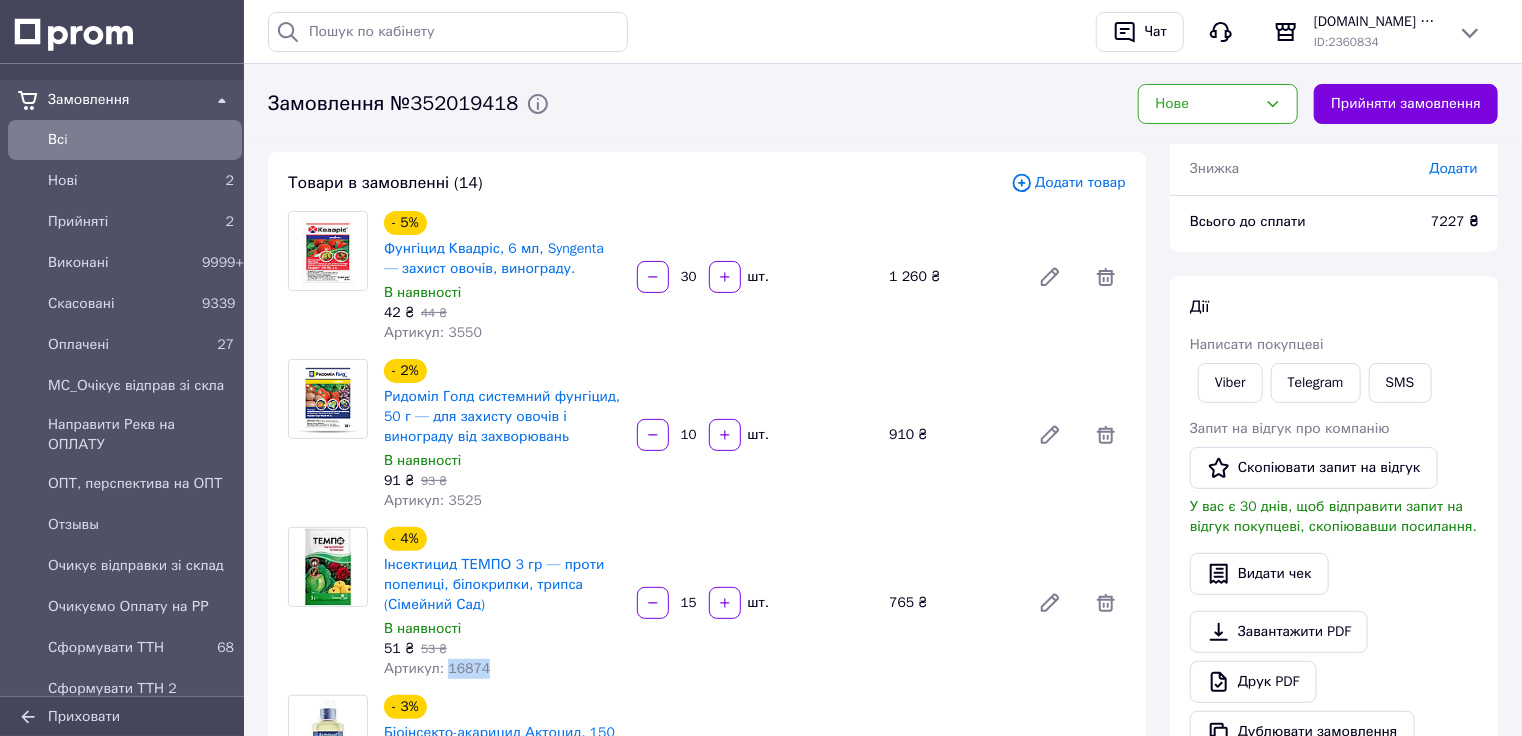 click on "Артикул: 16874" at bounding box center (437, 668) 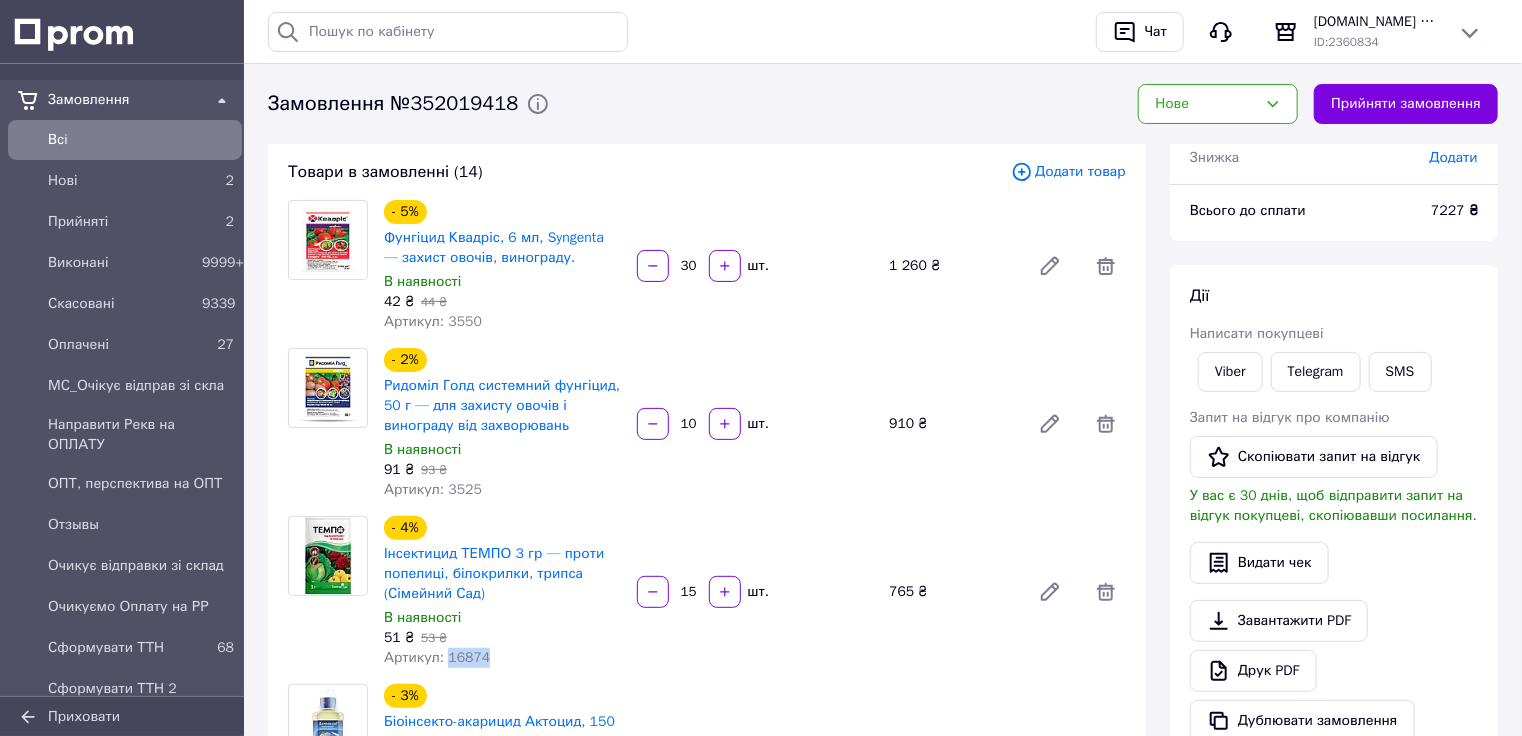 scroll, scrollTop: 240, scrollLeft: 0, axis: vertical 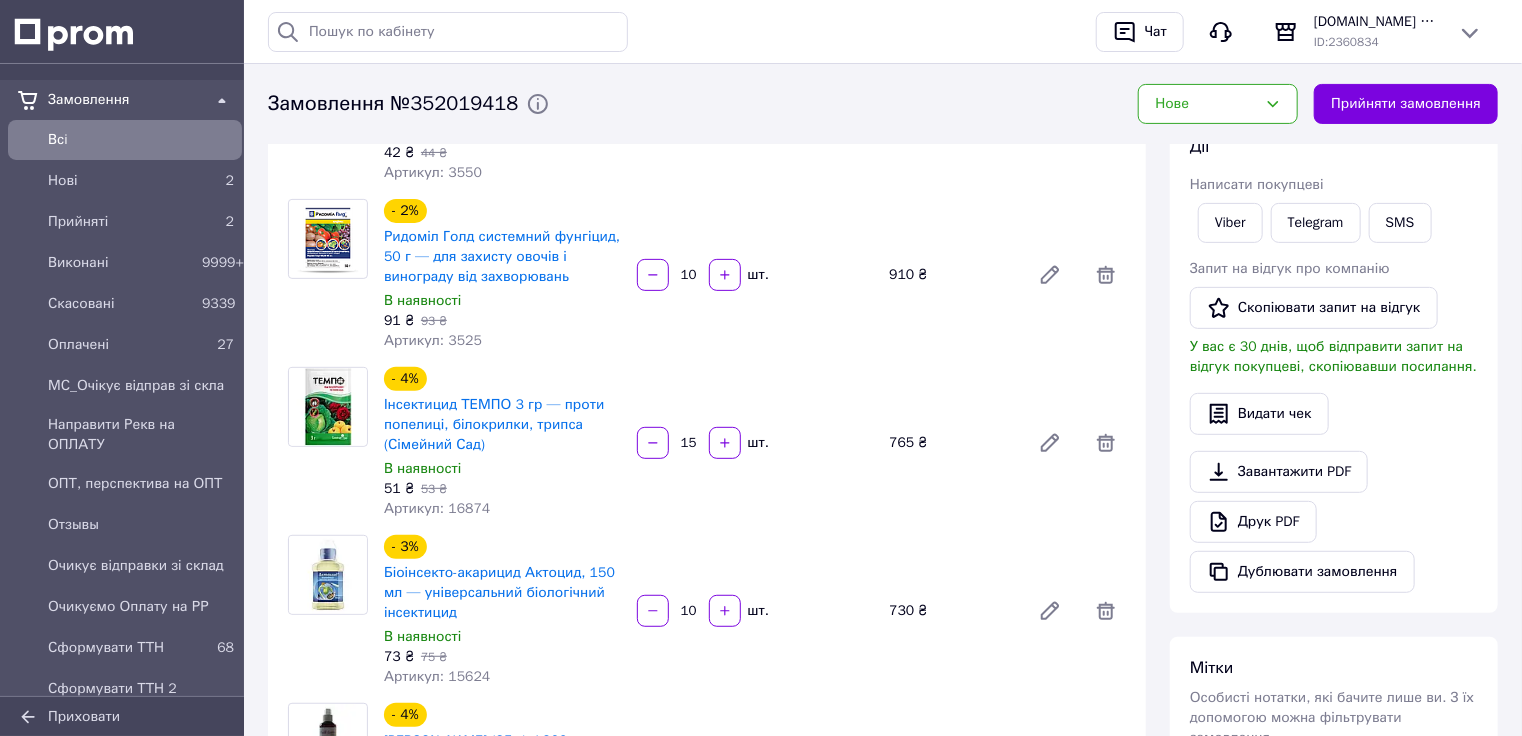 click on "- 3% Біоінсекто-акарицид Актоцид, 150 мл — універсальний біологічний інсектицид В наявності 73 ₴   75 ₴ Артикул: 15624" at bounding box center (502, 611) 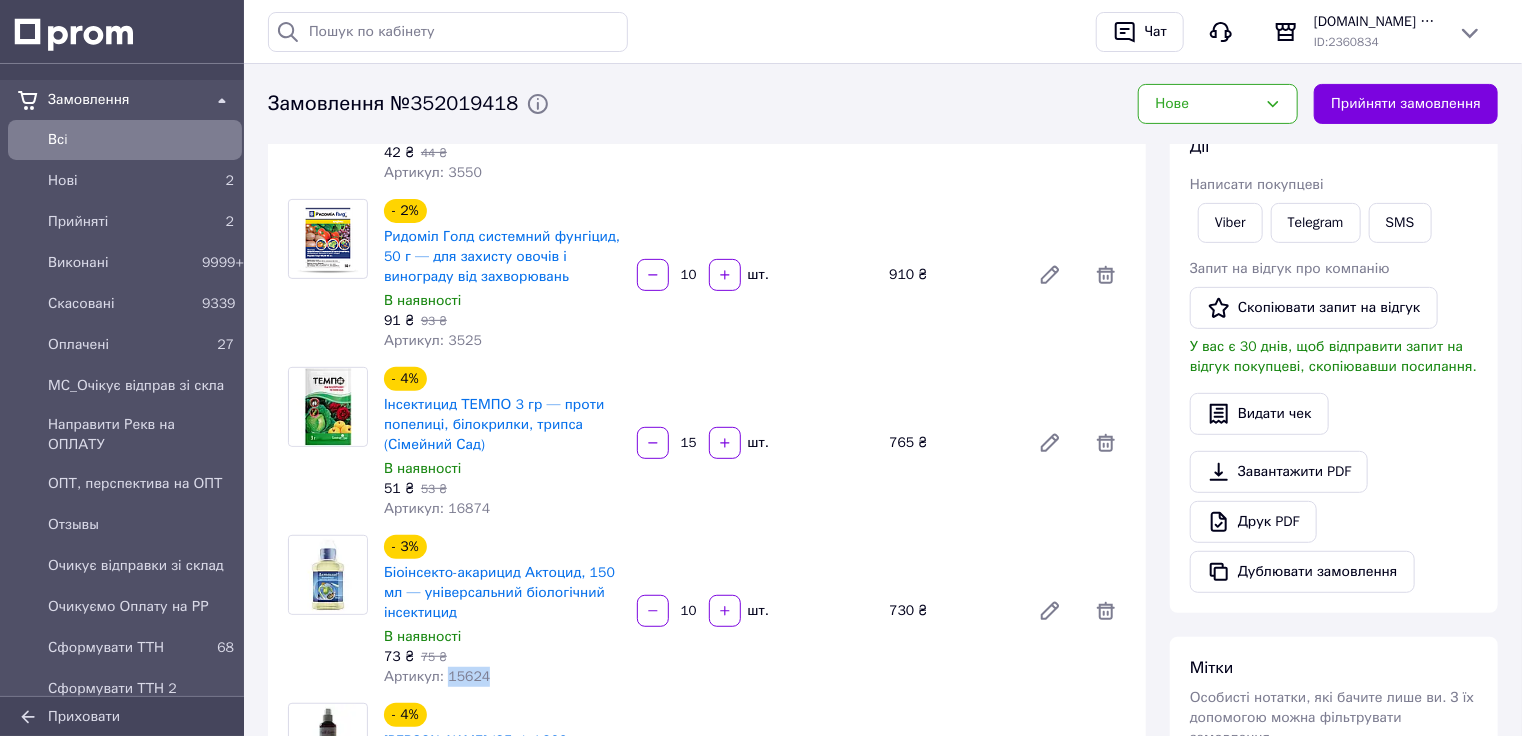 click on "- 3% Біоінсекто-акарицид Актоцид, 150 мл — універсальний біологічний інсектицид В наявності 73 ₴   75 ₴ Артикул: 15624" at bounding box center [502, 611] 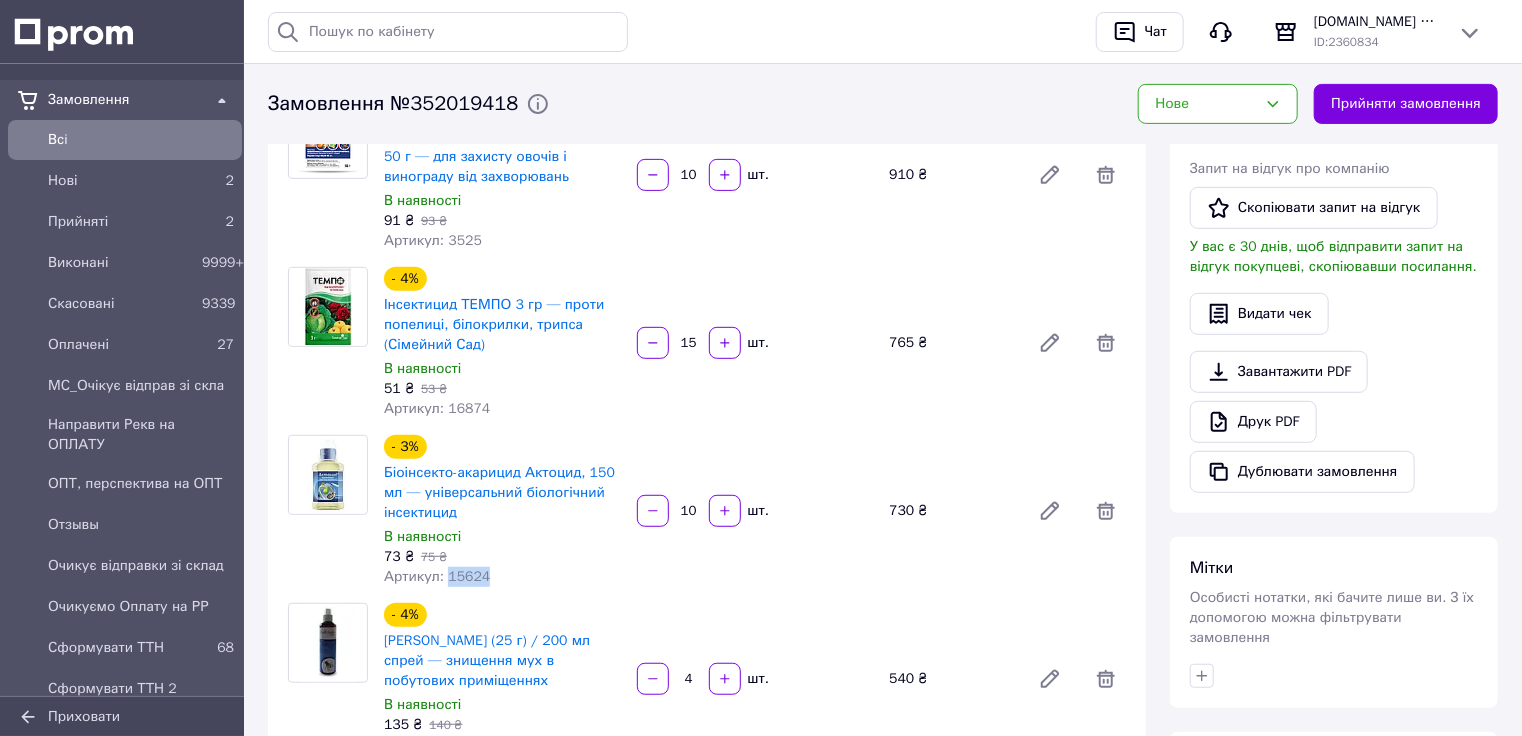 scroll, scrollTop: 400, scrollLeft: 0, axis: vertical 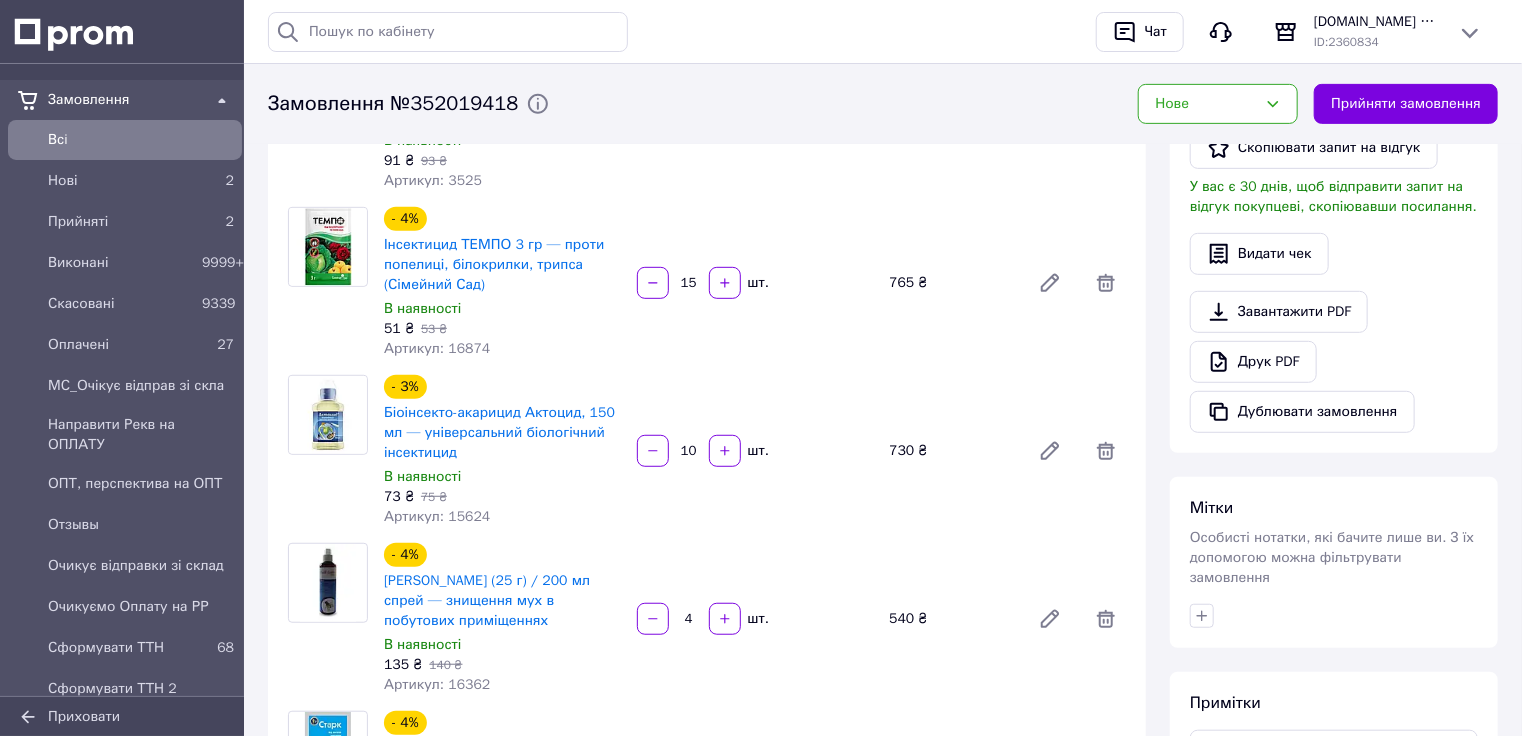 click on "Артикул: 16362" at bounding box center [437, 684] 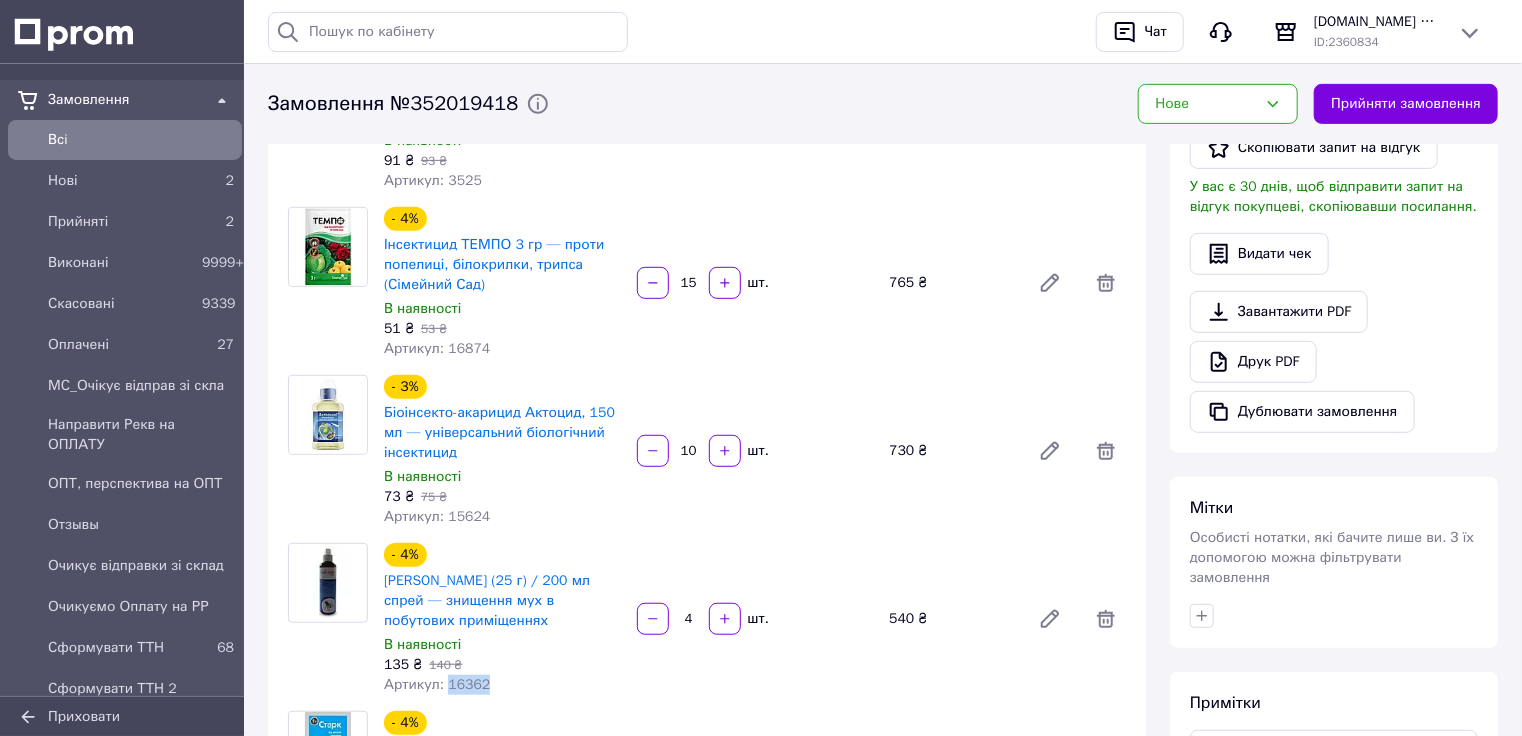 click on "Артикул: 16362" at bounding box center [437, 684] 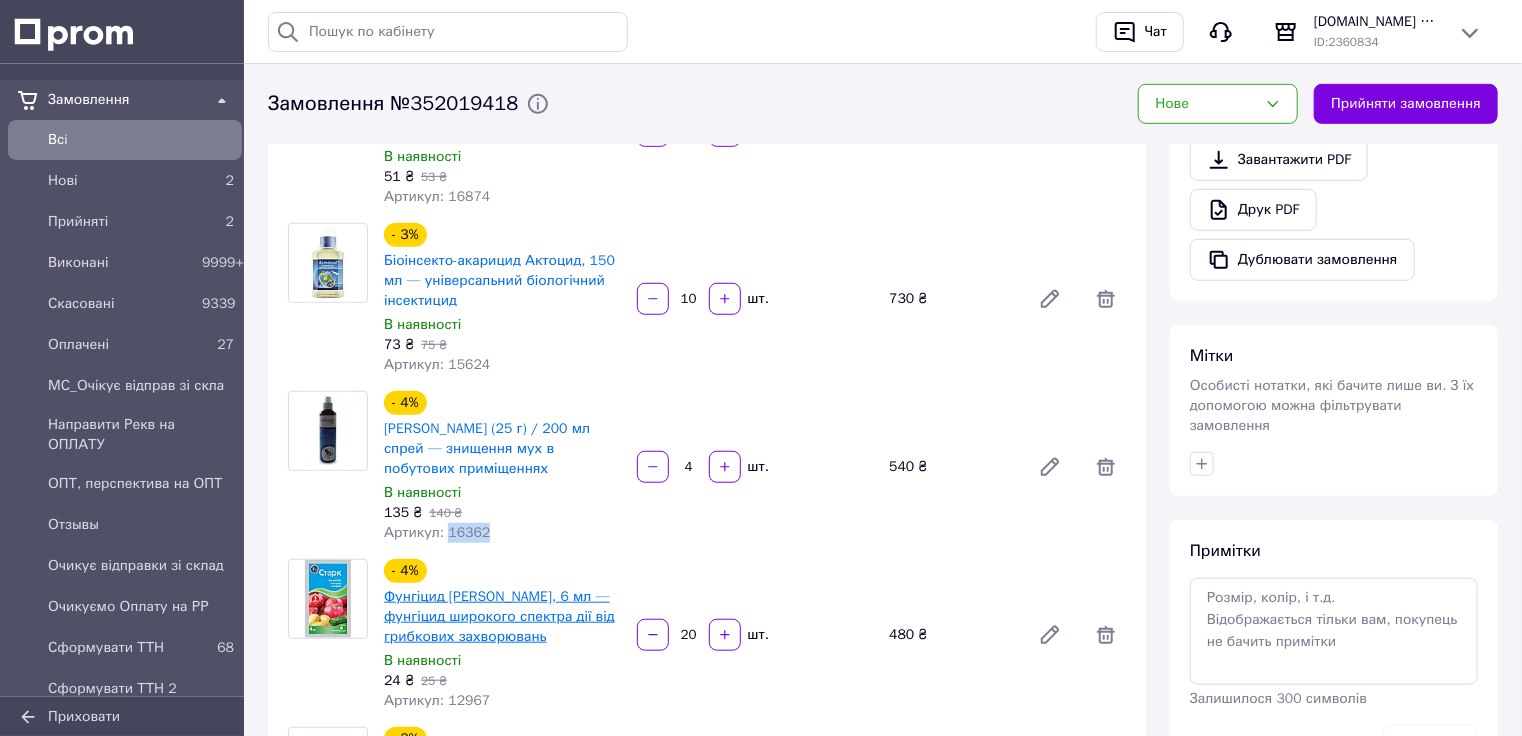 scroll, scrollTop: 560, scrollLeft: 0, axis: vertical 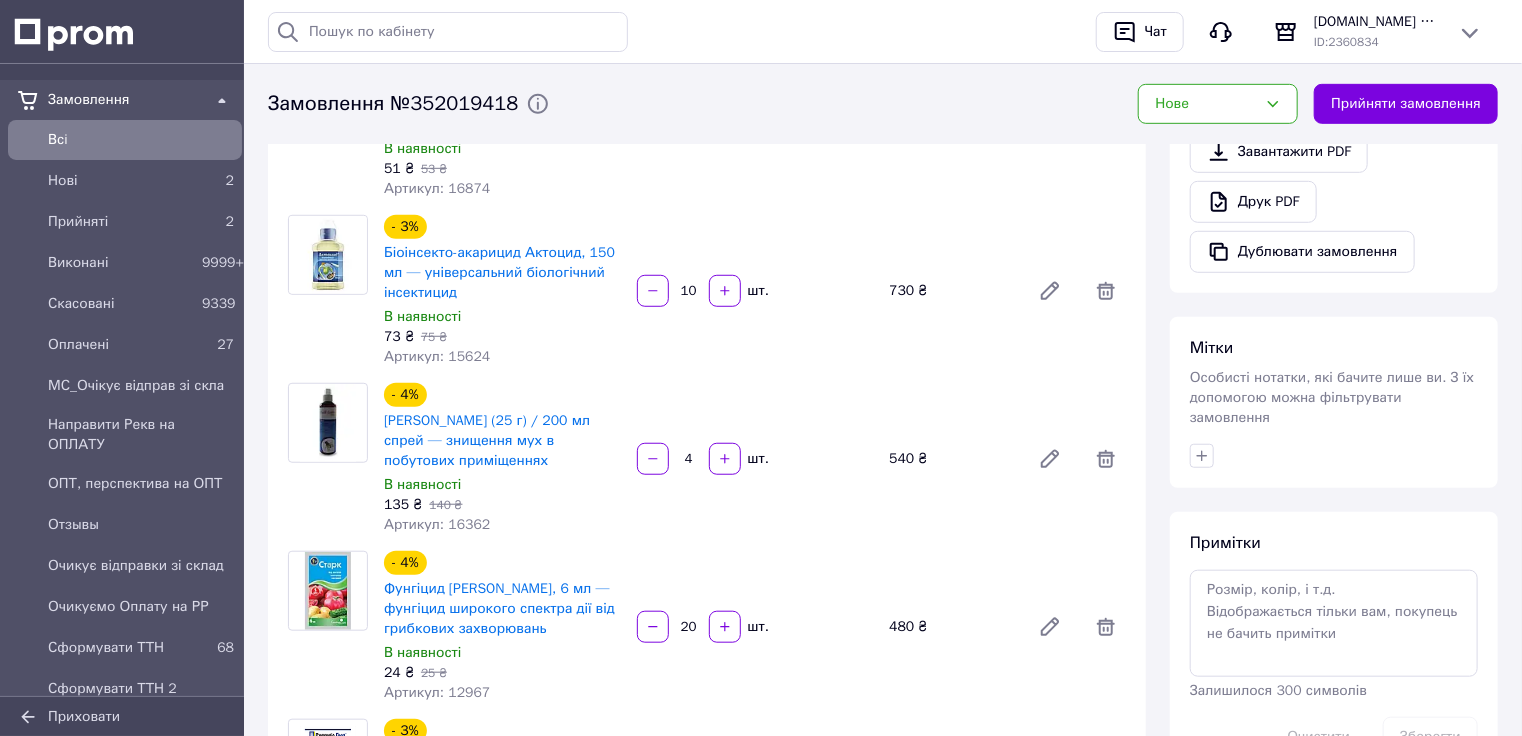 click on "- 4% Фунгіцид [PERSON_NAME], 6 мл  — фунгіцид широкого спектра дії від грибкових захворювань В наявності 24 ₴   25 ₴ Артикул: 12967" at bounding box center (502, 627) 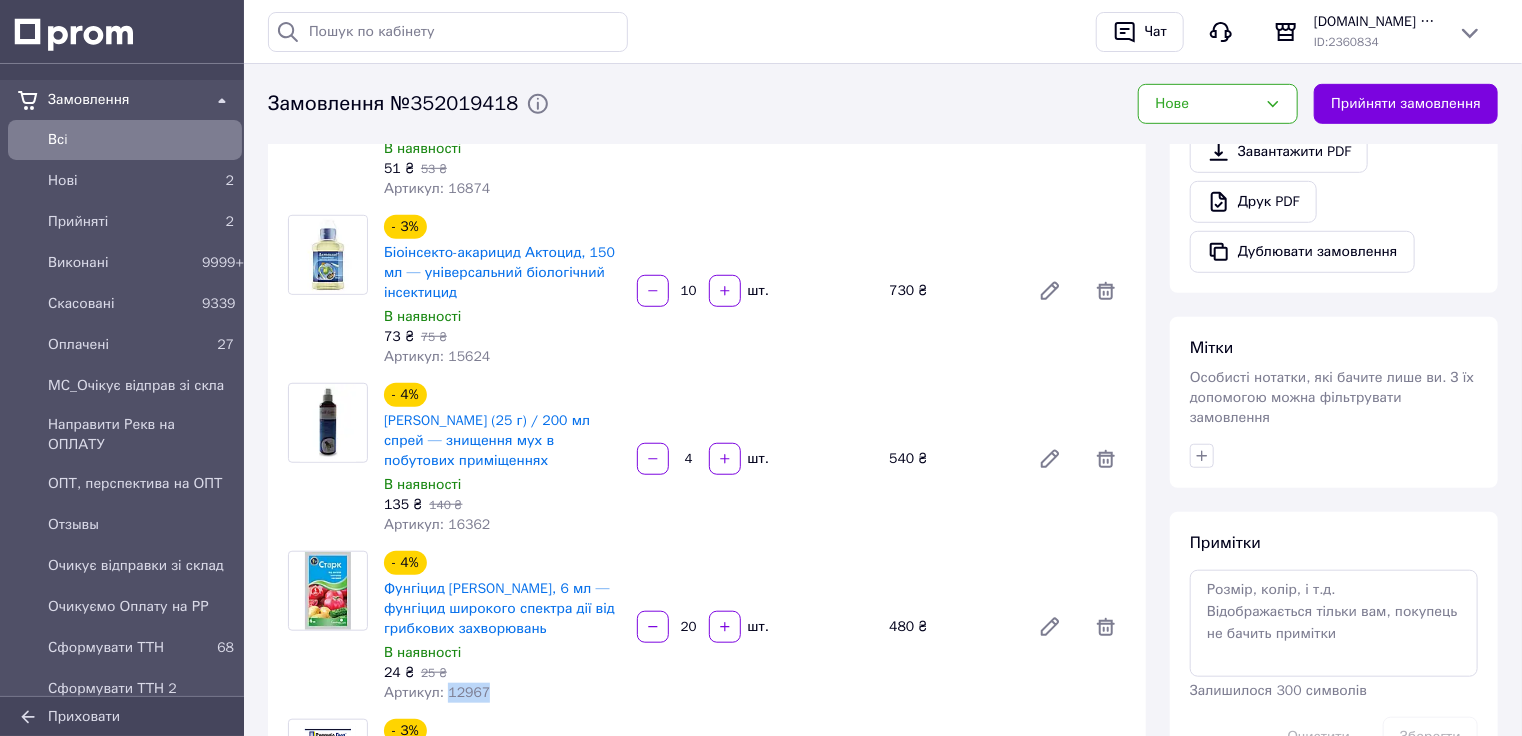 click on "Артикул: 12967" at bounding box center (437, 692) 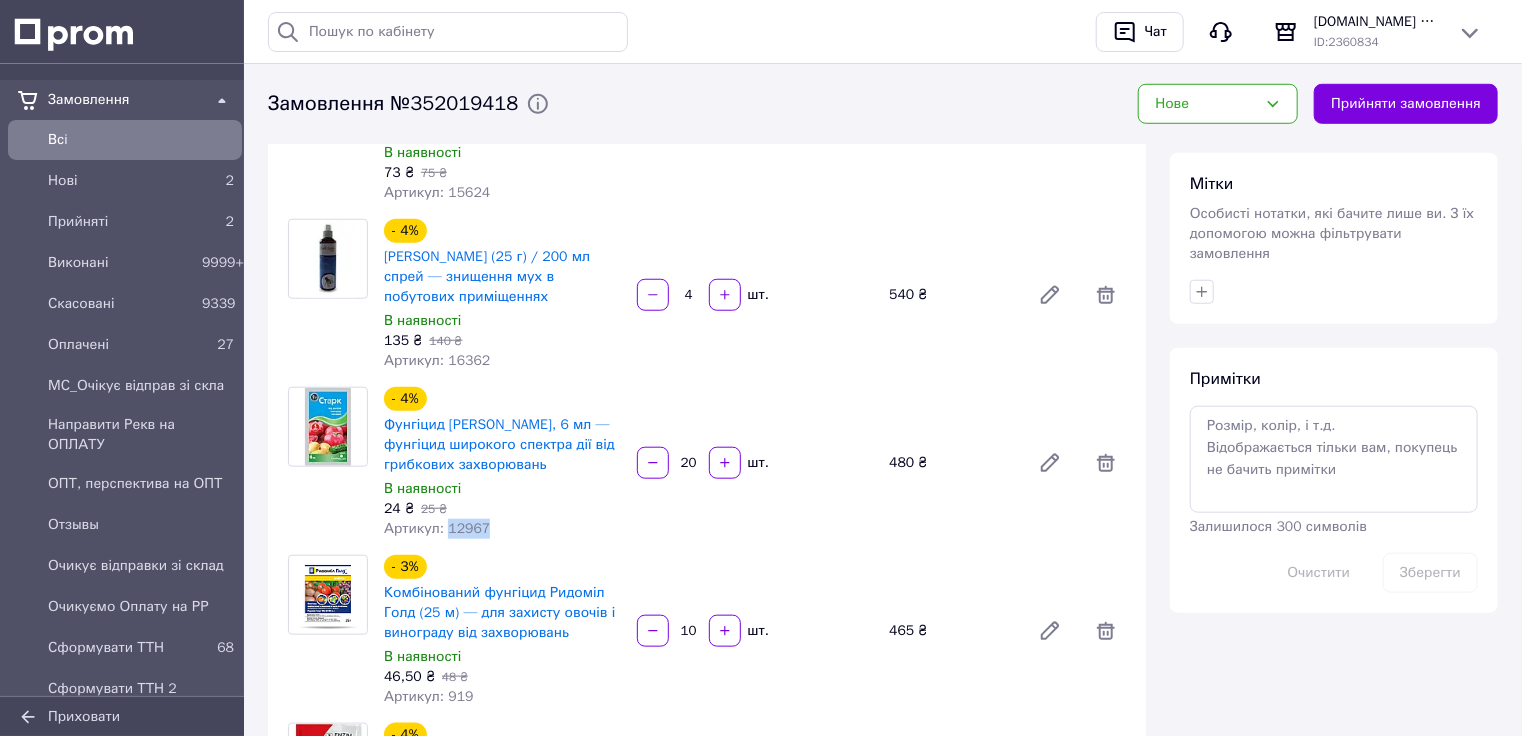 scroll, scrollTop: 800, scrollLeft: 0, axis: vertical 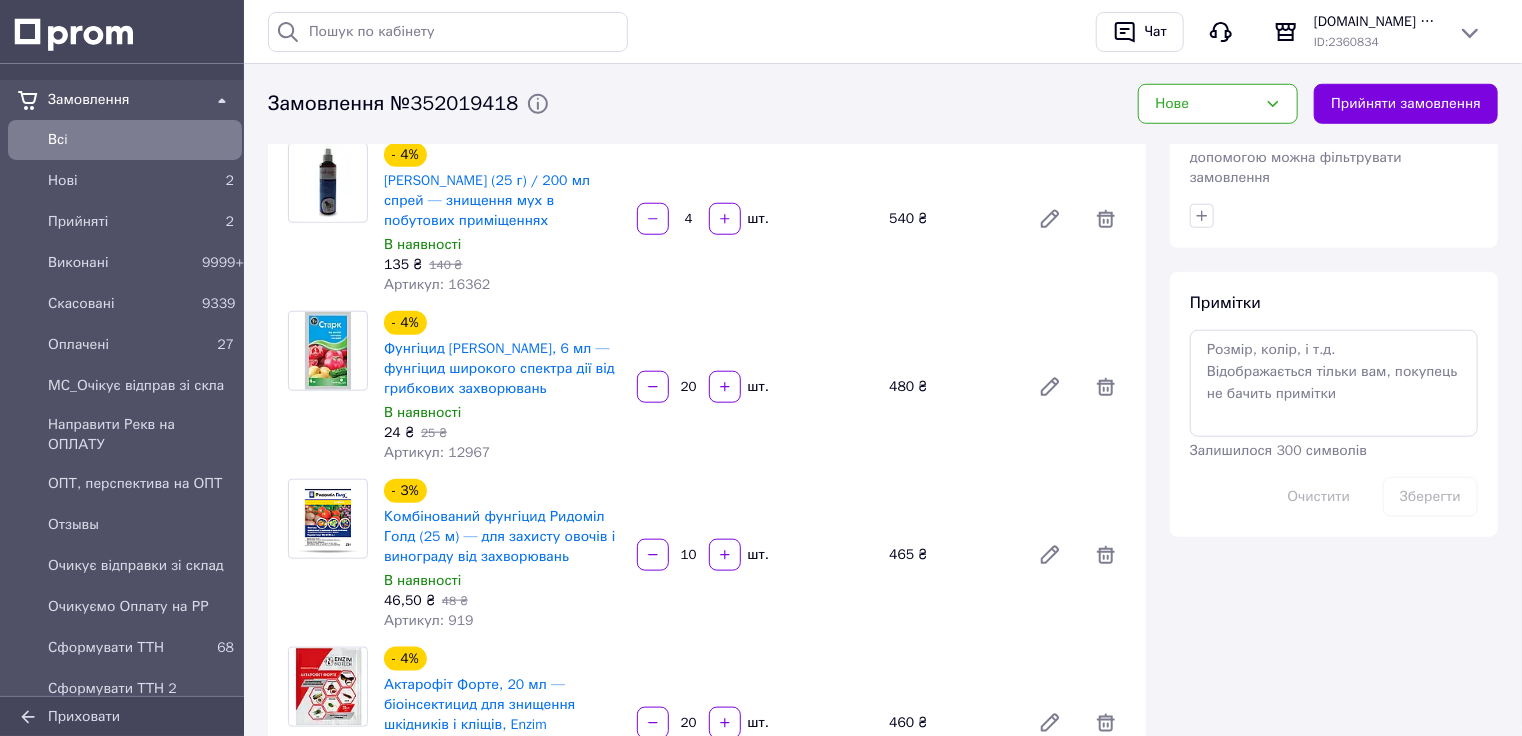 click on "Артикул: 919" at bounding box center [429, 620] 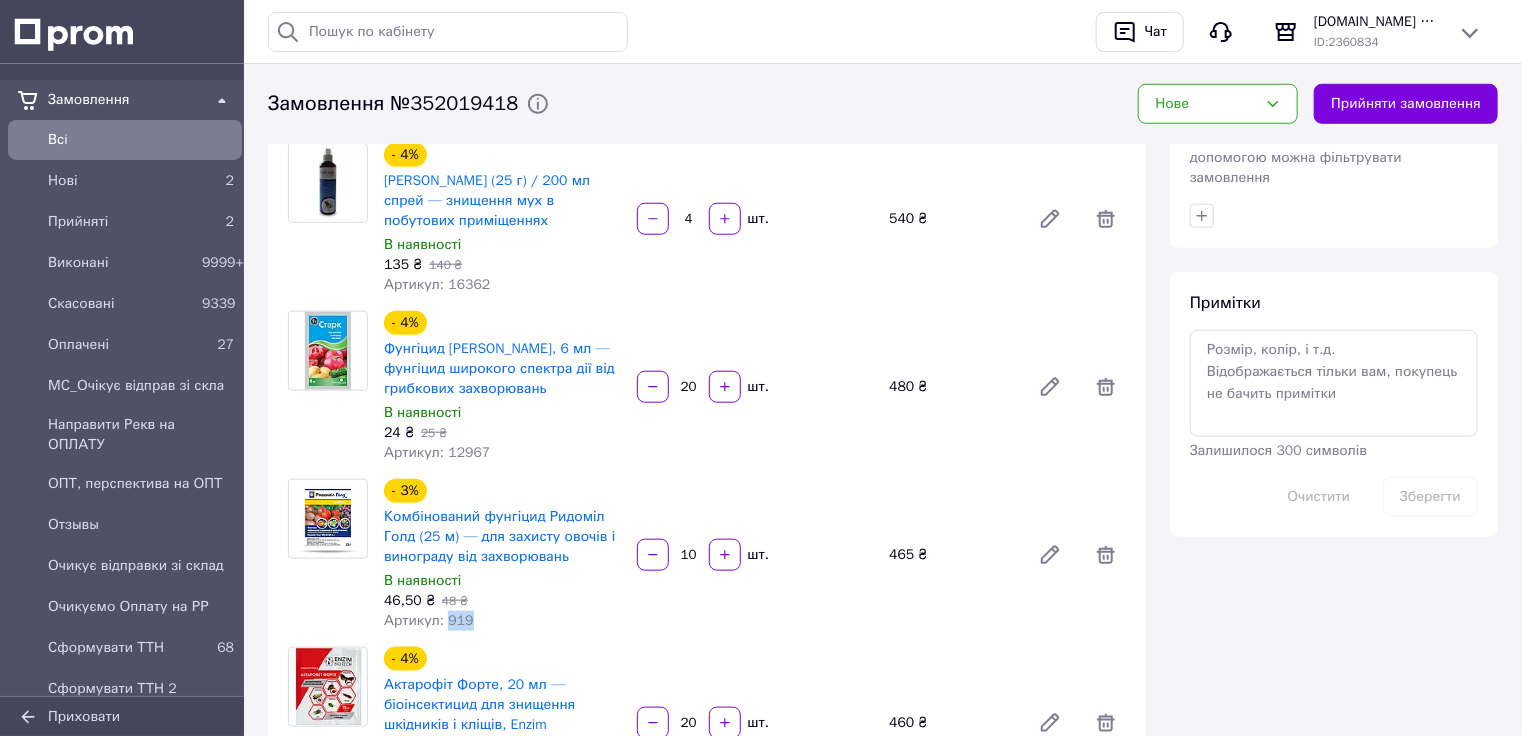 click on "Артикул: 919" at bounding box center [429, 620] 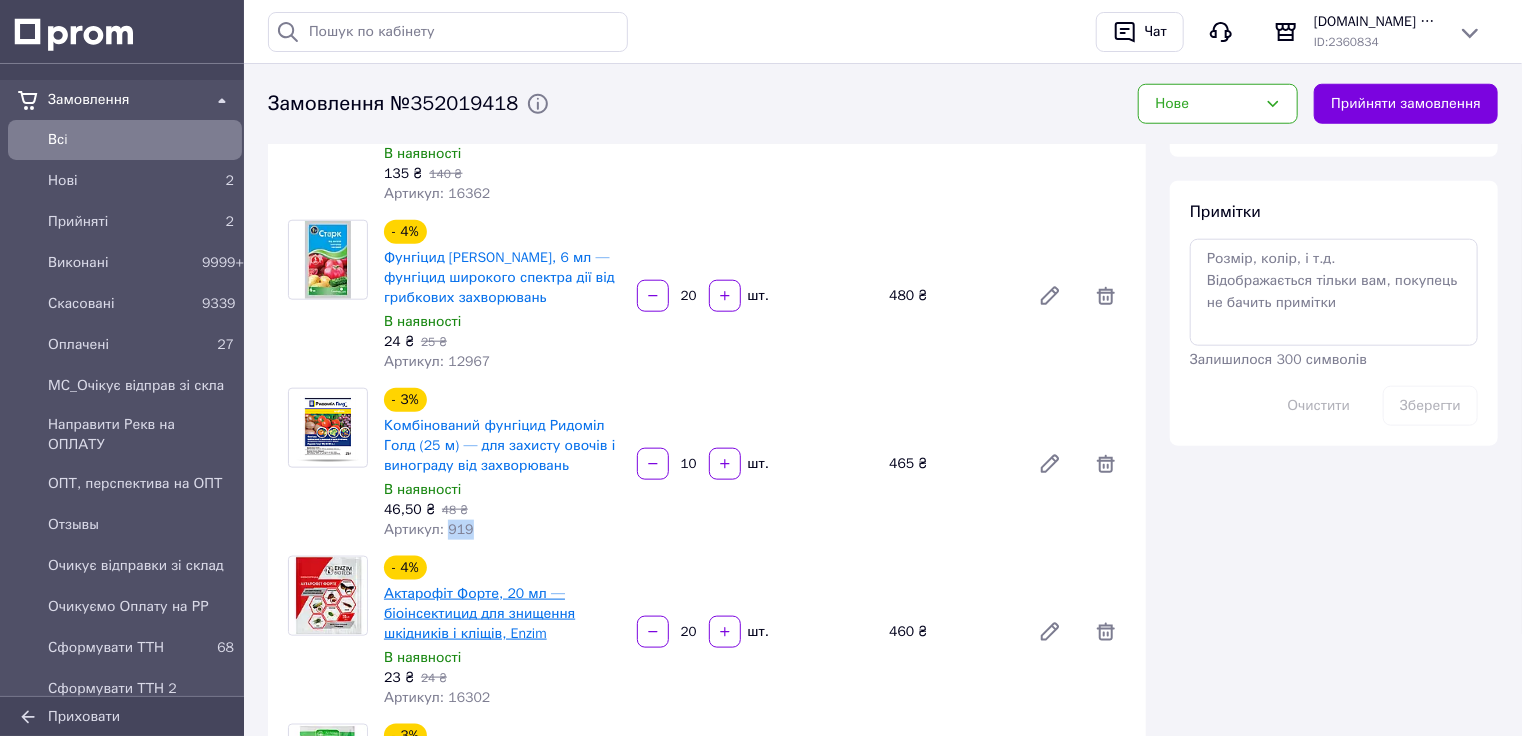 scroll, scrollTop: 960, scrollLeft: 0, axis: vertical 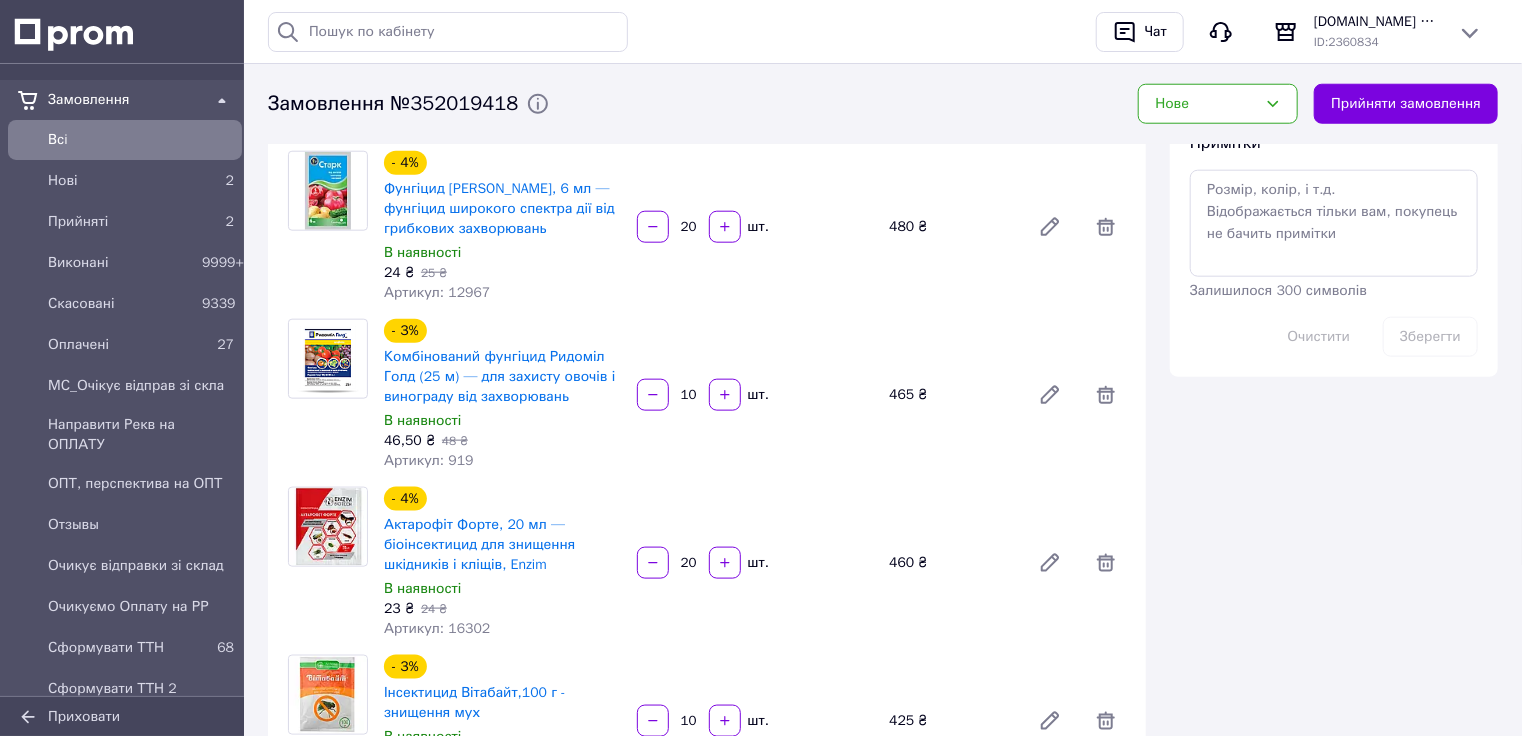 click on "- 4% Актарофіт Форте, 20 мл — біоінсектицид для знищення шкідників і кліщів, Enzim В наявності 23 ₴   24 ₴ Артикул: 16302" at bounding box center [502, 563] 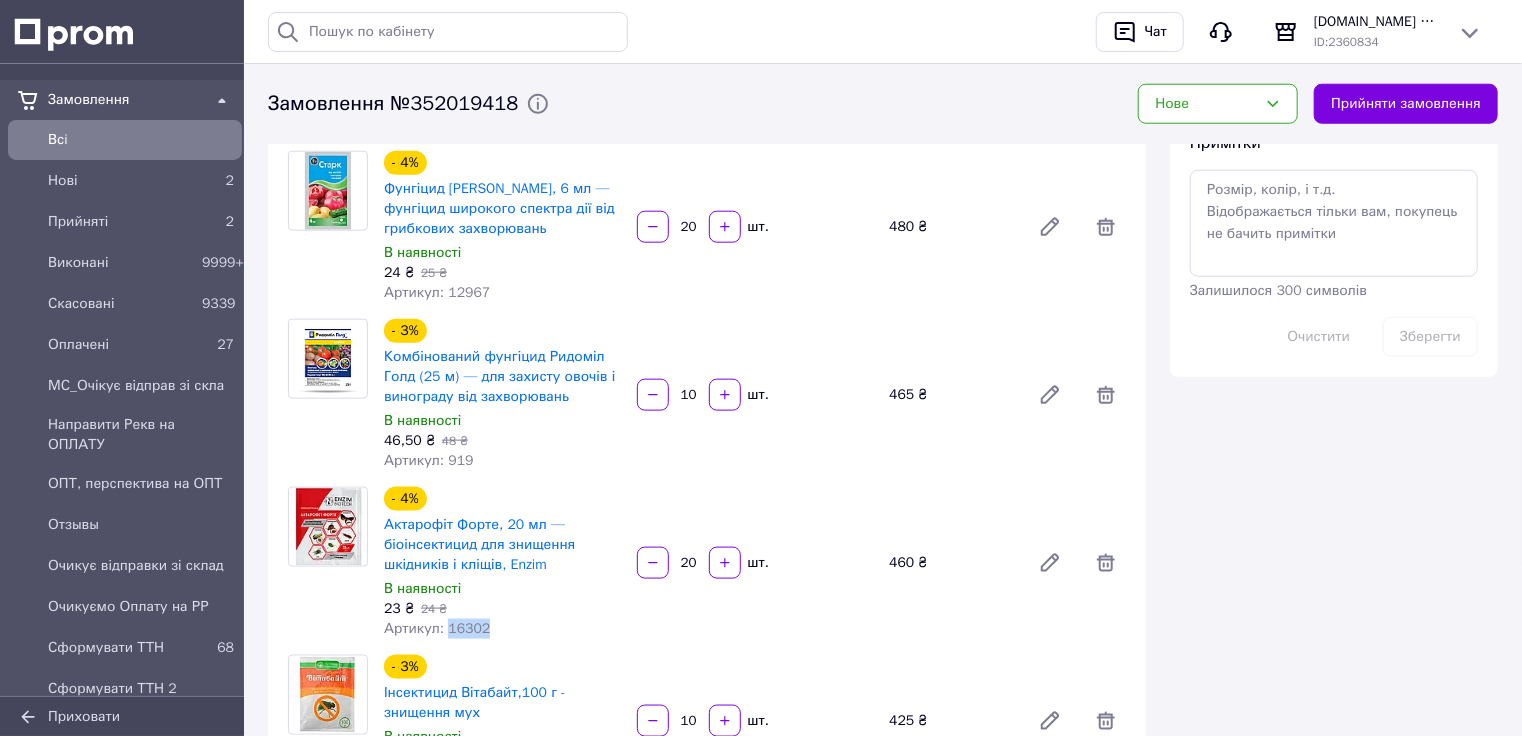 click on "- 4% Актарофіт Форте, 20 мл — біоінсектицид для знищення шкідників і кліщів, Enzim В наявності 23 ₴   24 ₴ Артикул: 16302" at bounding box center [502, 563] 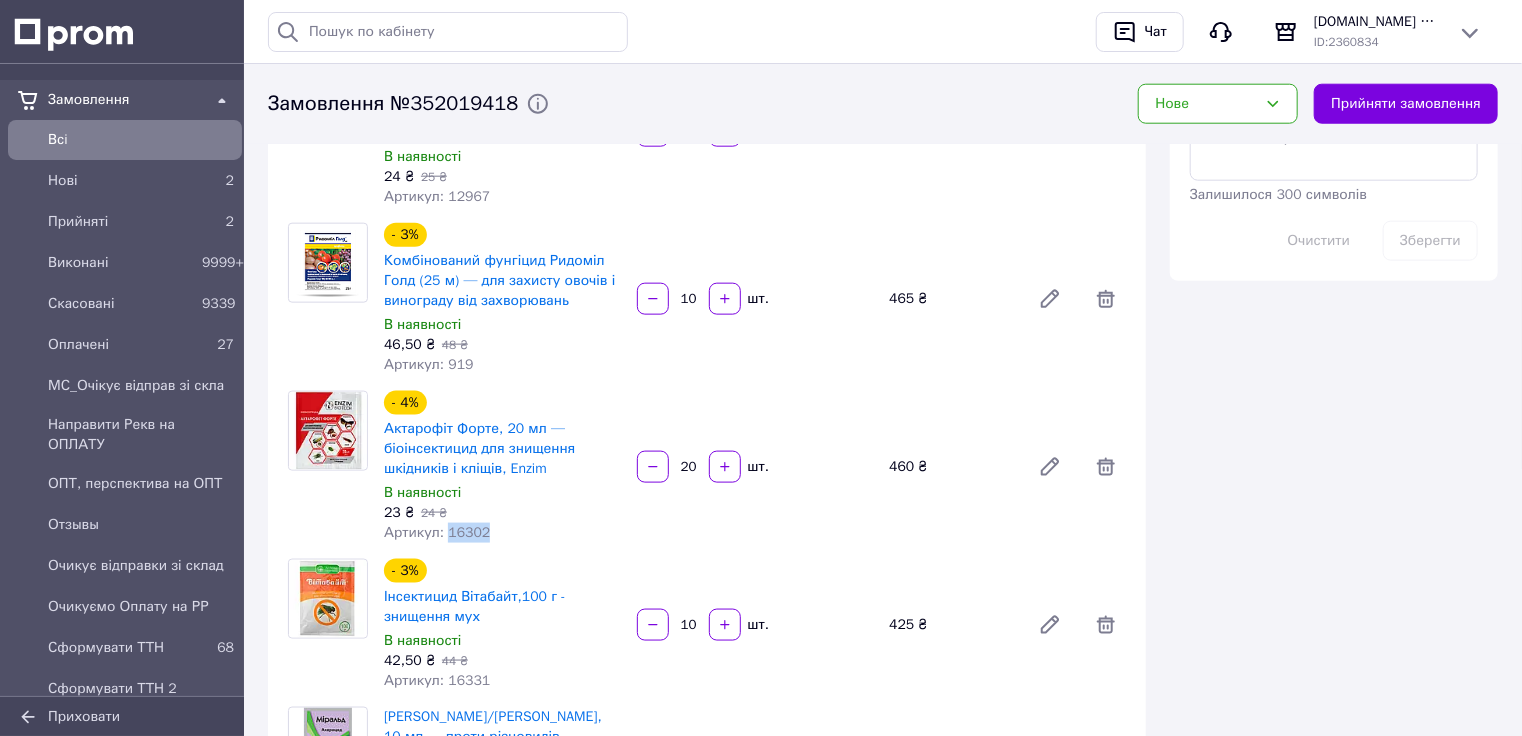 scroll, scrollTop: 1200, scrollLeft: 0, axis: vertical 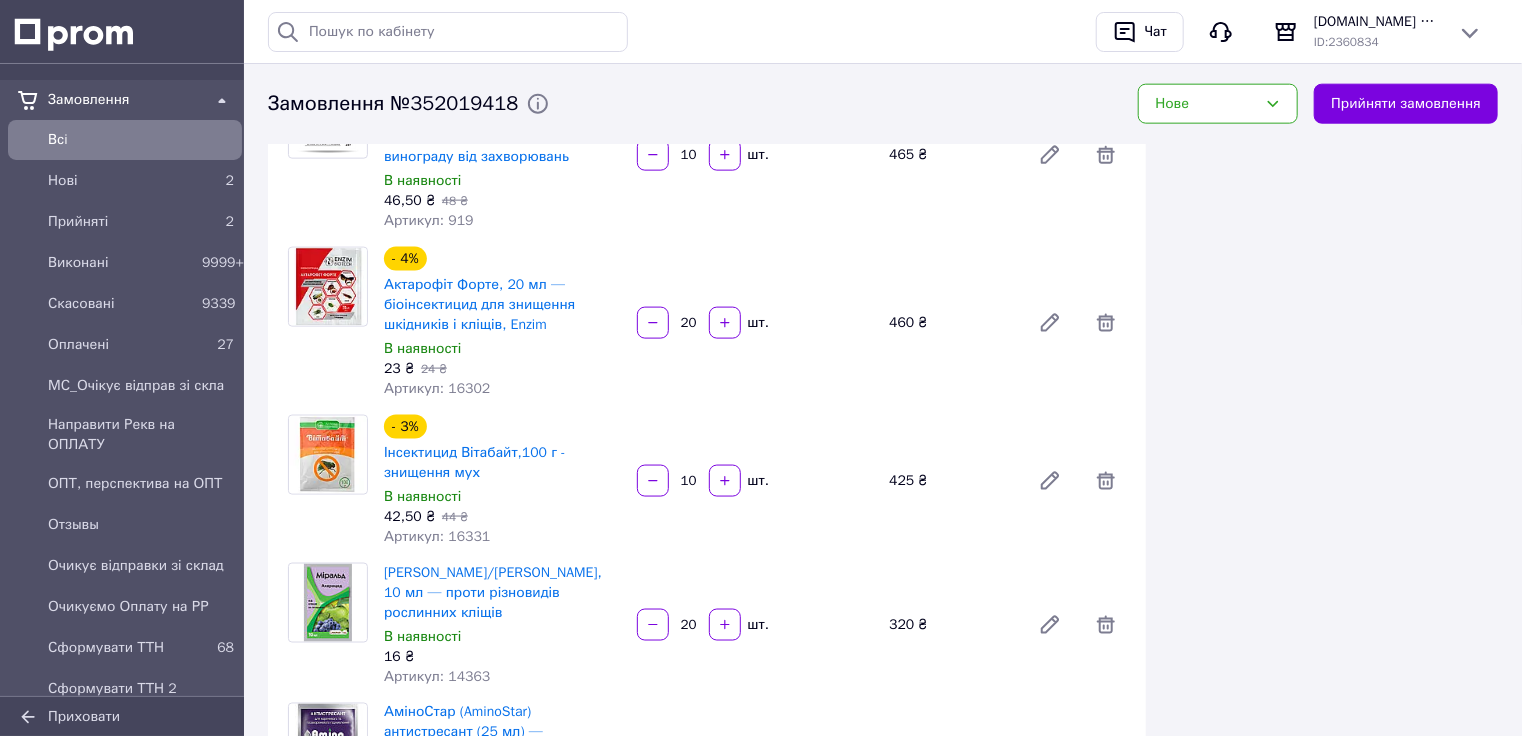 click on "42,50 ₴   44 ₴" at bounding box center (502, 517) 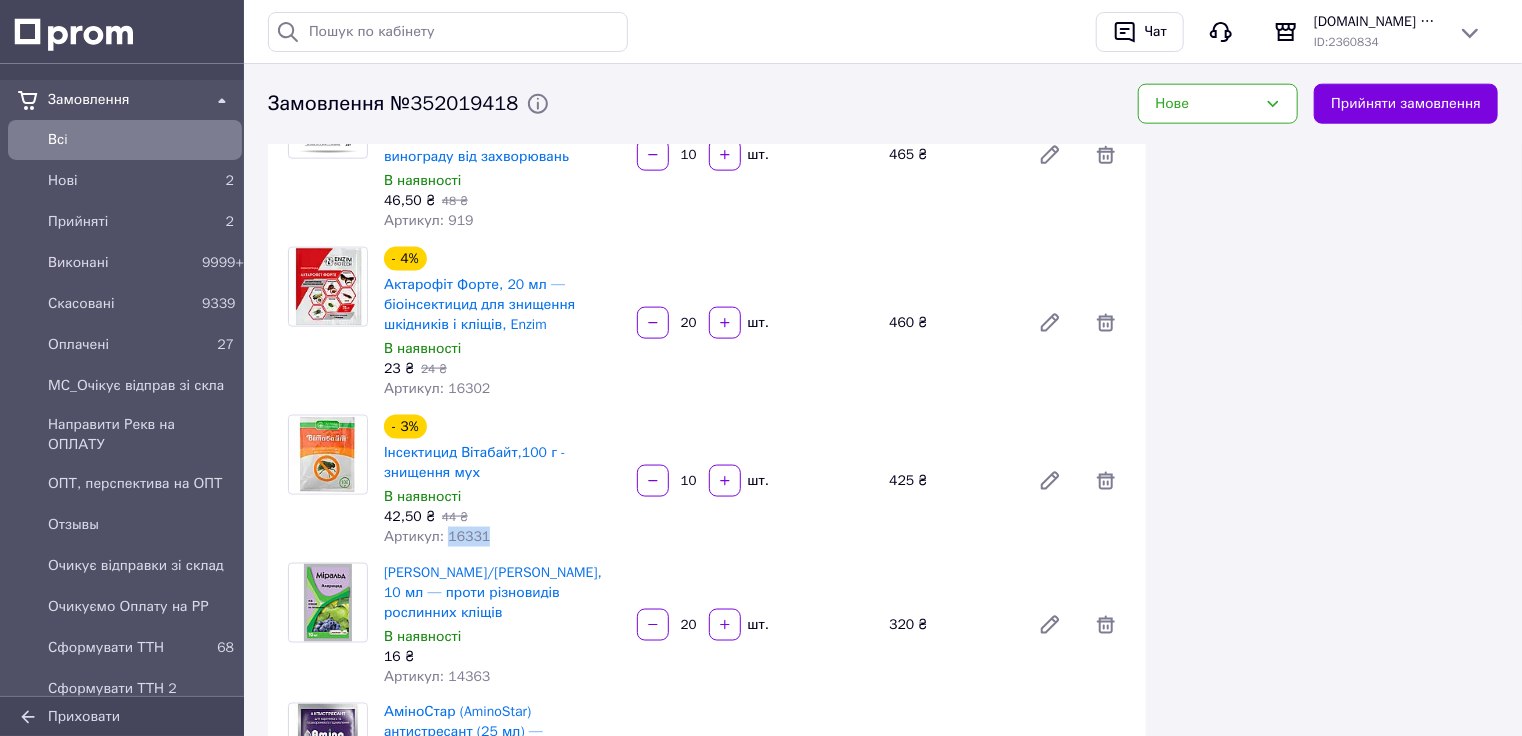 click on "Артикул: 16331" at bounding box center [437, 536] 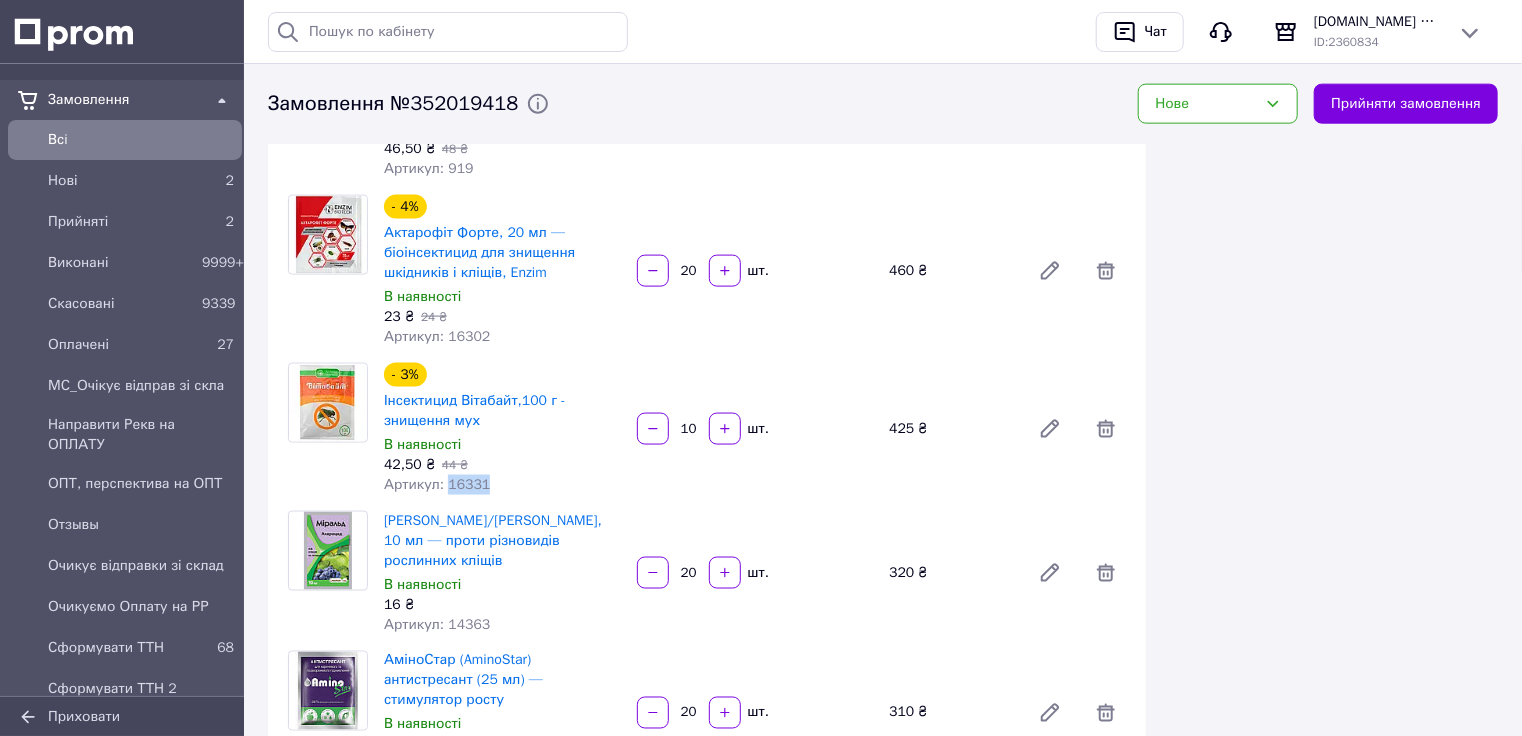 scroll, scrollTop: 1280, scrollLeft: 0, axis: vertical 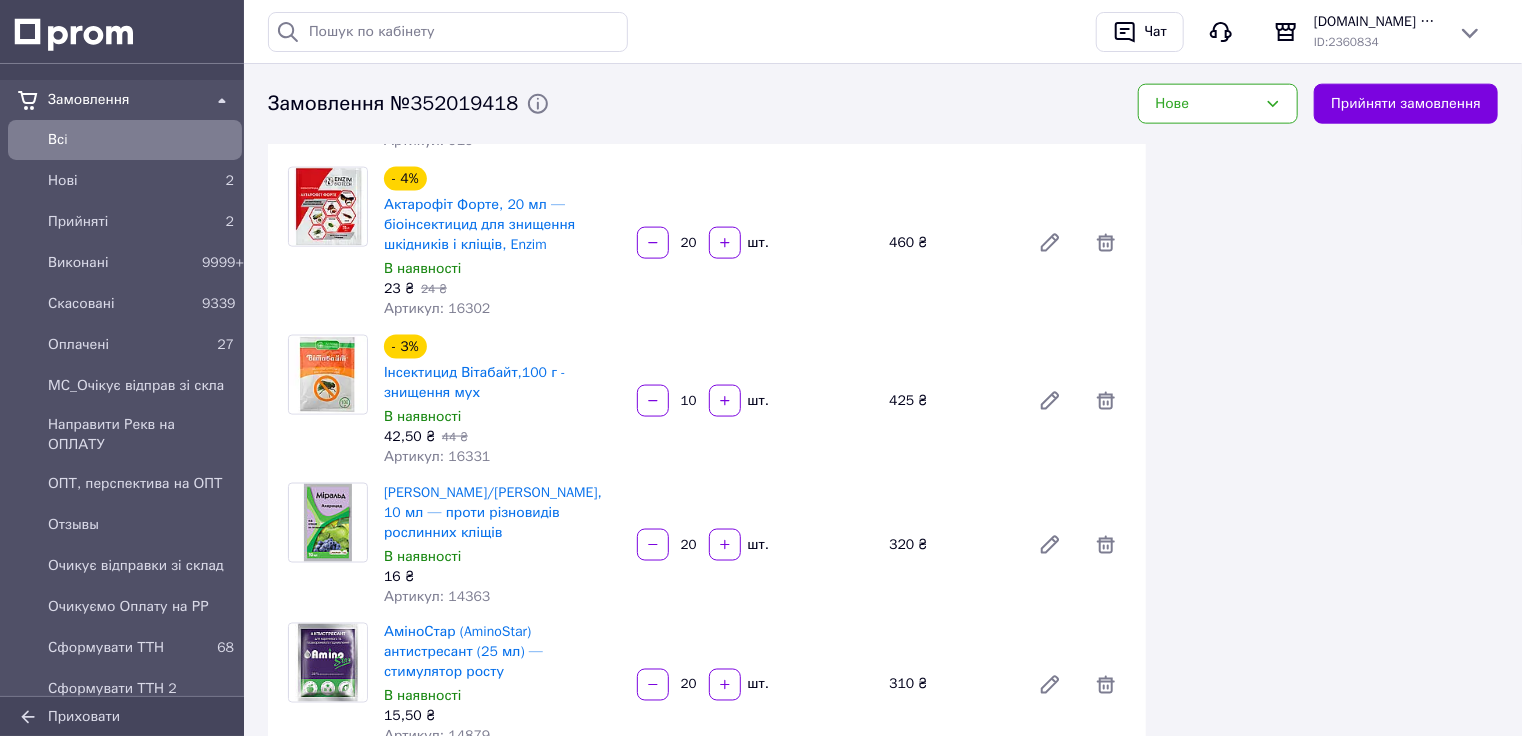 click on "Артикул: 14363" at bounding box center (437, 596) 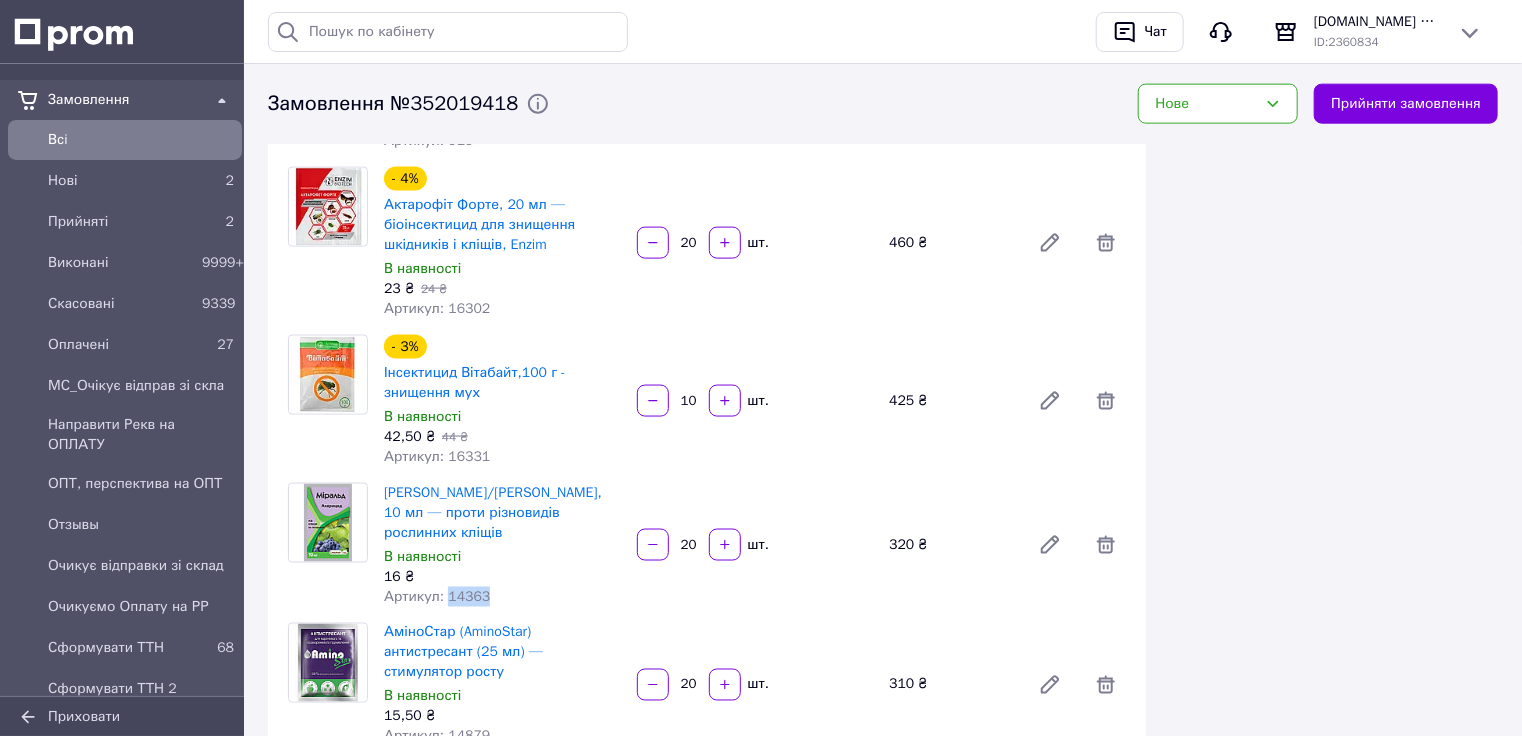 click on "Артикул: 14363" at bounding box center (437, 596) 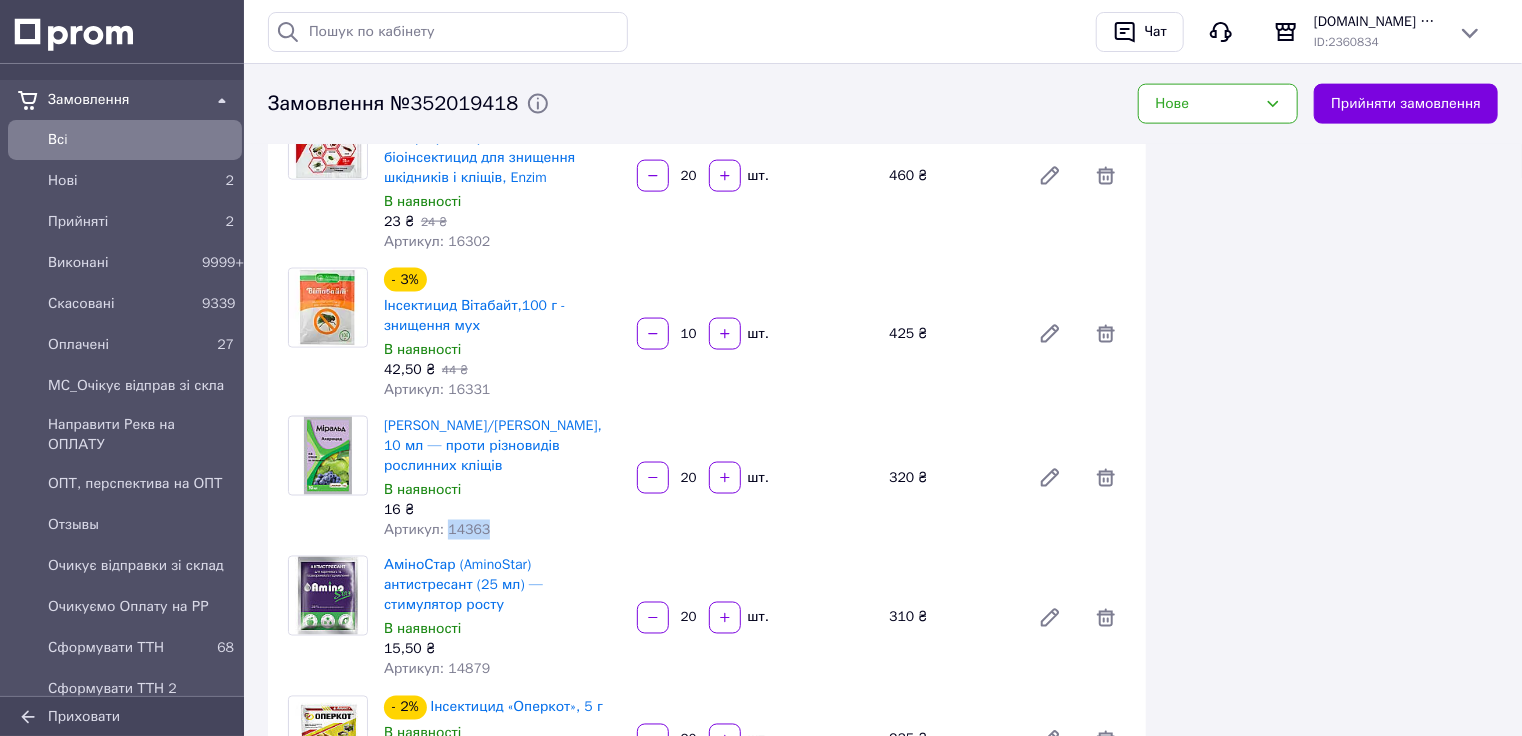 scroll, scrollTop: 1440, scrollLeft: 0, axis: vertical 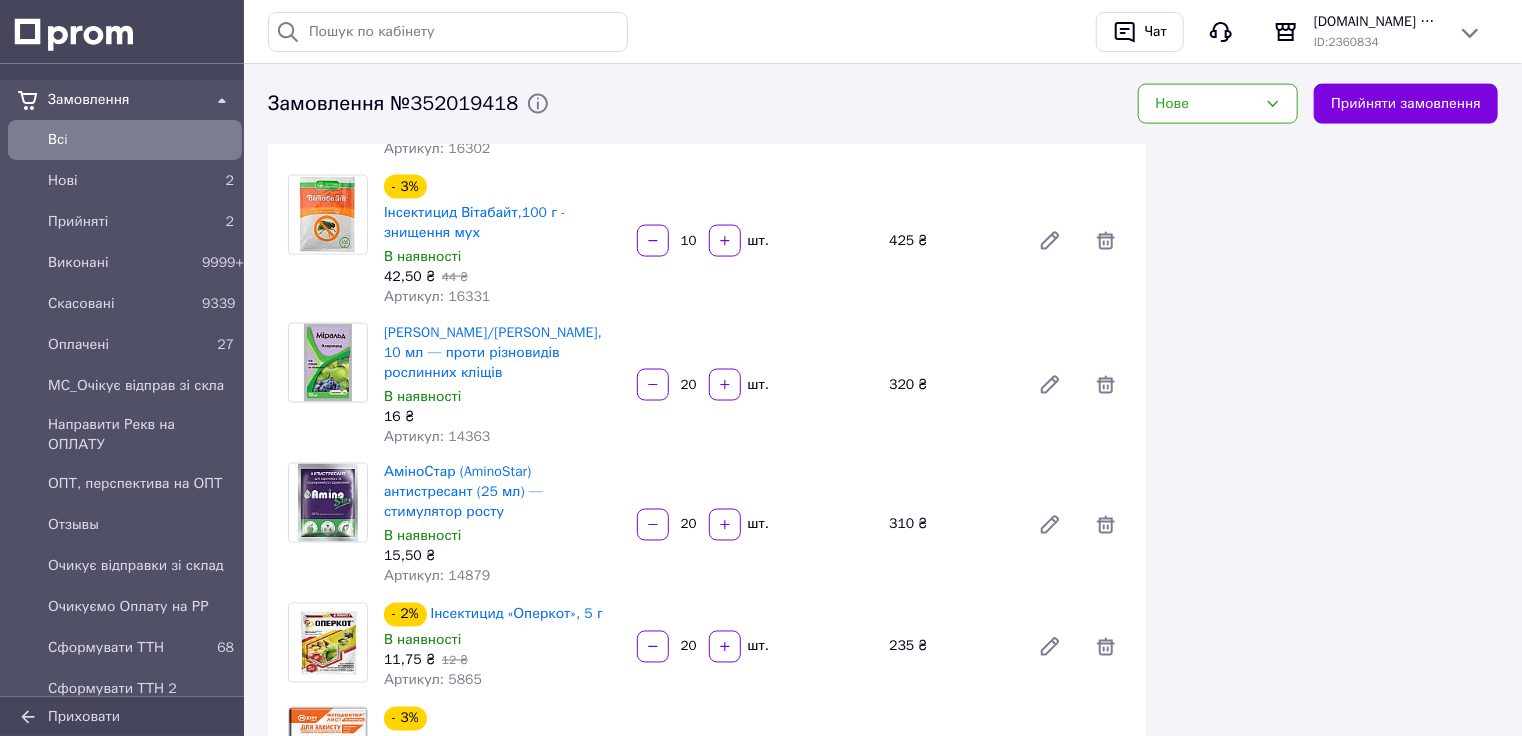 click on "Артикул: 14879" at bounding box center (437, 576) 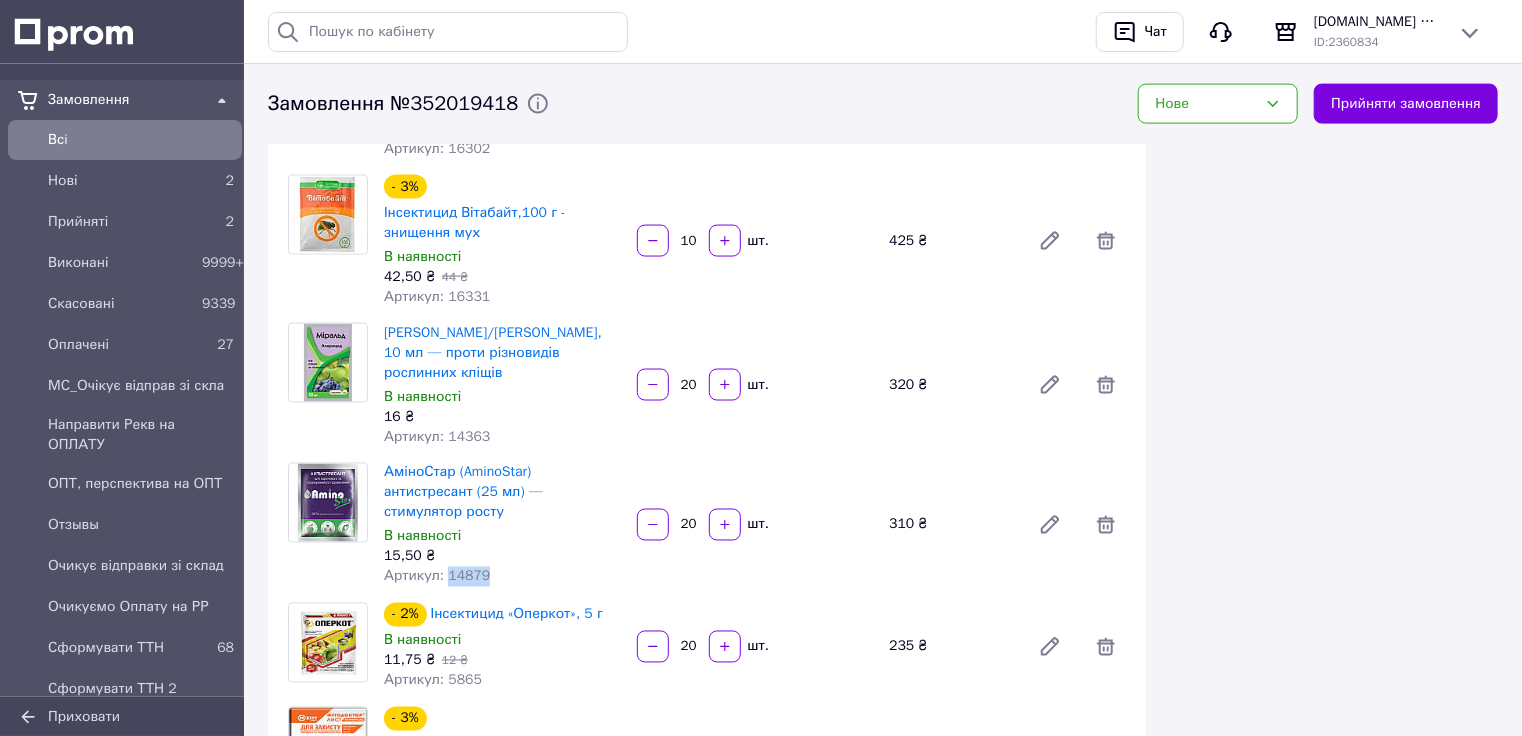 click on "Артикул: 14879" at bounding box center (437, 576) 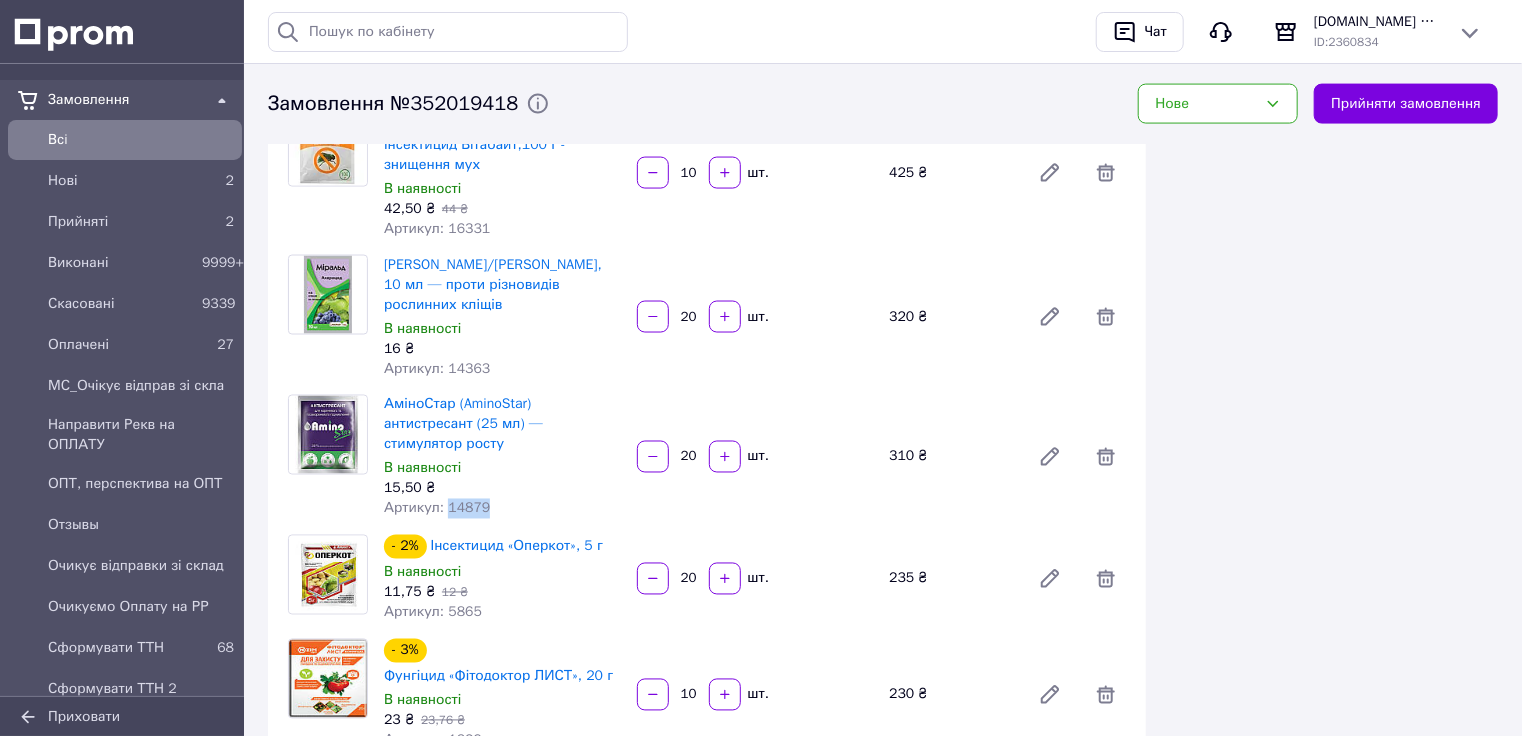 scroll, scrollTop: 1600, scrollLeft: 0, axis: vertical 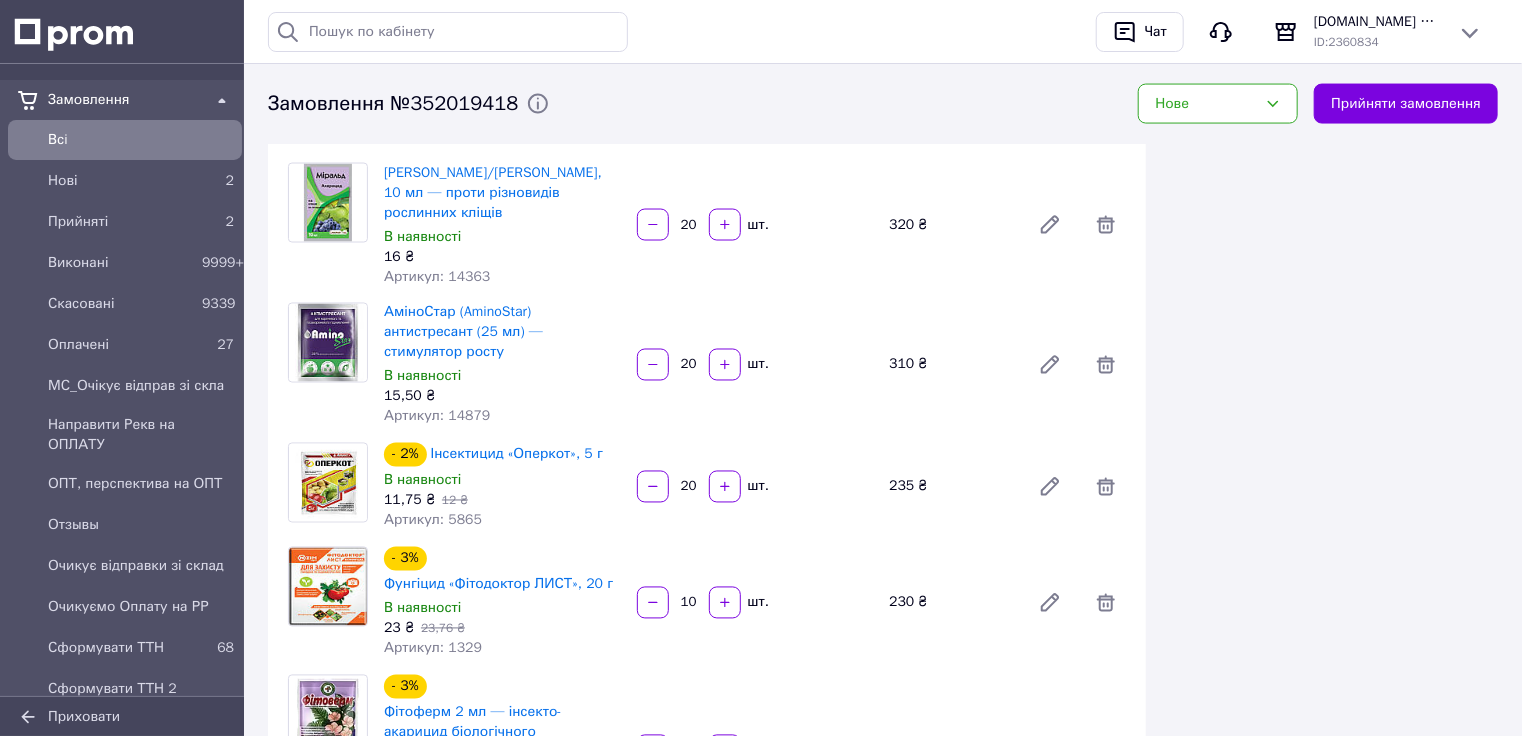 click on "Артикул: 5865" at bounding box center (433, 520) 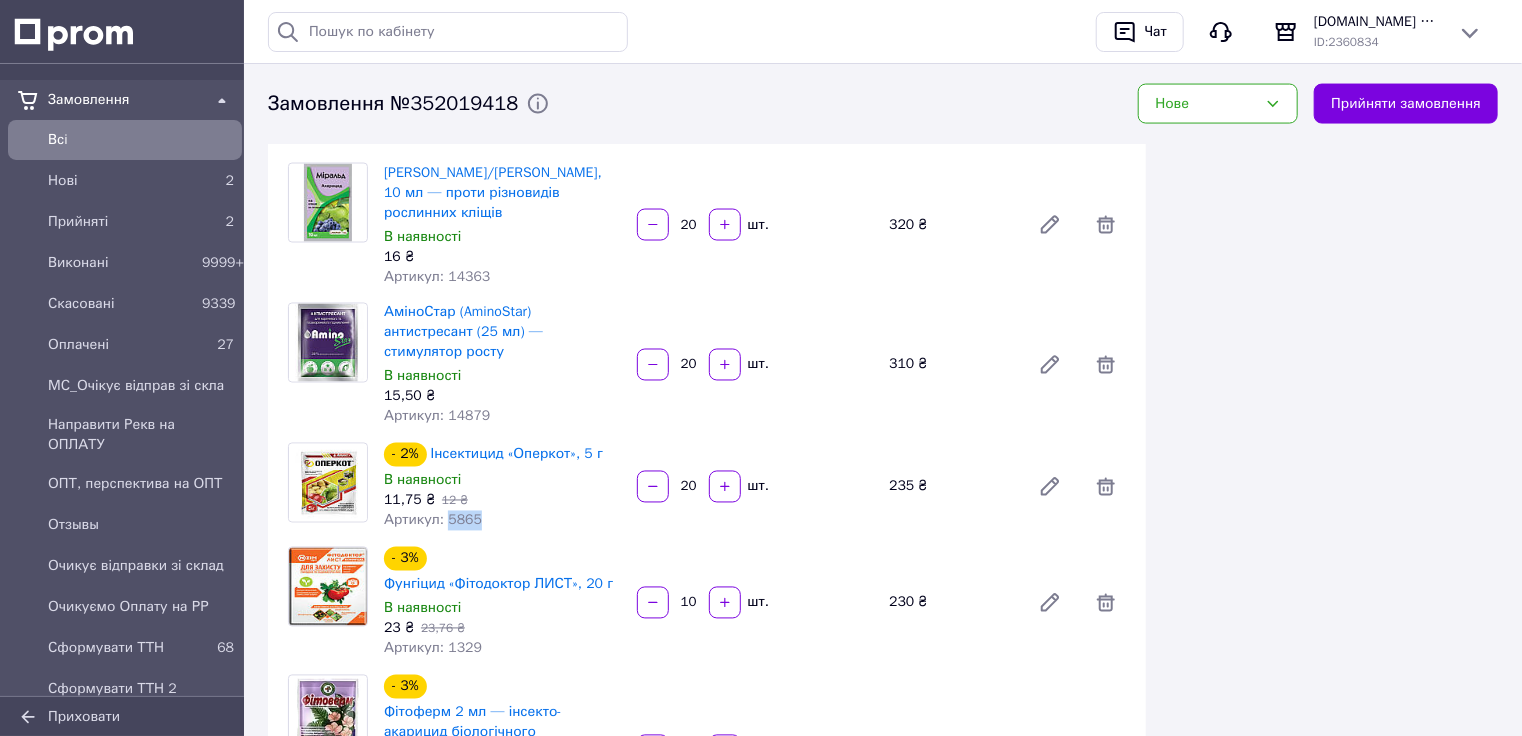 click on "Артикул: 5865" at bounding box center (433, 520) 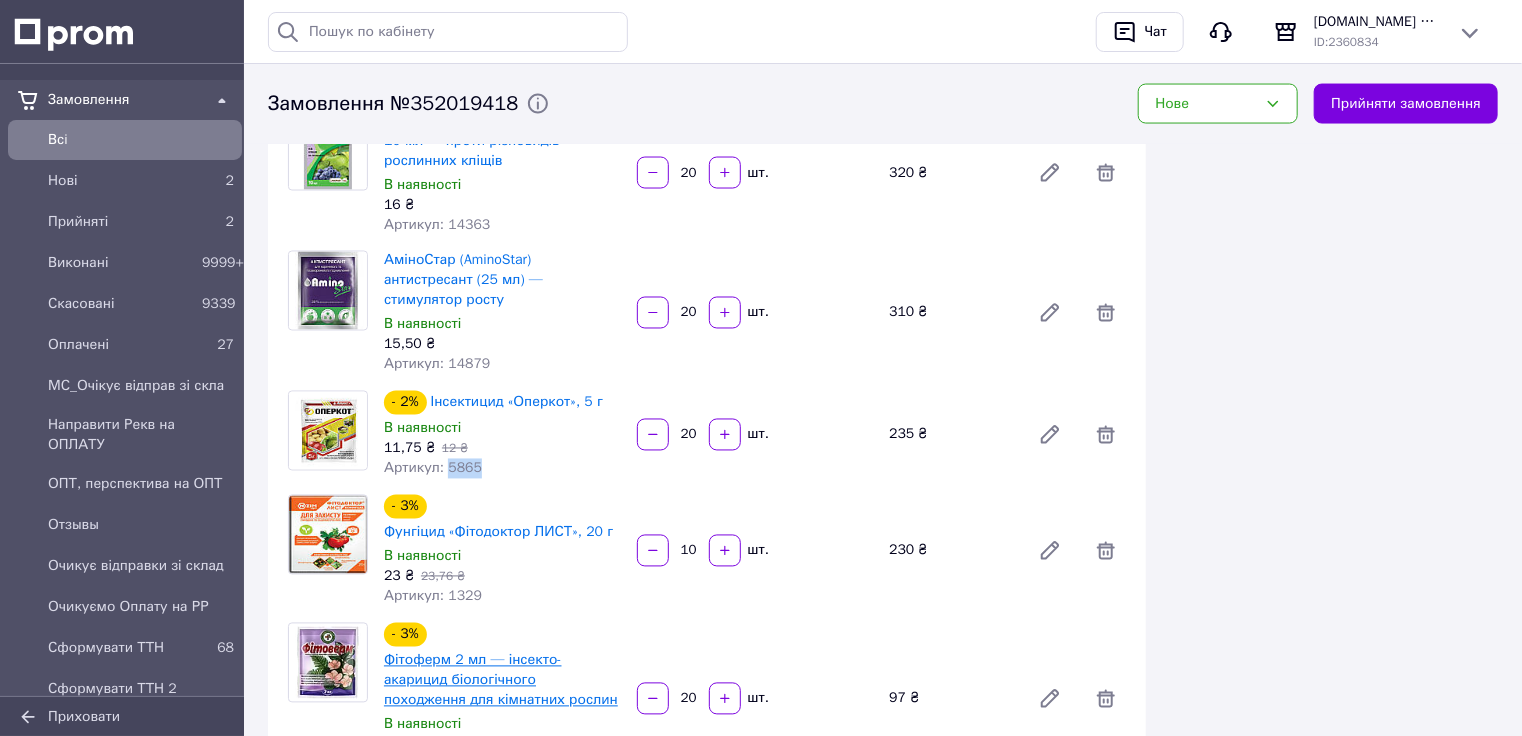 scroll, scrollTop: 1680, scrollLeft: 0, axis: vertical 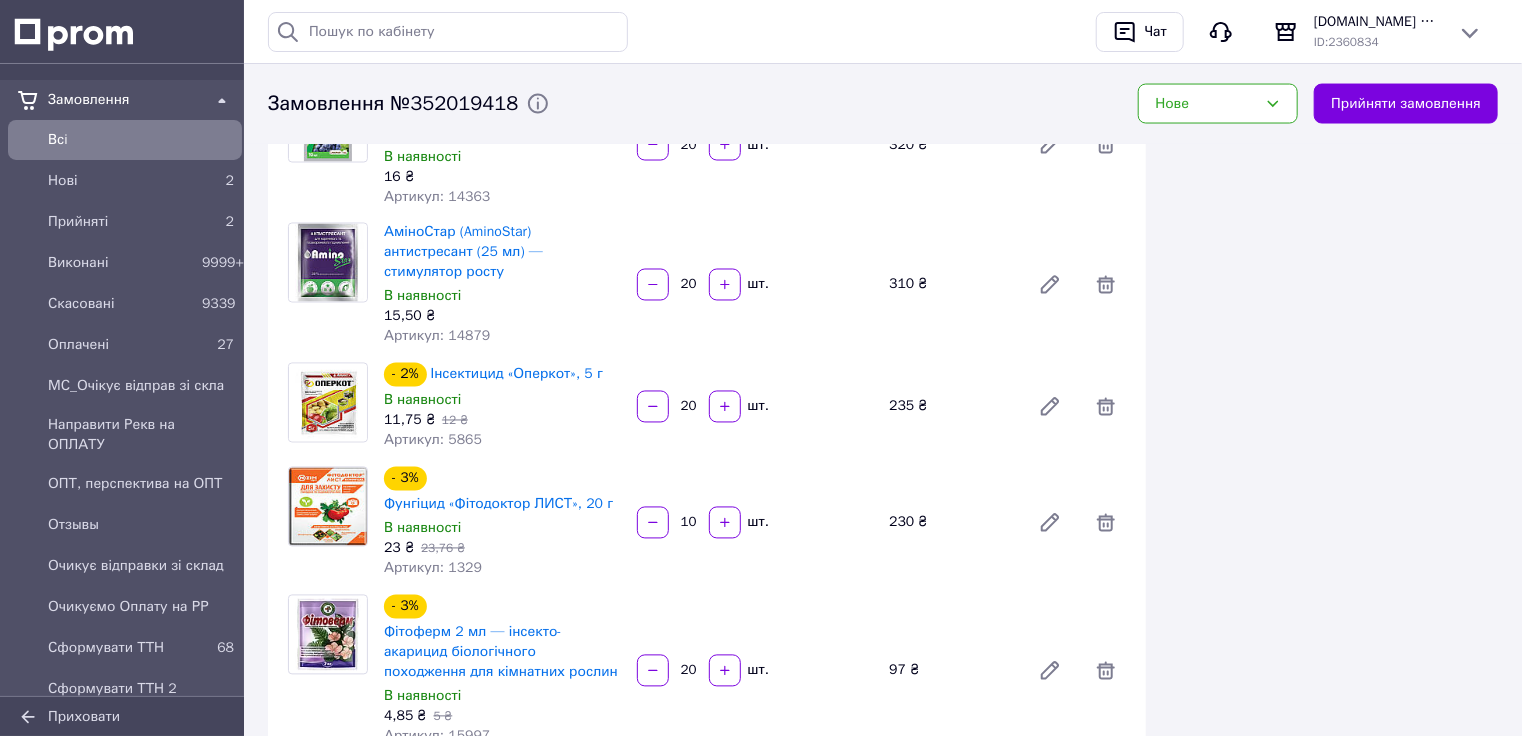 click on "Артикул: 1329" at bounding box center [433, 568] 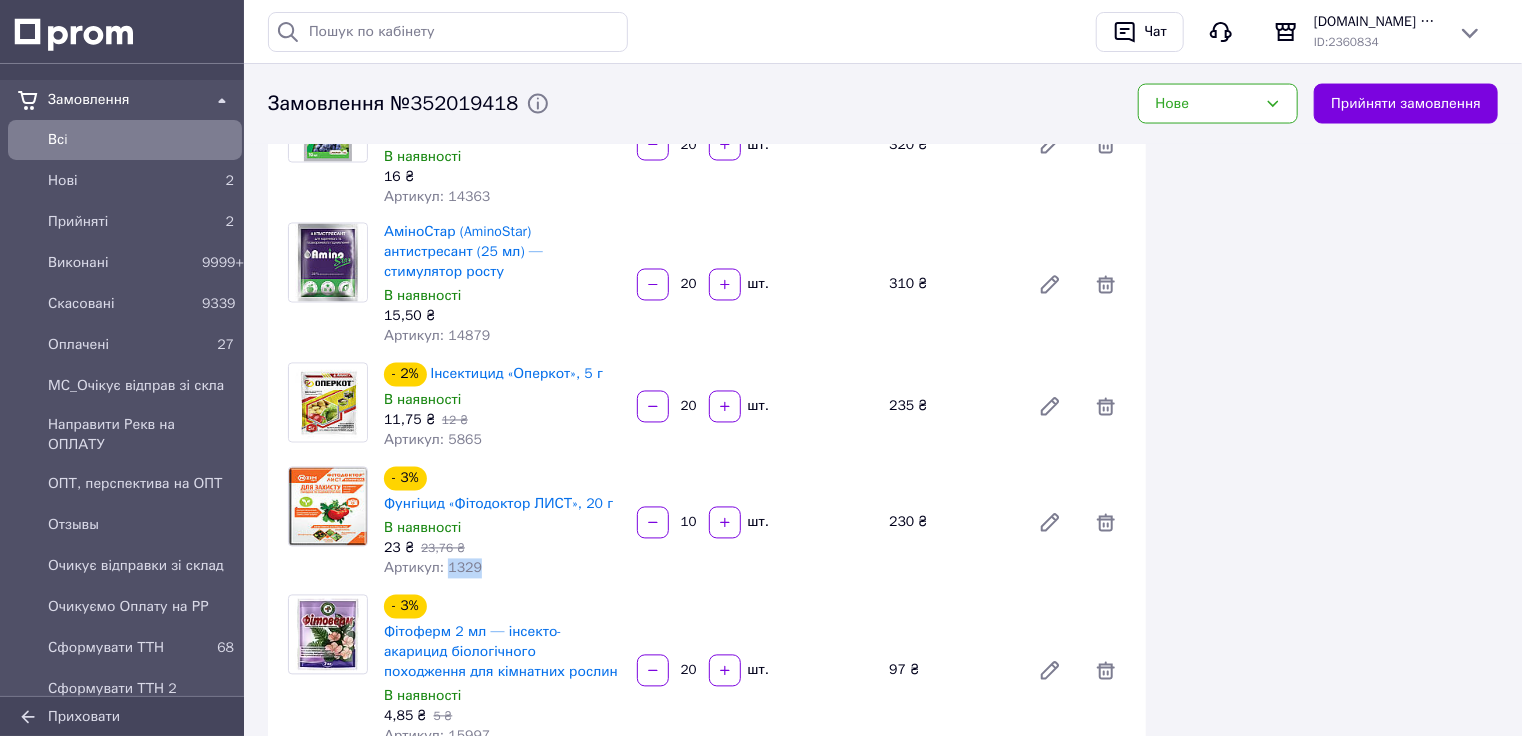 click on "Артикул: 1329" at bounding box center (433, 568) 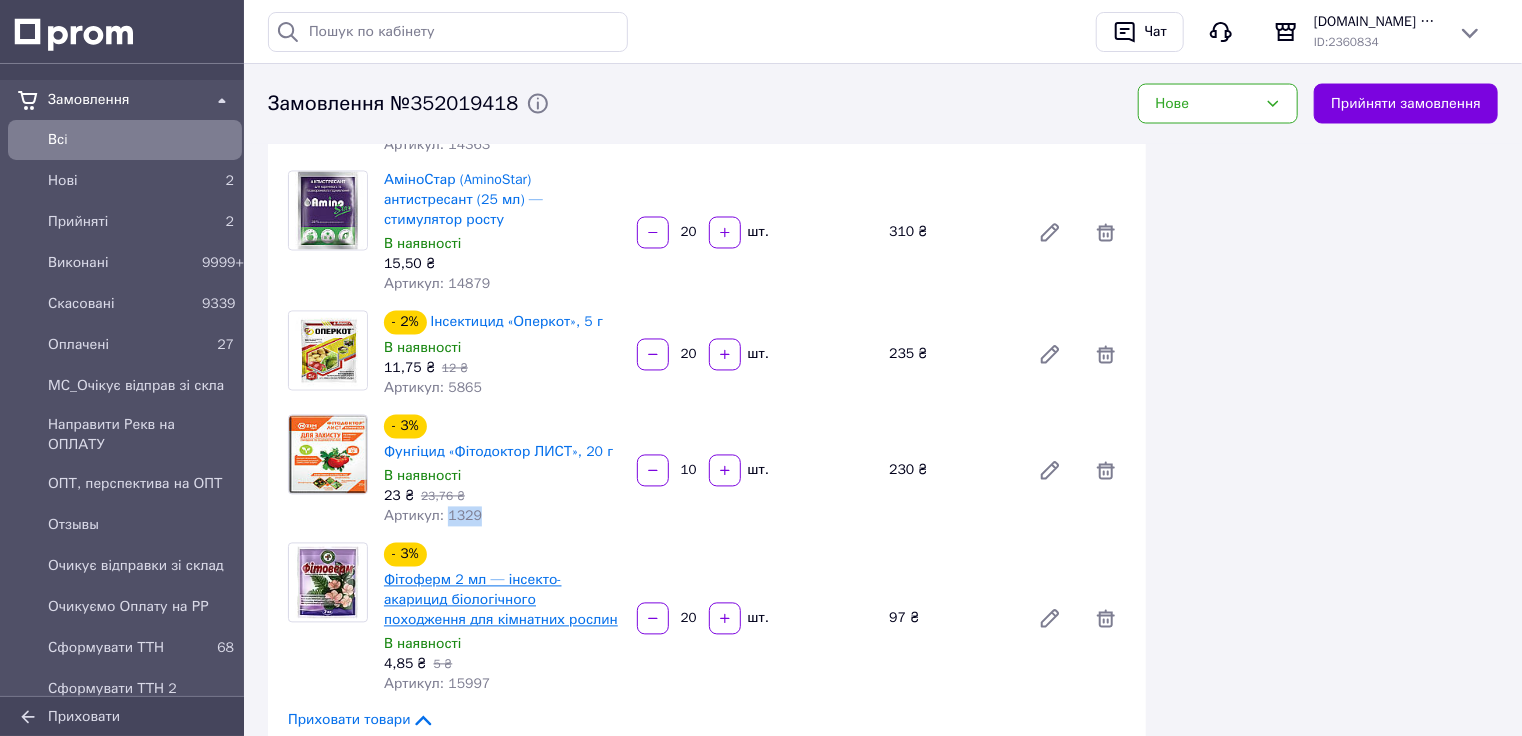 scroll, scrollTop: 1760, scrollLeft: 0, axis: vertical 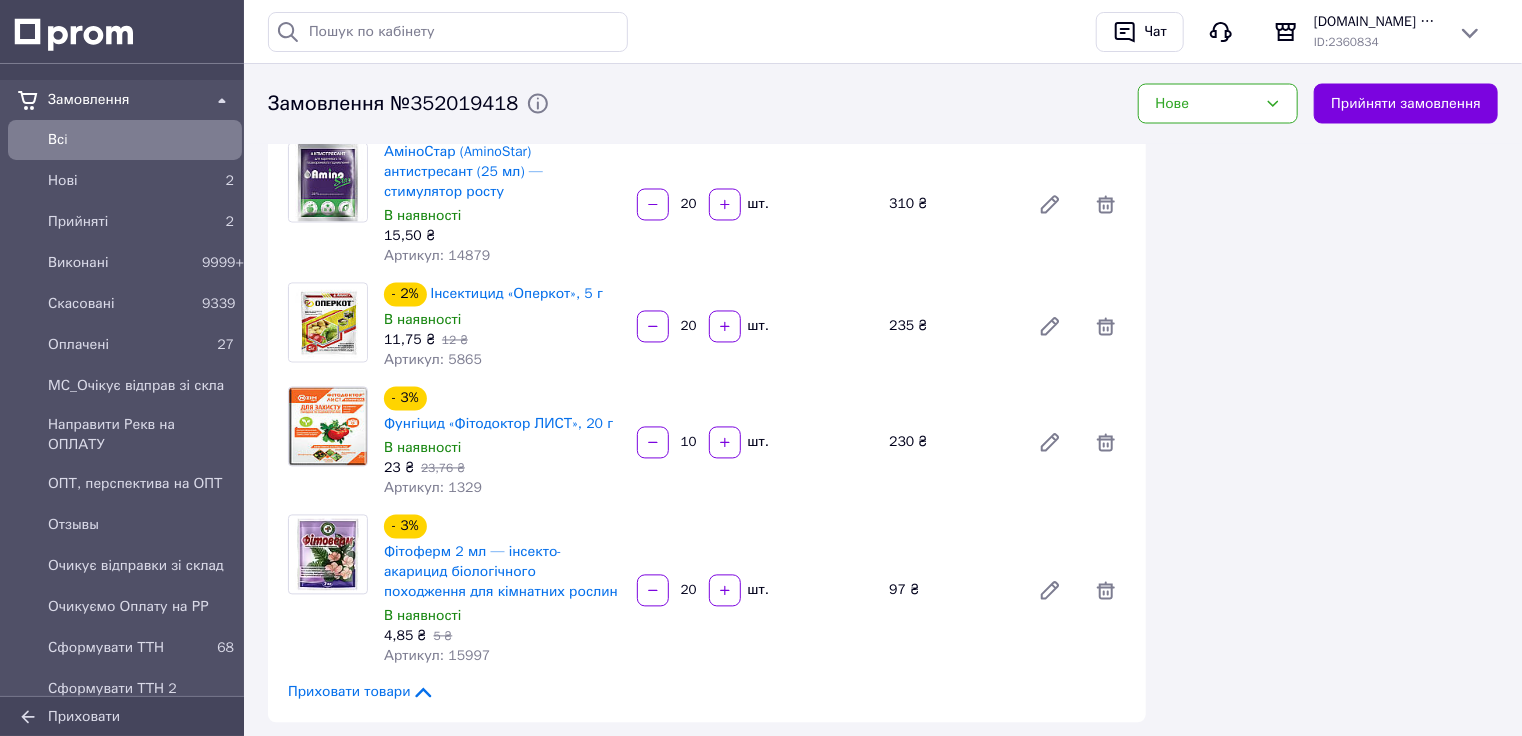 click on "Артикул: 15997" at bounding box center [437, 656] 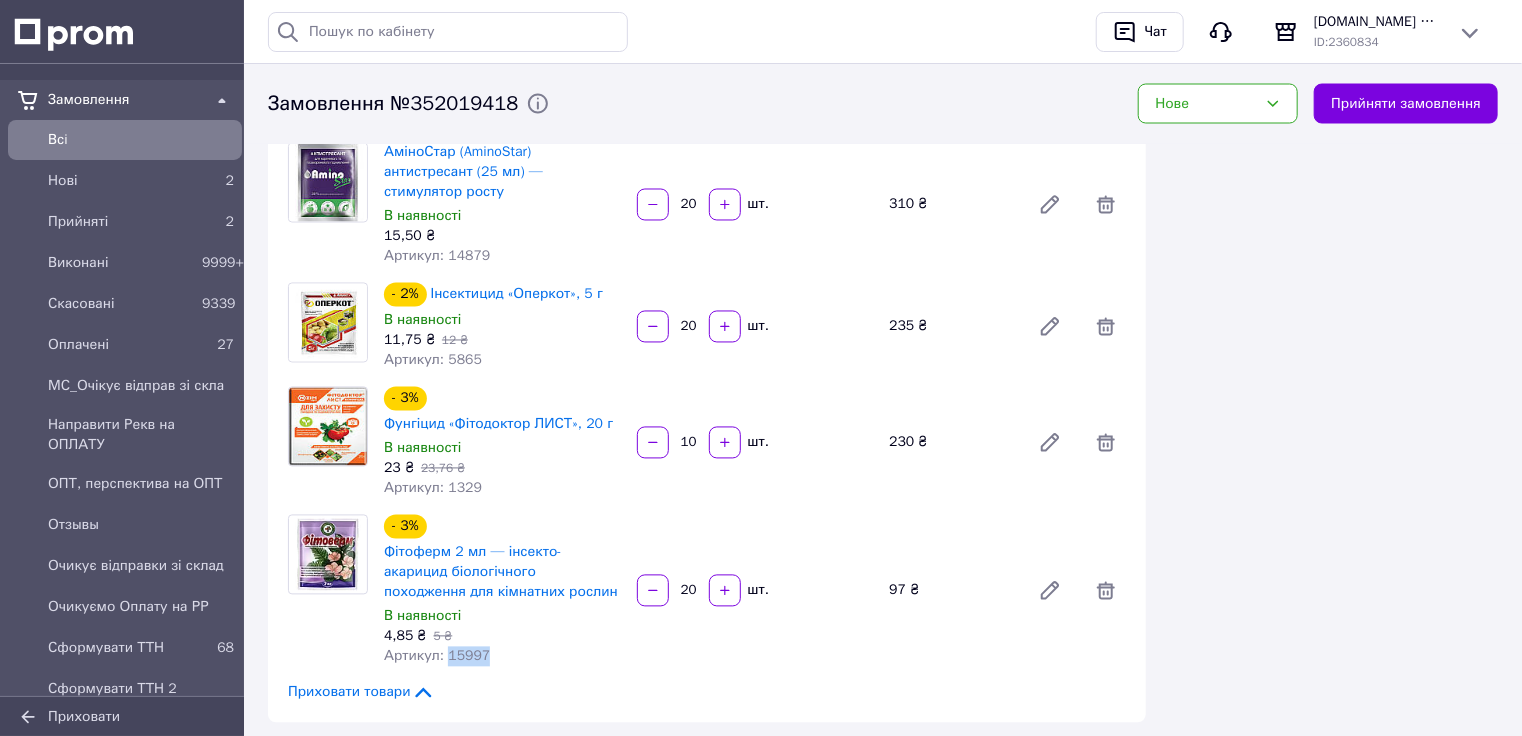 click on "Артикул: 15997" at bounding box center [437, 656] 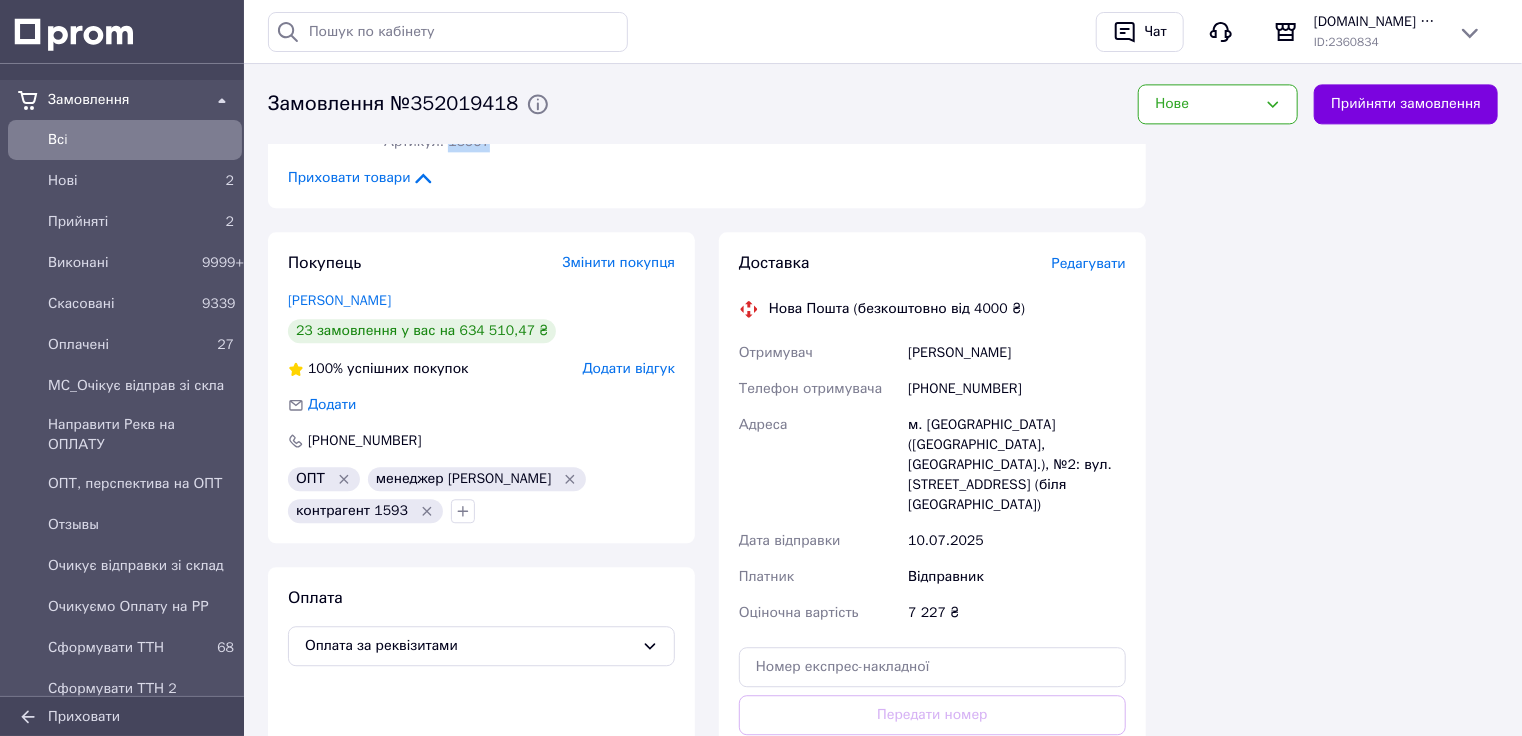 scroll, scrollTop: 0, scrollLeft: 0, axis: both 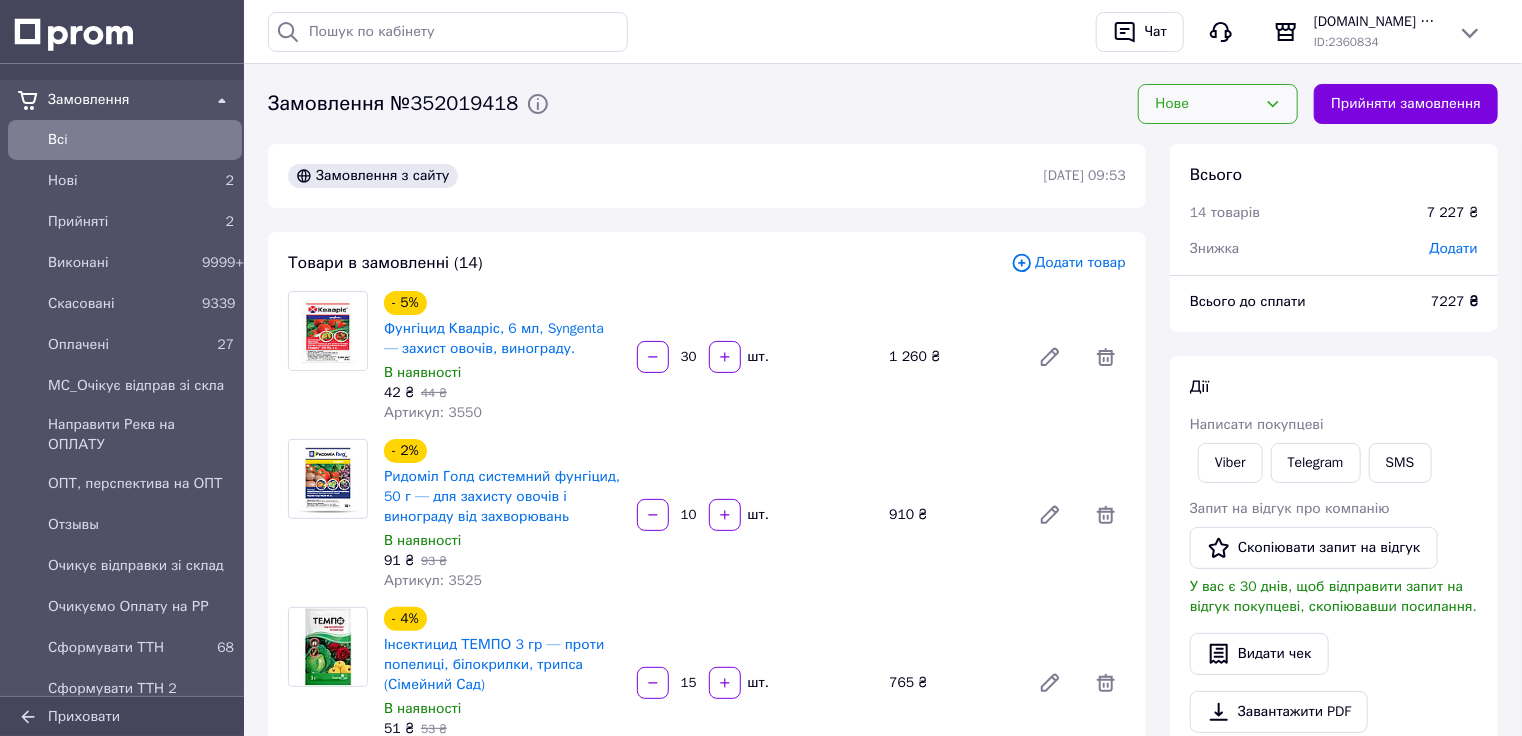 click on "Нове" at bounding box center [1218, 104] 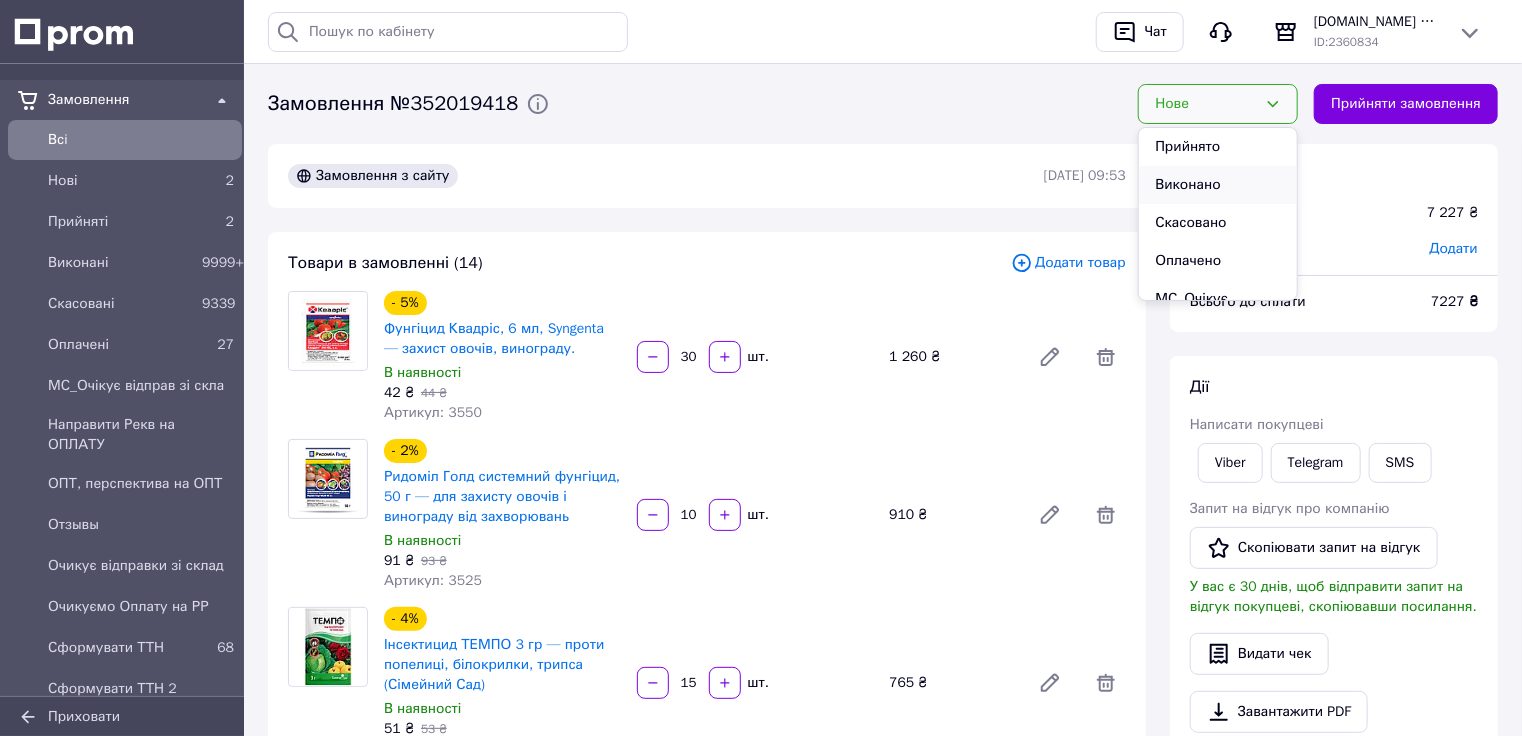 click on "Виконано" at bounding box center [1218, 185] 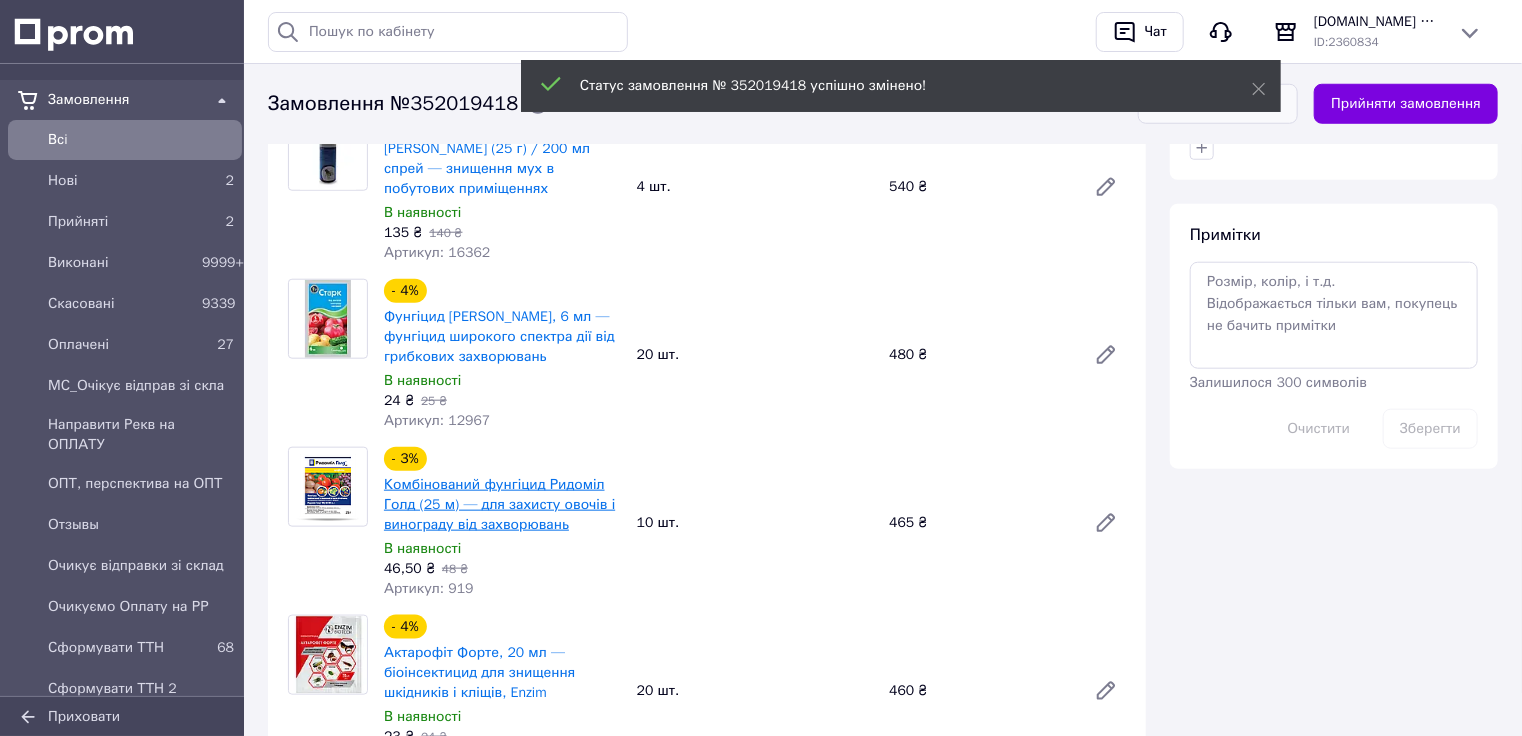 scroll, scrollTop: 636, scrollLeft: 0, axis: vertical 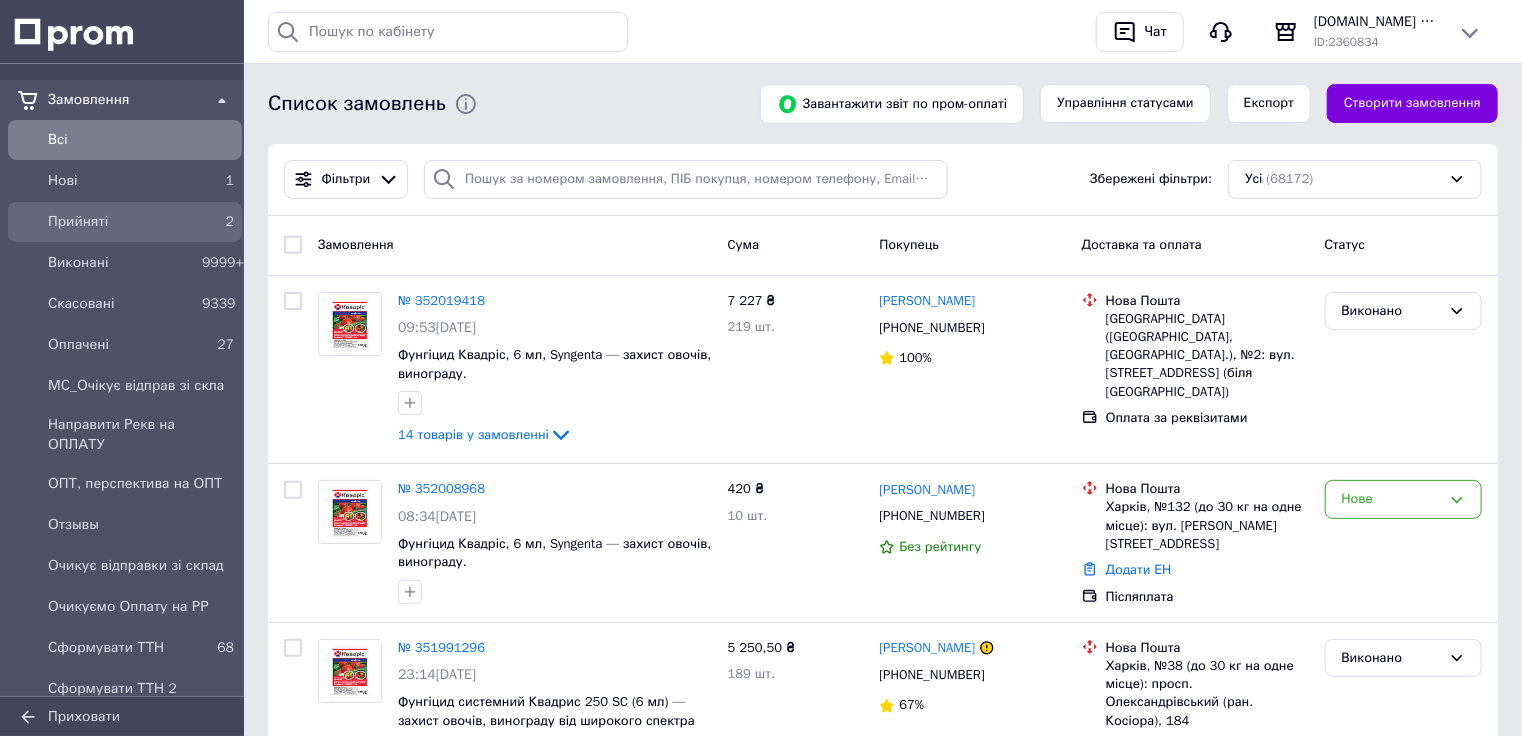 click on "Прийняті" at bounding box center (121, 222) 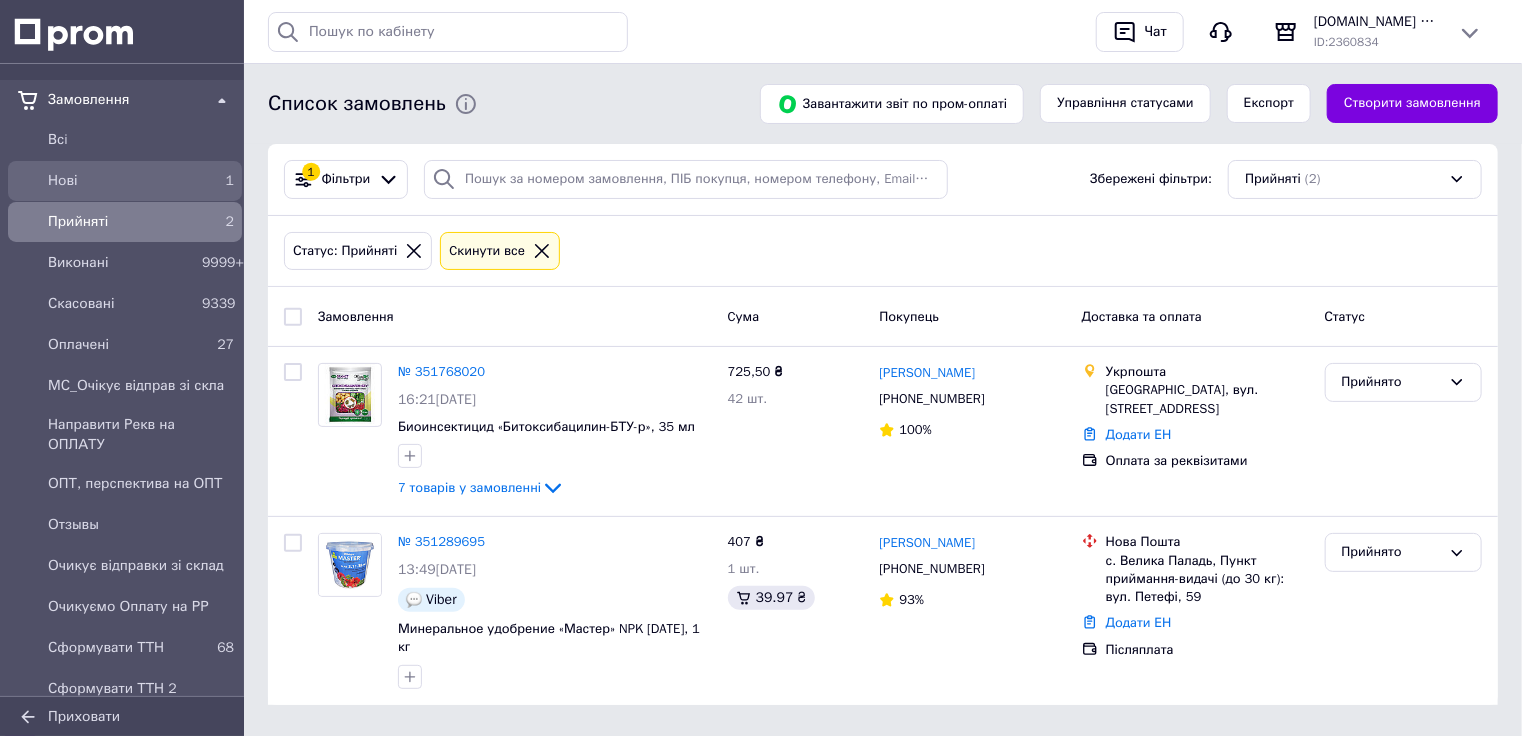 click on "Нові" at bounding box center (121, 181) 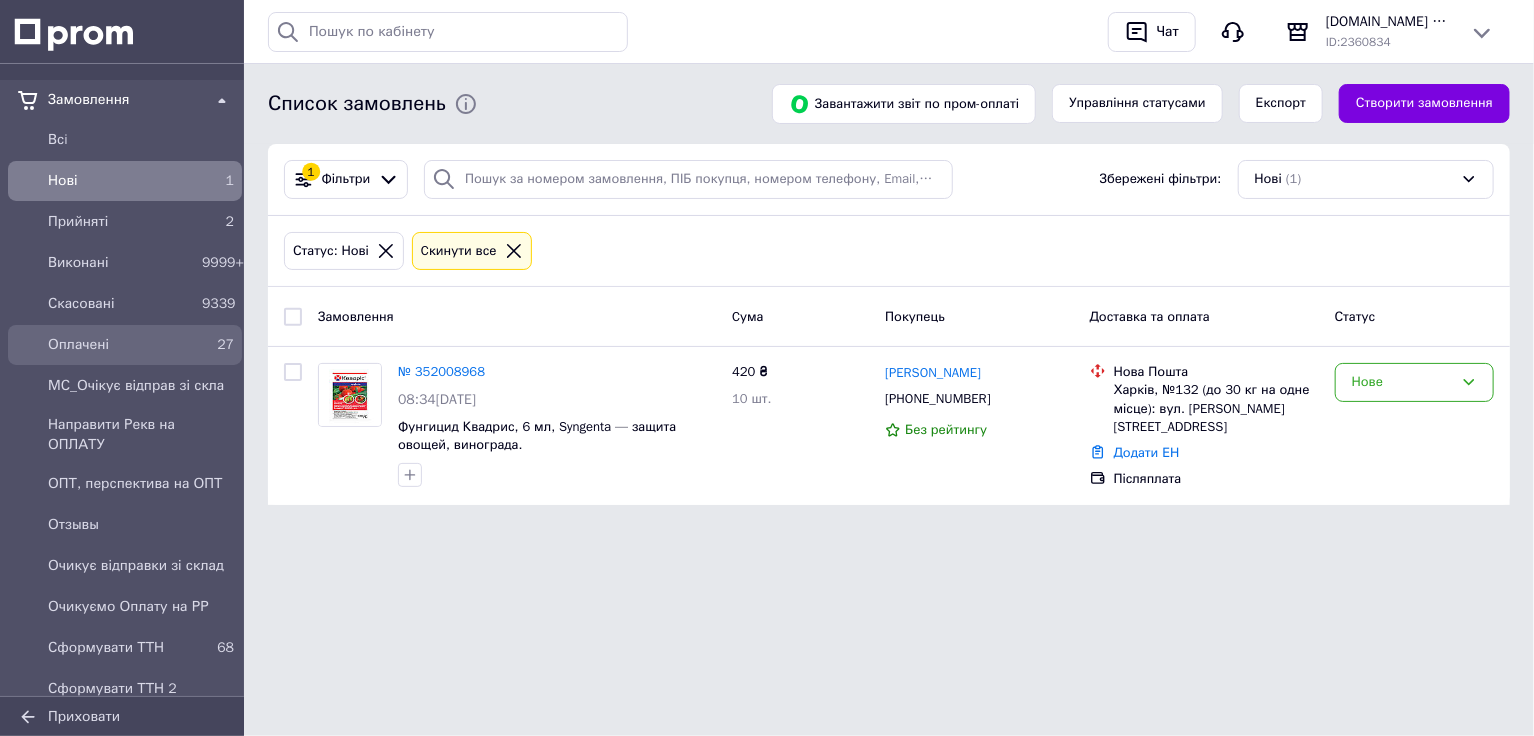 click on "Оплачені" at bounding box center (121, 345) 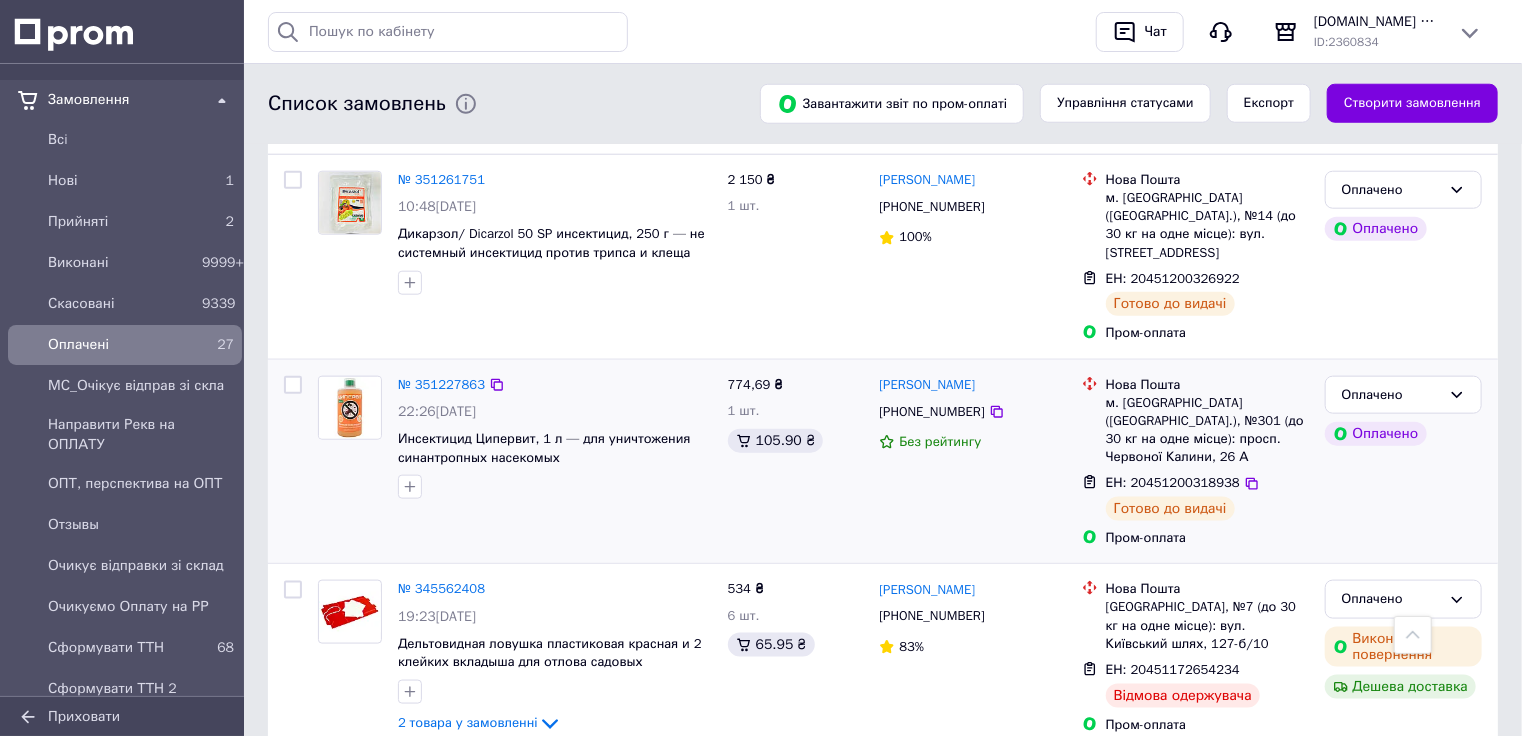 scroll, scrollTop: 800, scrollLeft: 0, axis: vertical 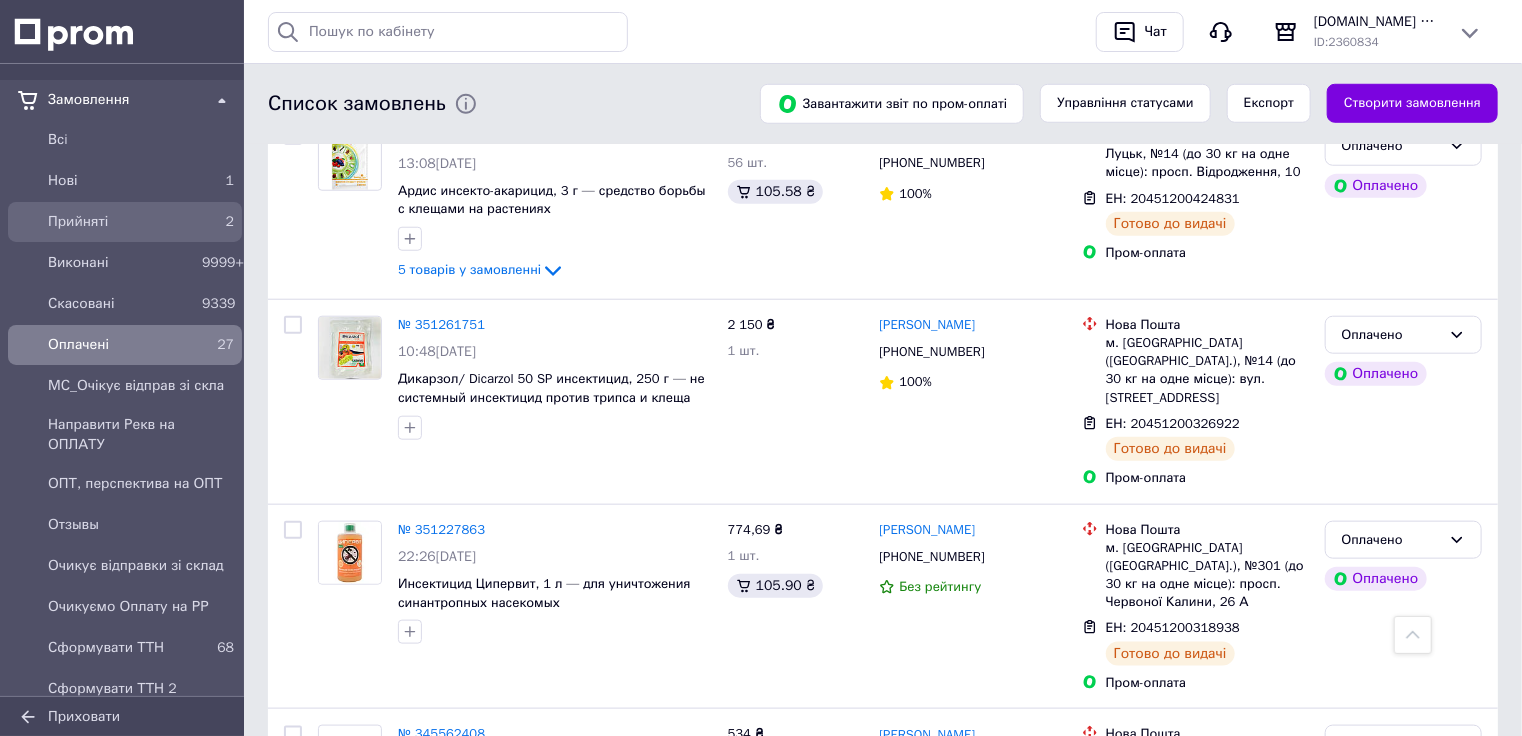 click on "Прийняті" at bounding box center (121, 222) 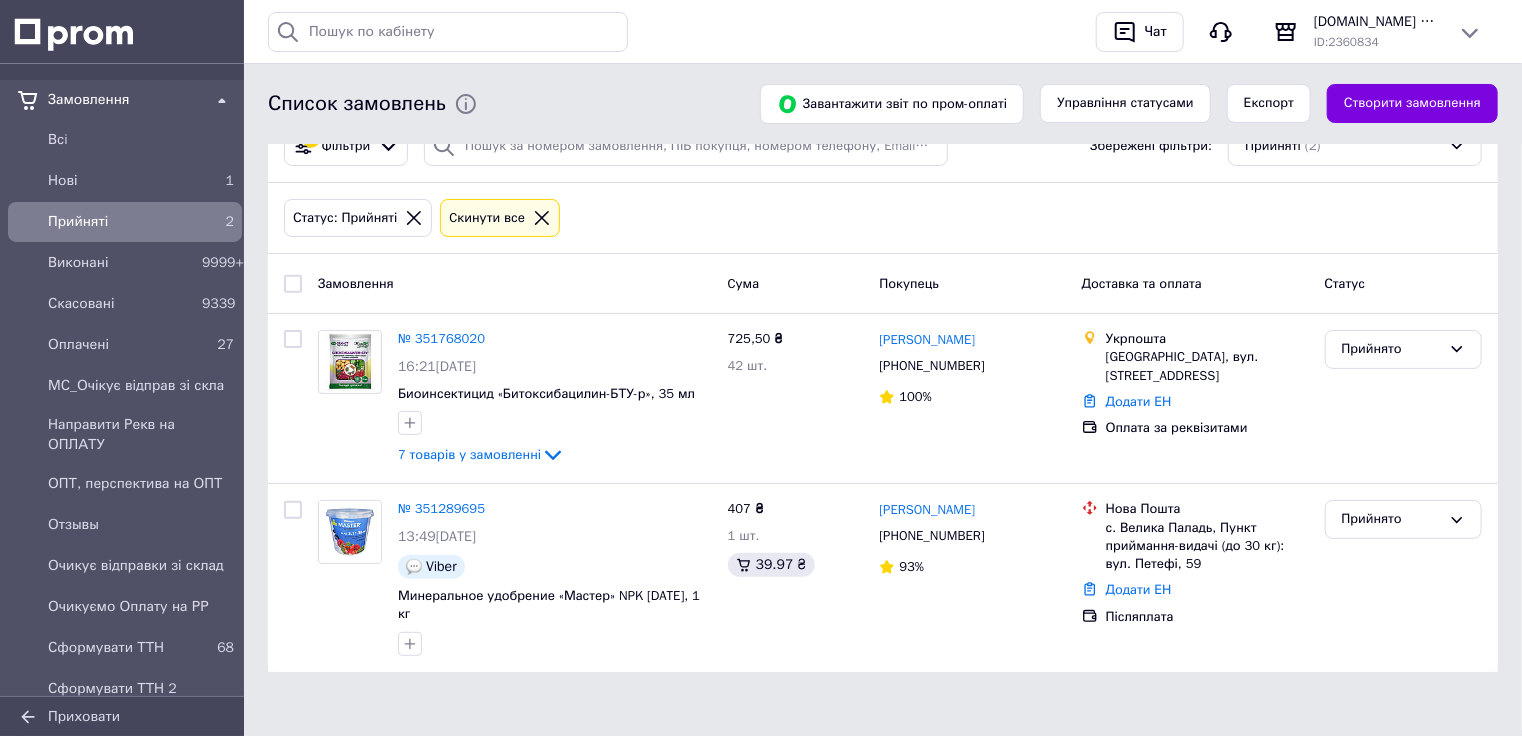 scroll, scrollTop: 0, scrollLeft: 0, axis: both 